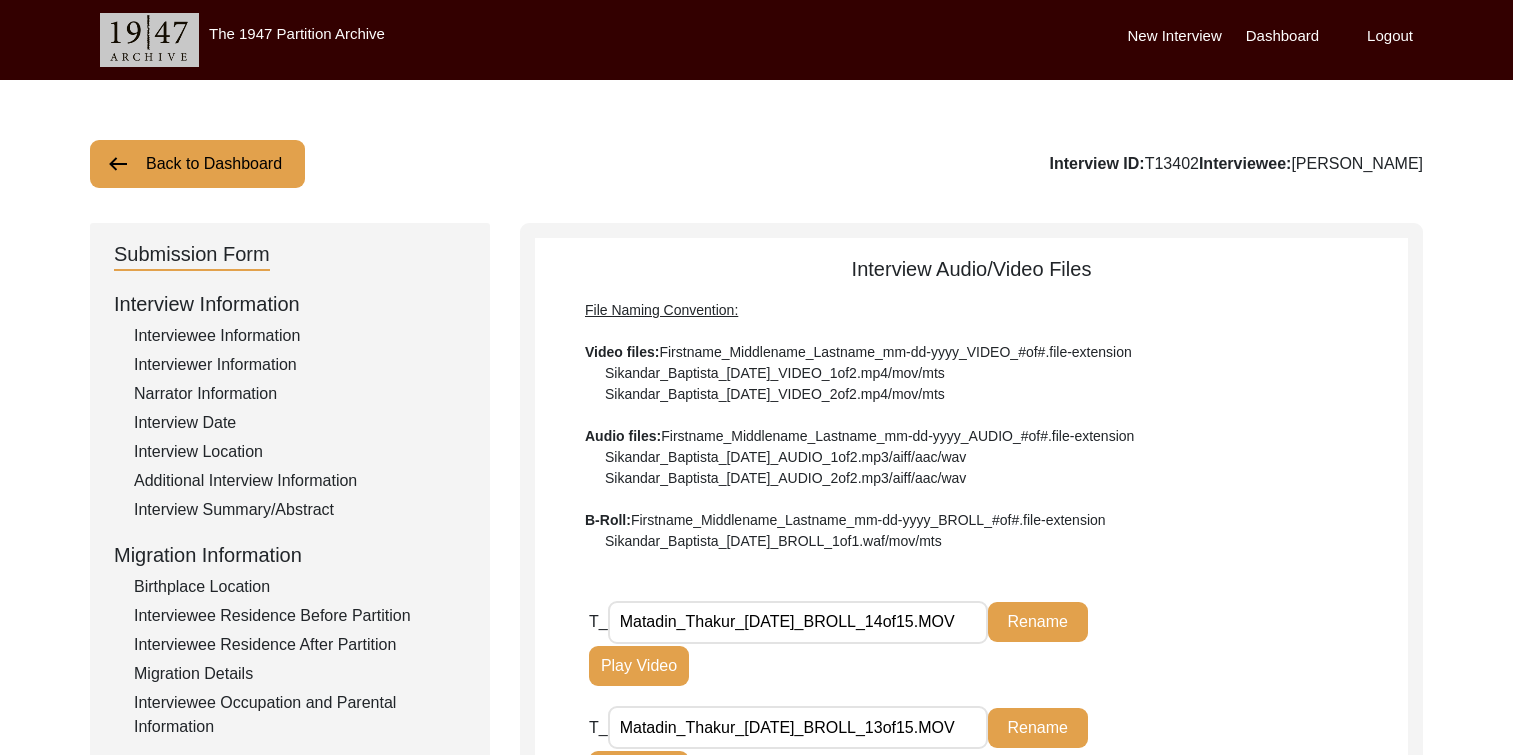 scroll, scrollTop: 1579, scrollLeft: 0, axis: vertical 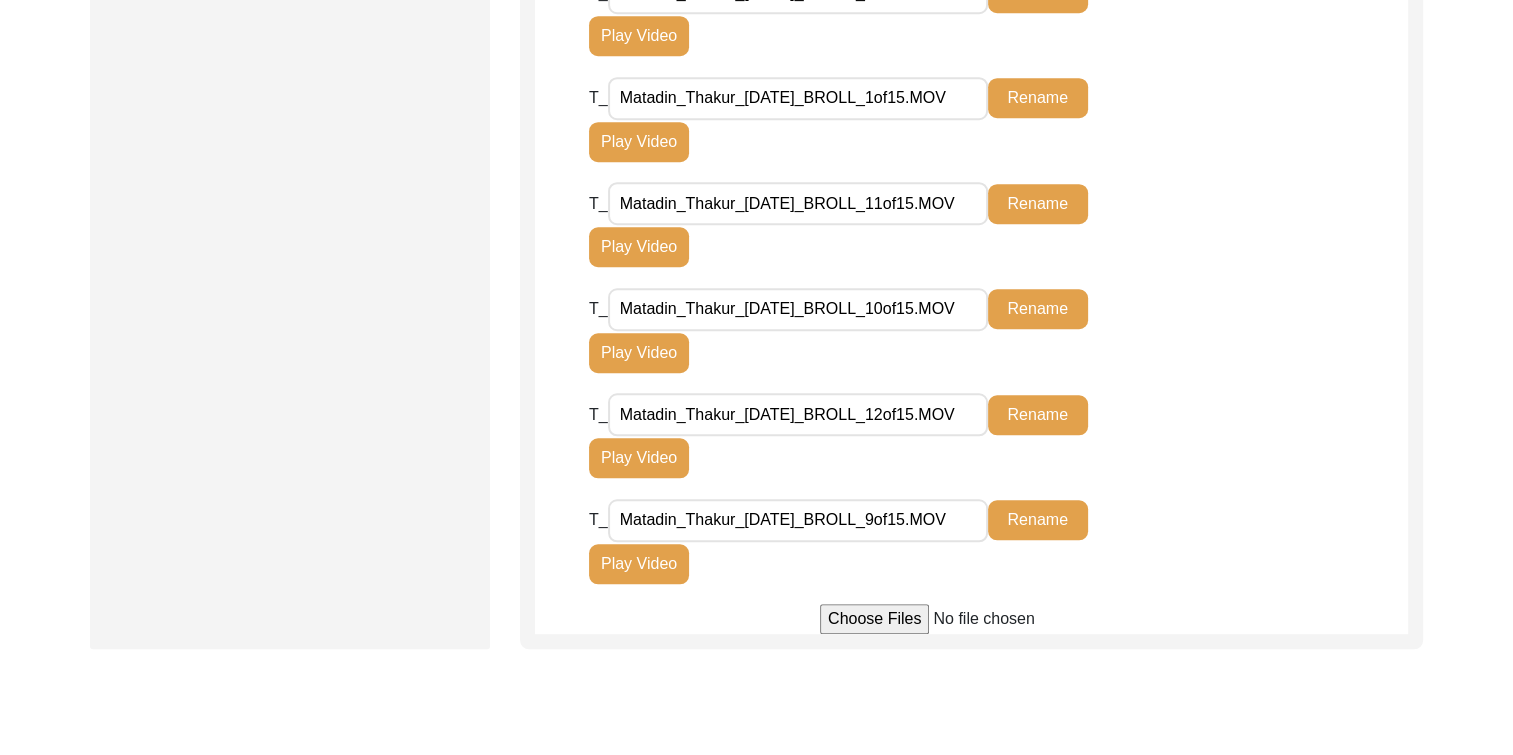 click at bounding box center (971, 619) 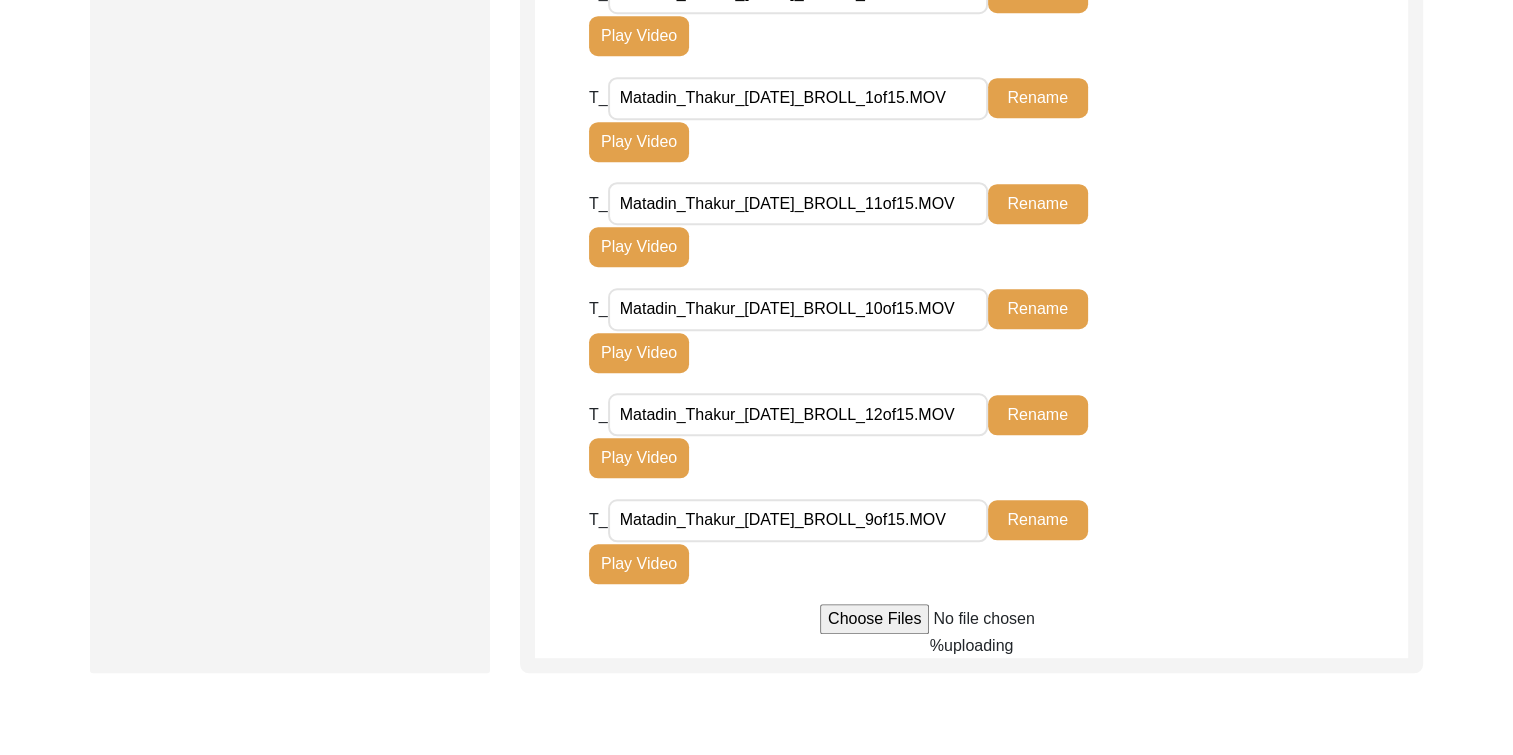 click at bounding box center [971, 619] 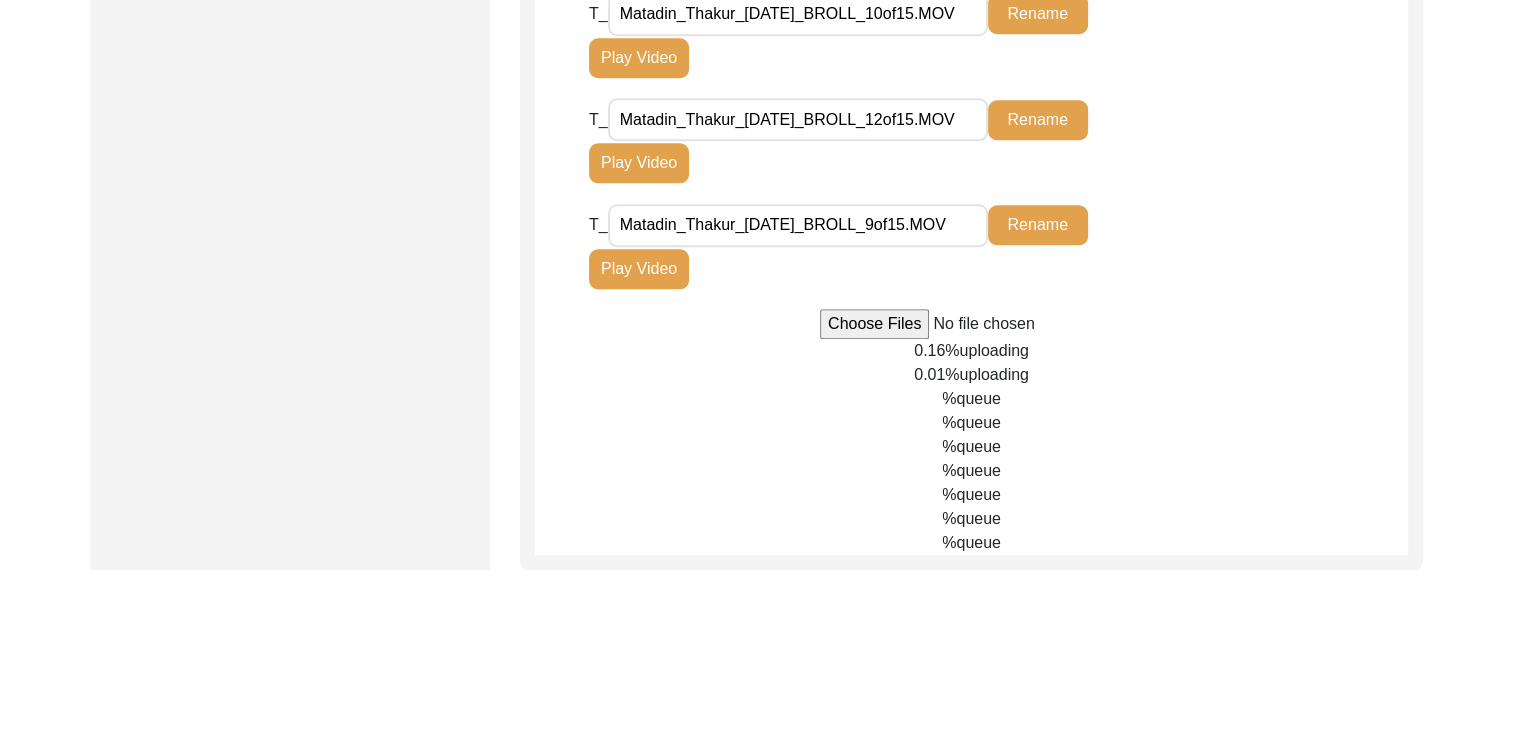 scroll, scrollTop: 1880, scrollLeft: 0, axis: vertical 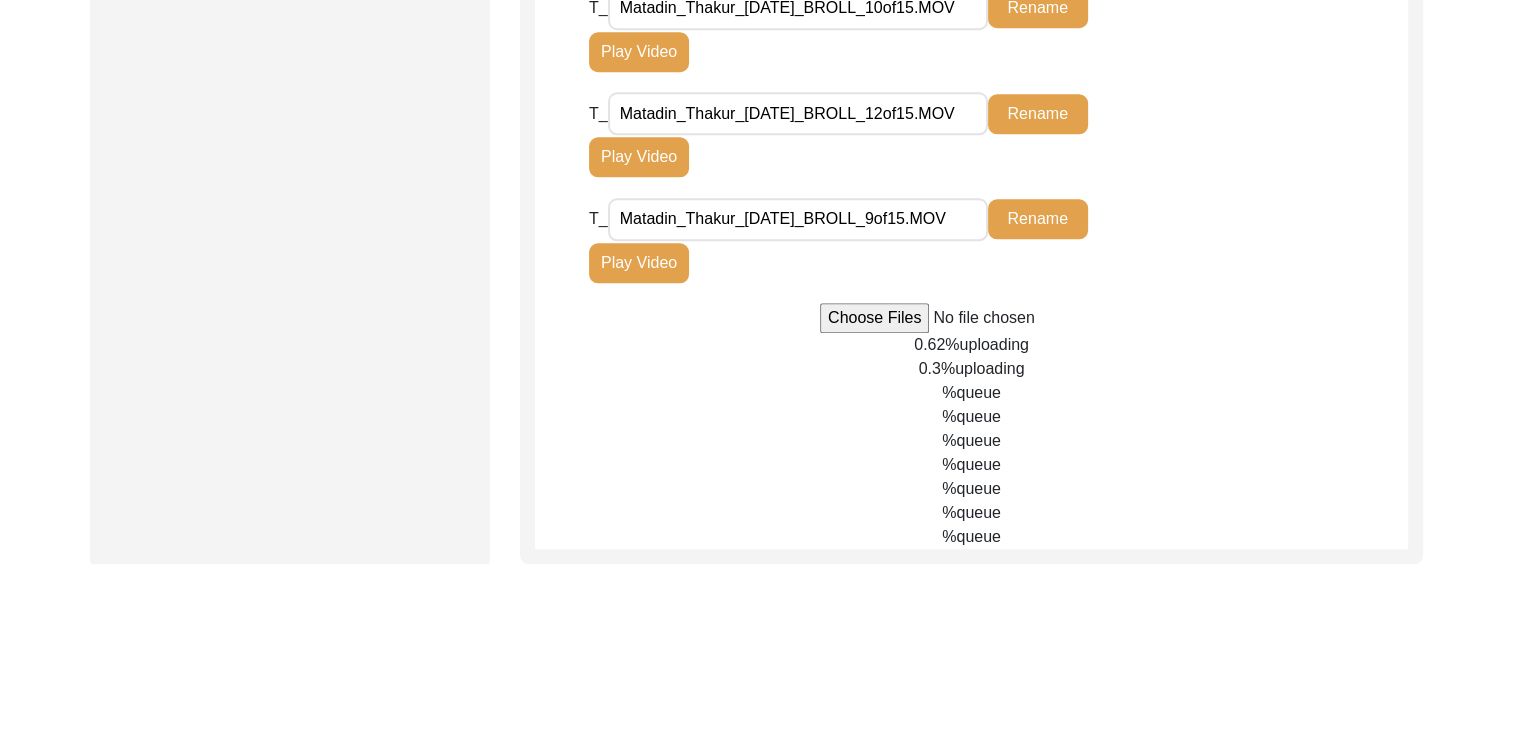 click at bounding box center [971, 318] 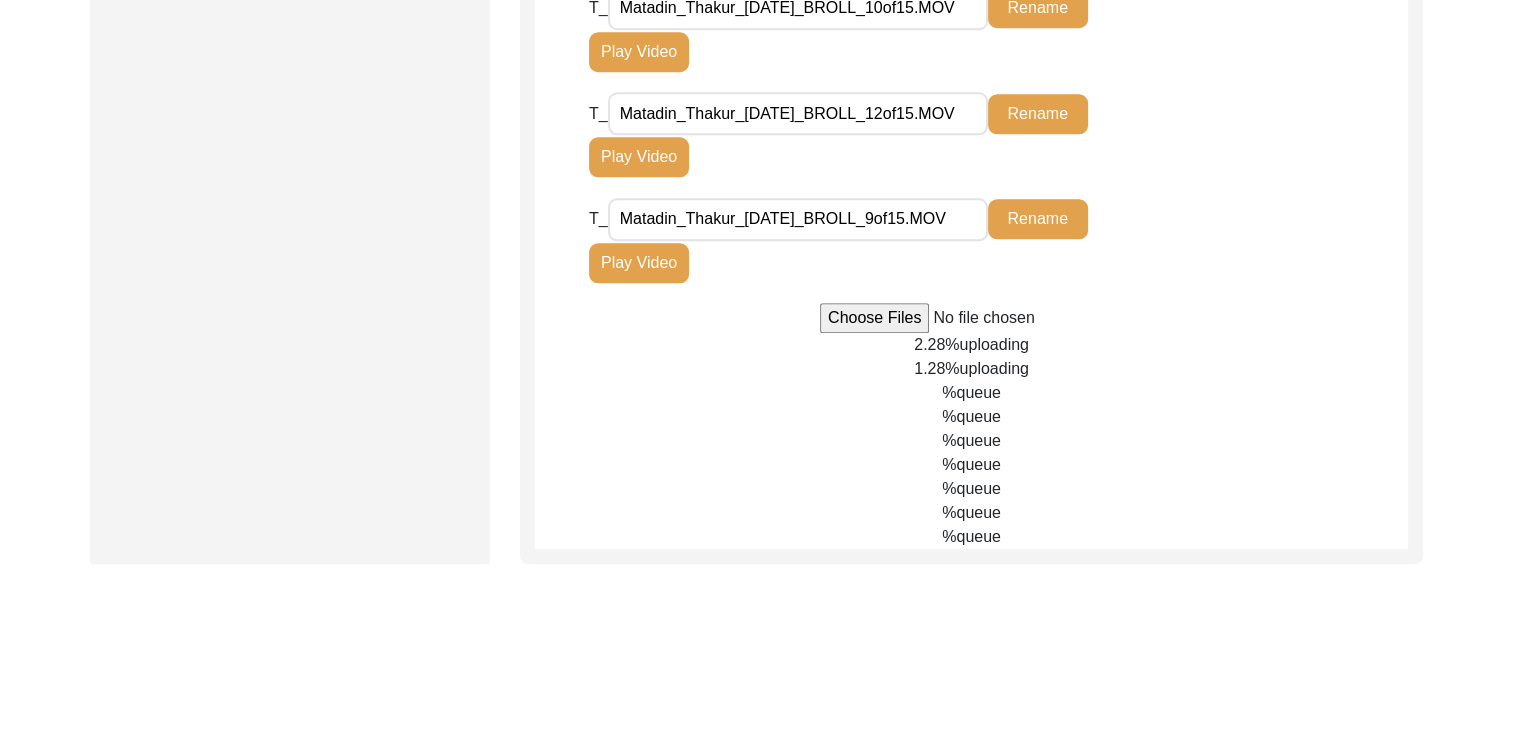 type on "C:\fakepath\Matadin_Thakur_[DATE]_VIDEO_3of9.mov" 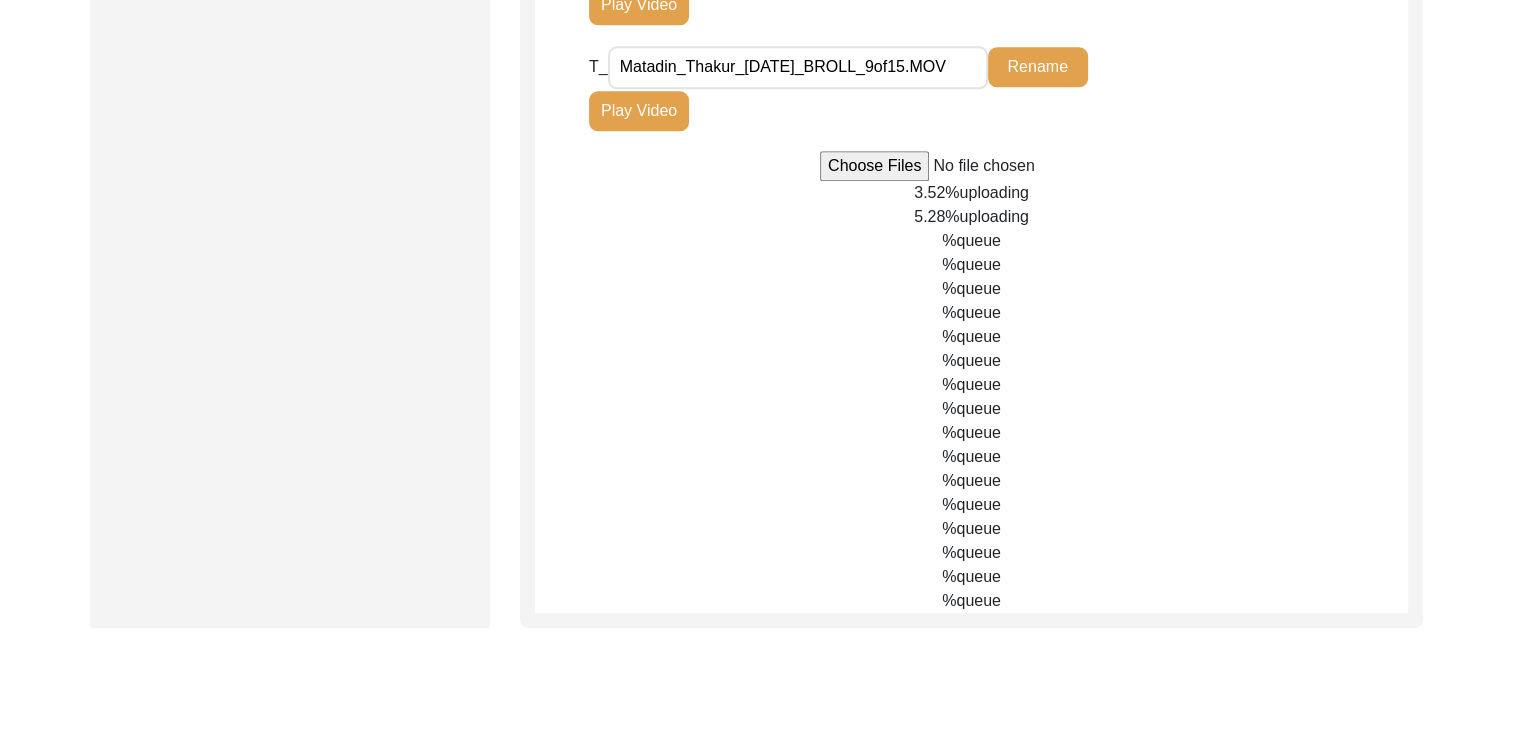 scroll, scrollTop: 2032, scrollLeft: 0, axis: vertical 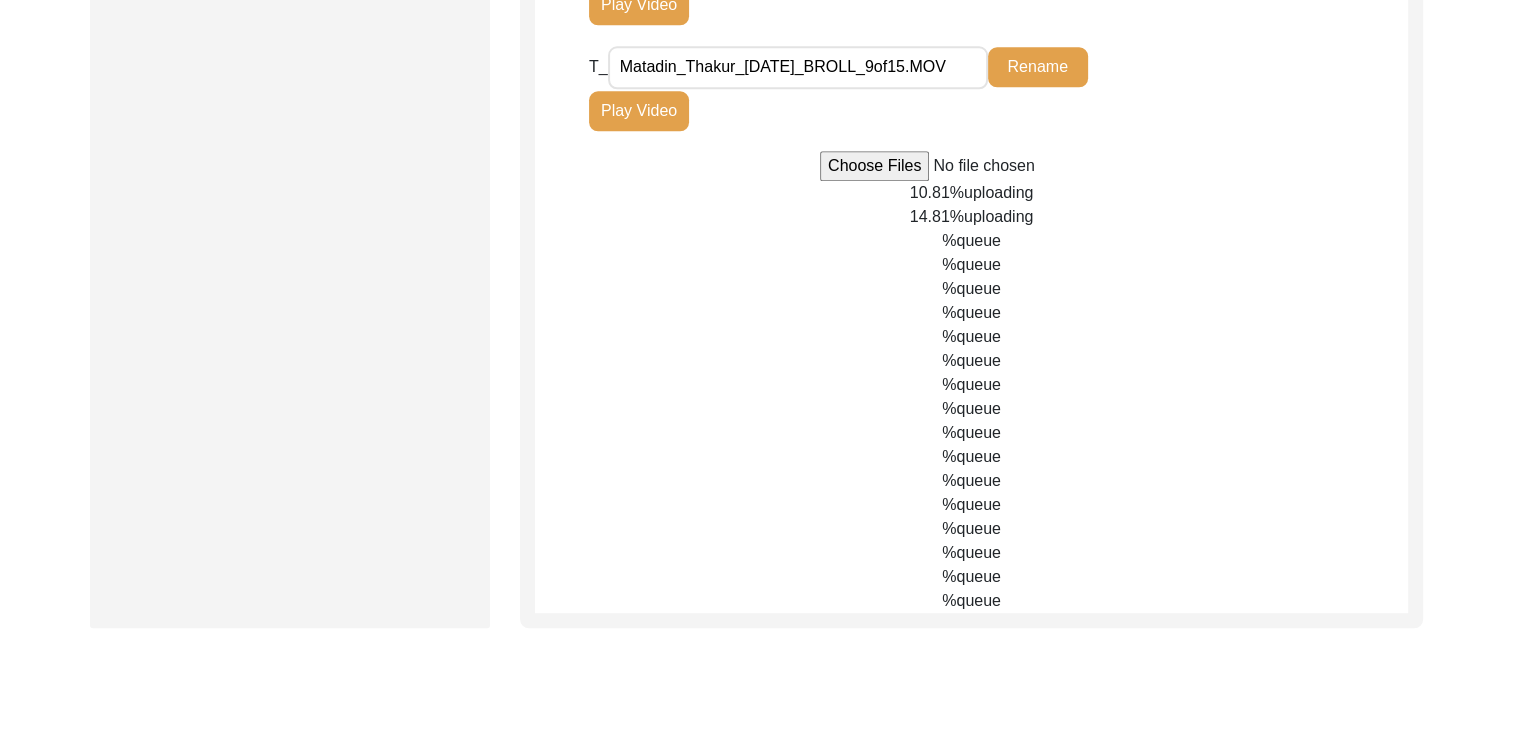 drag, startPoint x: 712, startPoint y: 72, endPoint x: 870, endPoint y: 84, distance: 158.45505 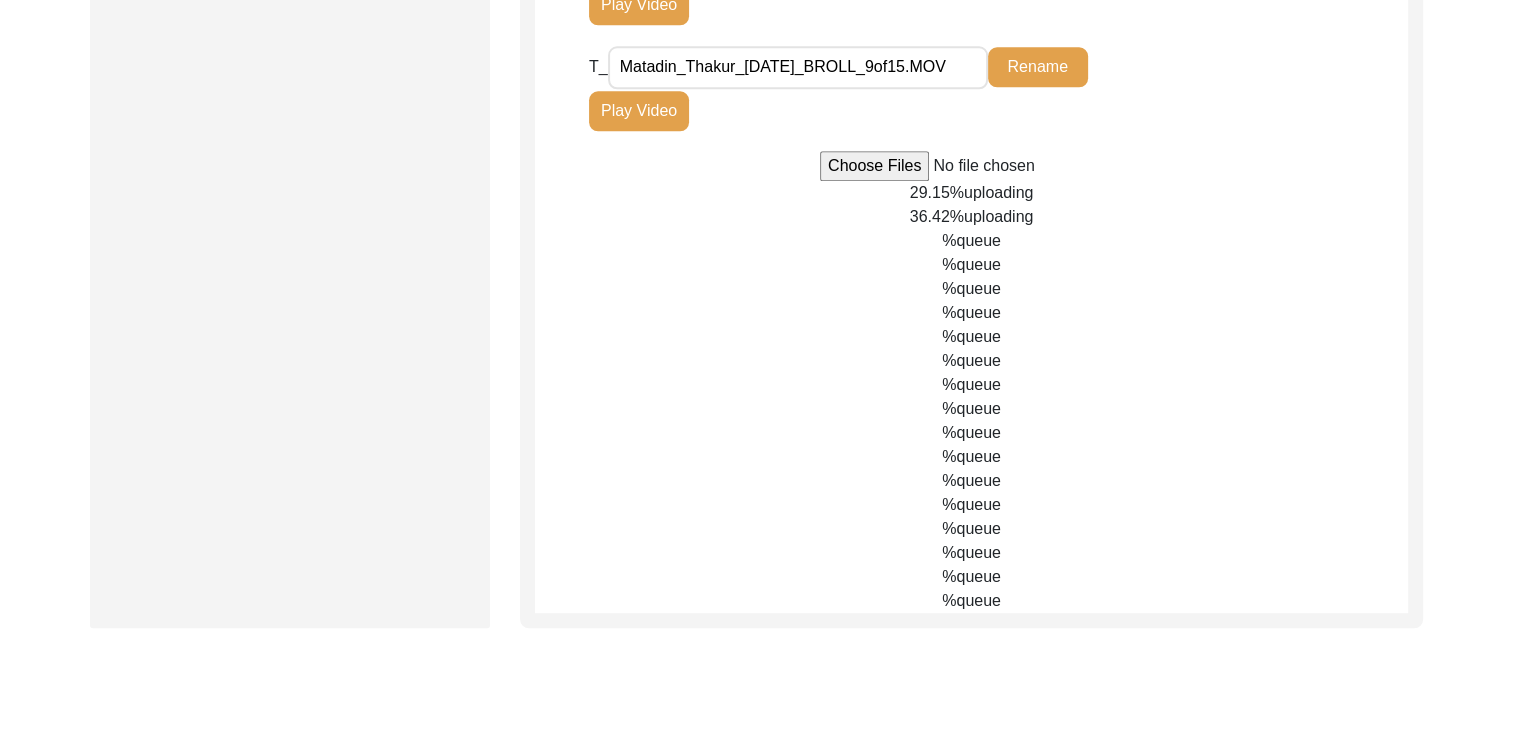 click on "Submission Form   Interview Information   Interviewee Information   Interviewer Information   Narrator Information   Interview Date   Interview Location   Additional Interview Information   Interview Summary/Abstract   Migration Information   Birthplace Location   Interviewee Residence Before Partition   Interviewee Residence After Partition   Migration Details   Interviewee Occupation and Parental Information   Contact Information   Friends and Family Information   Interviewee Contact Information   Interviewer Contact Information   Narrator Contact Information   Interviewee Preferences   Interviewee Preferences   Submission Files   Interview Audio/Video Files   Interview Photo Files   Signed Release Form   Other Files" 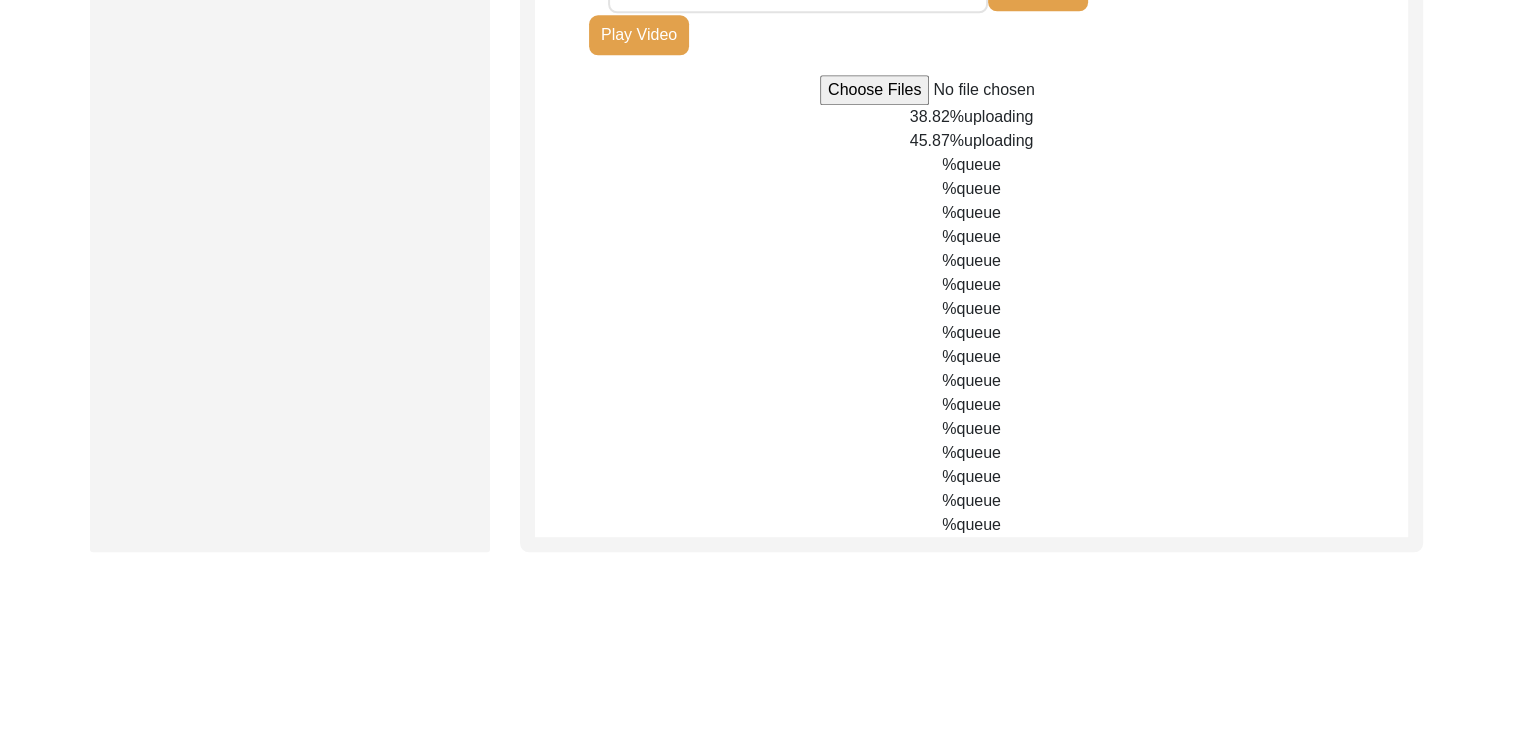 scroll, scrollTop: 2112, scrollLeft: 0, axis: vertical 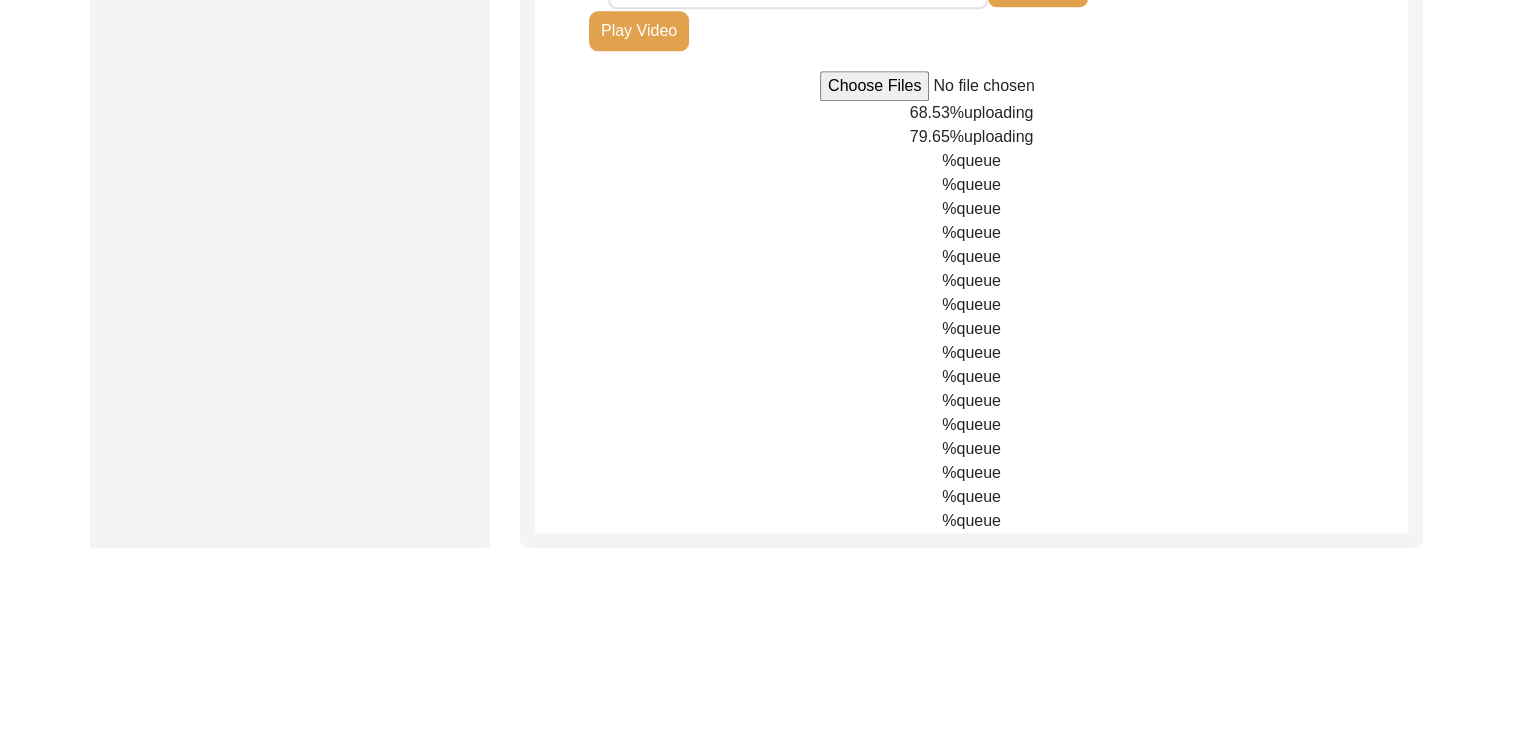 click on "%  queue" 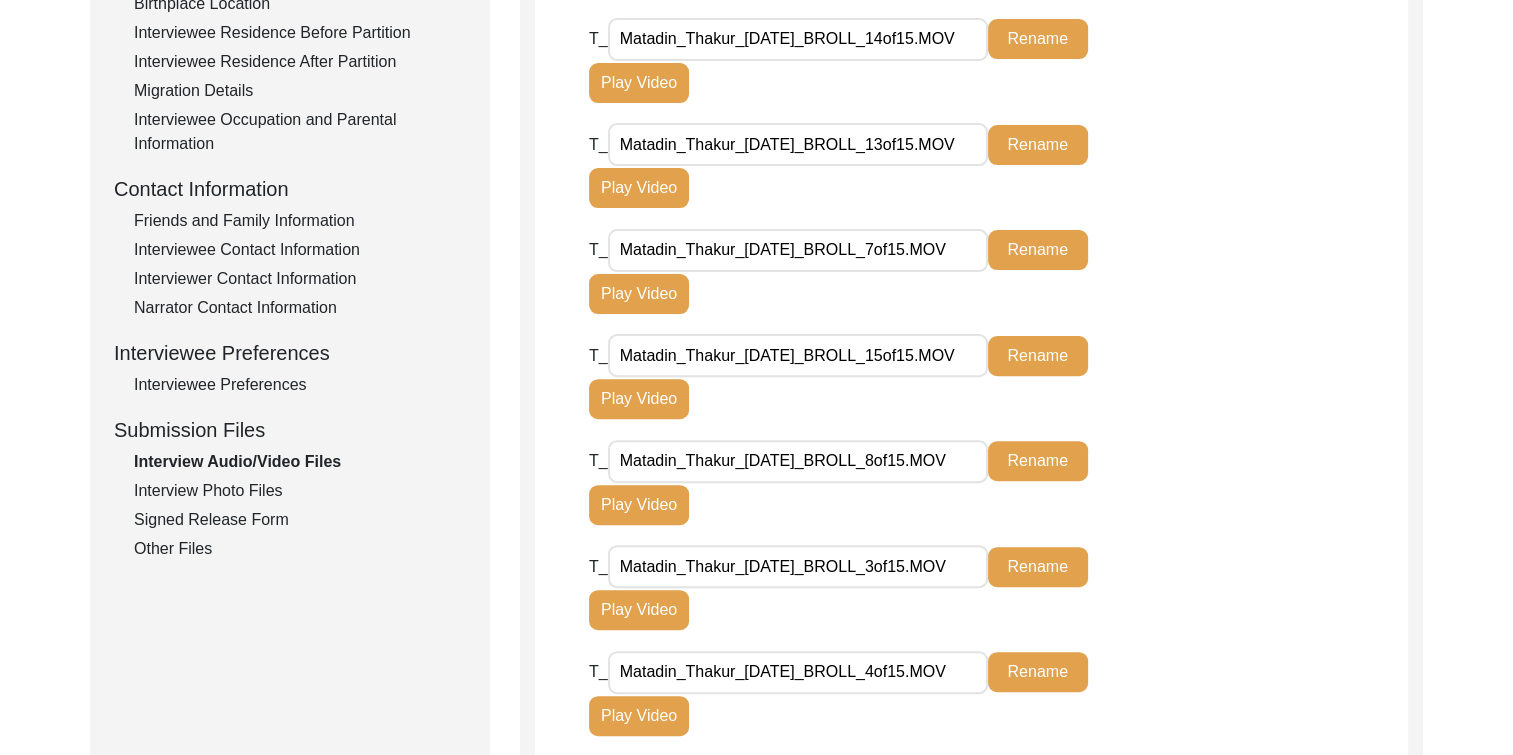scroll, scrollTop: 584, scrollLeft: 0, axis: vertical 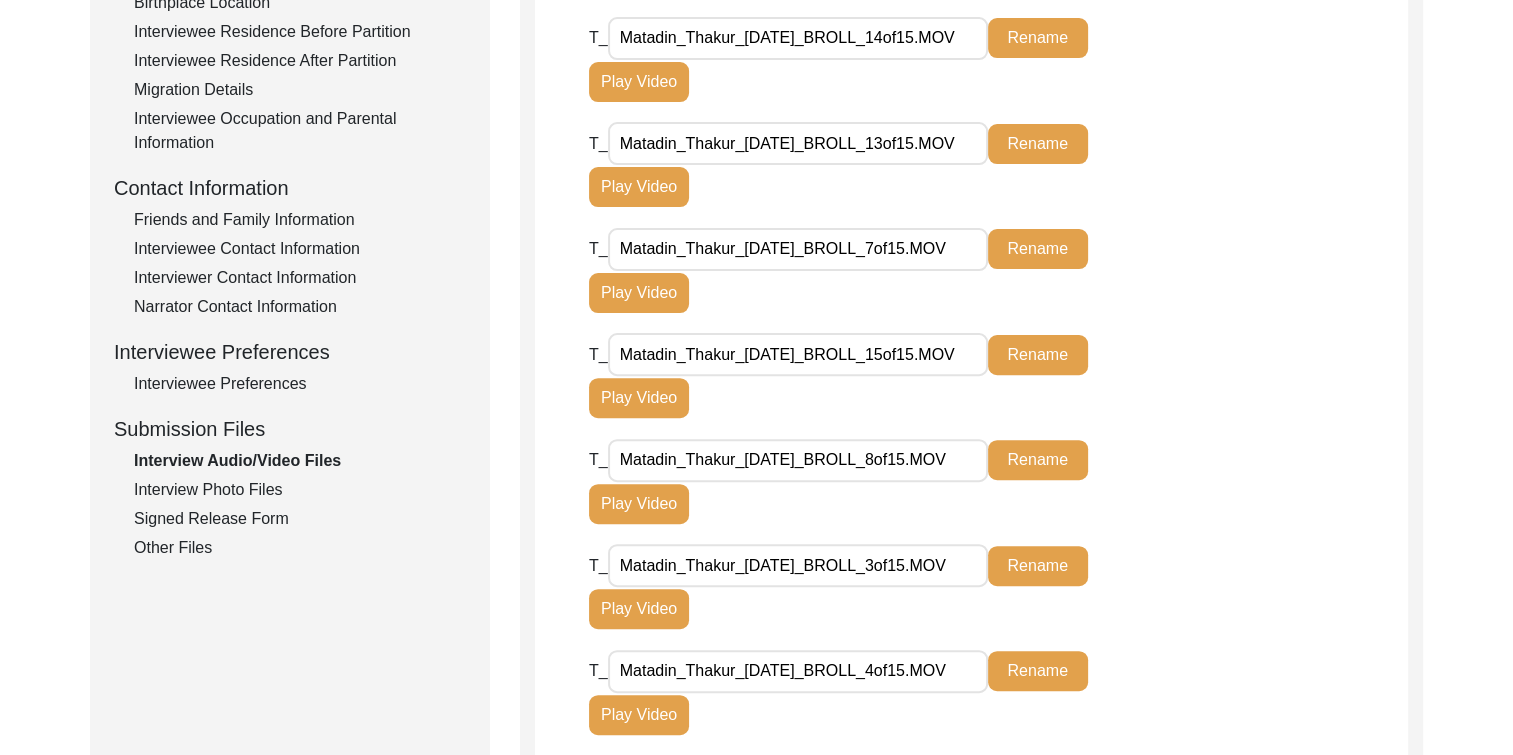 click on "Interview Photo Files" 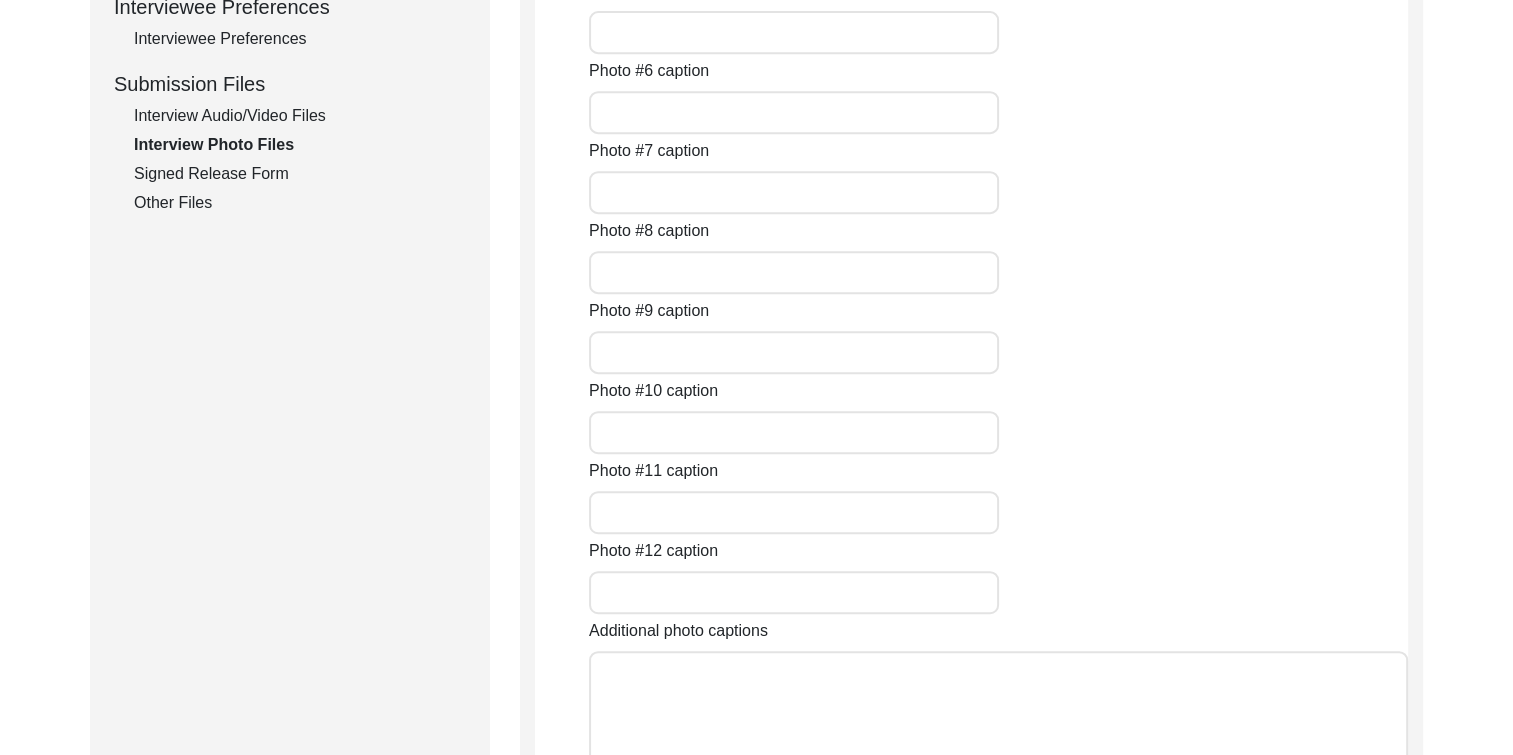type on "[PERSON_NAME] speaking during the interview." 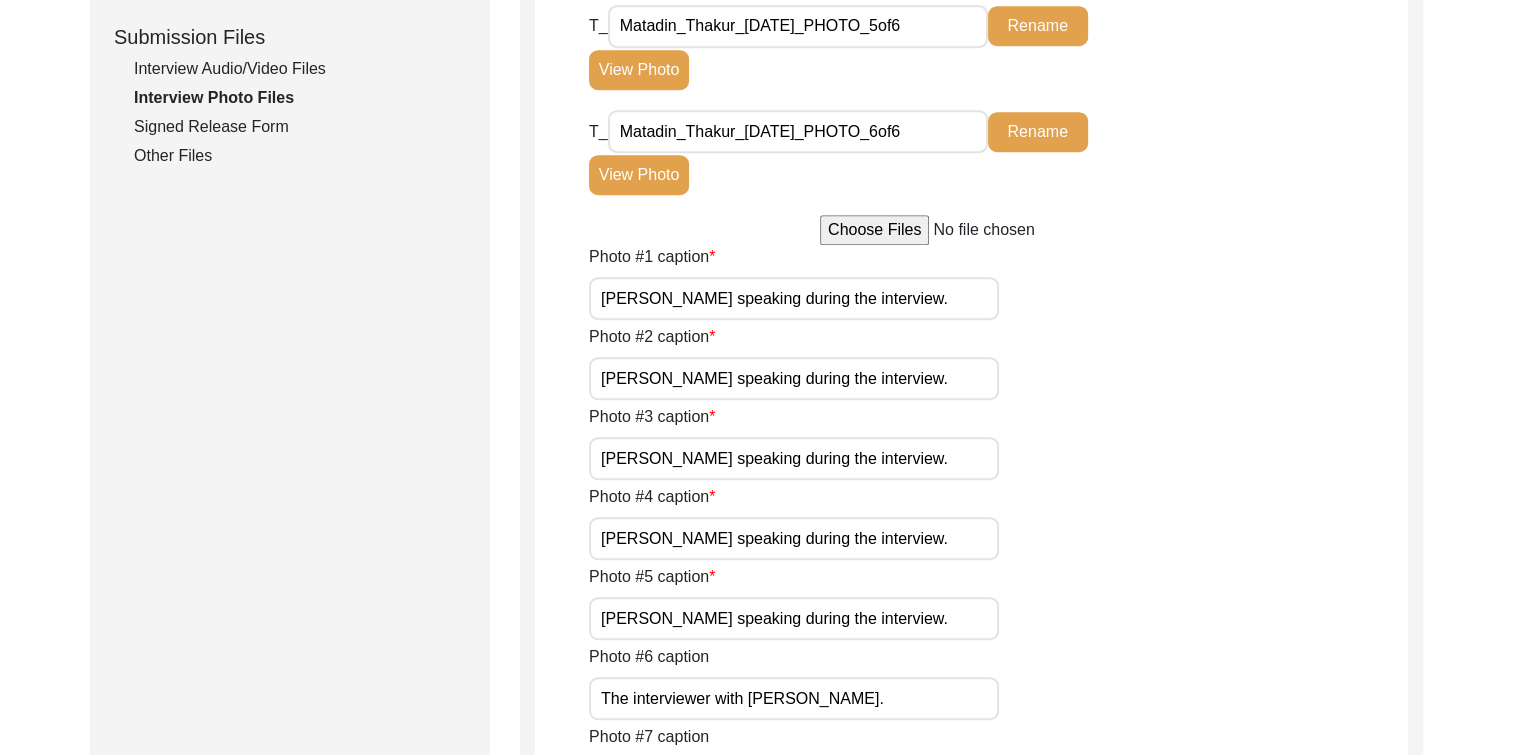 scroll, scrollTop: 973, scrollLeft: 0, axis: vertical 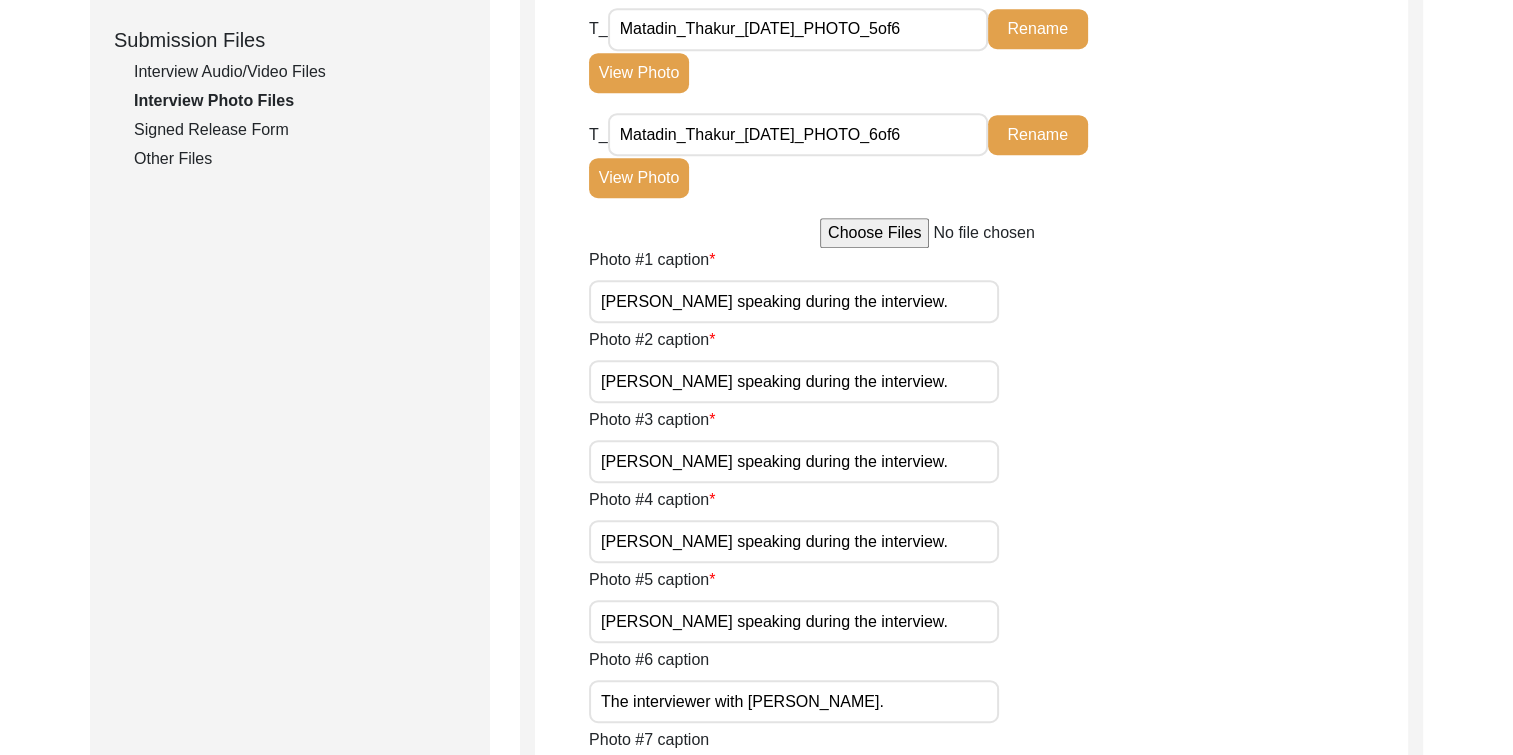 click on "Signed Release Form" 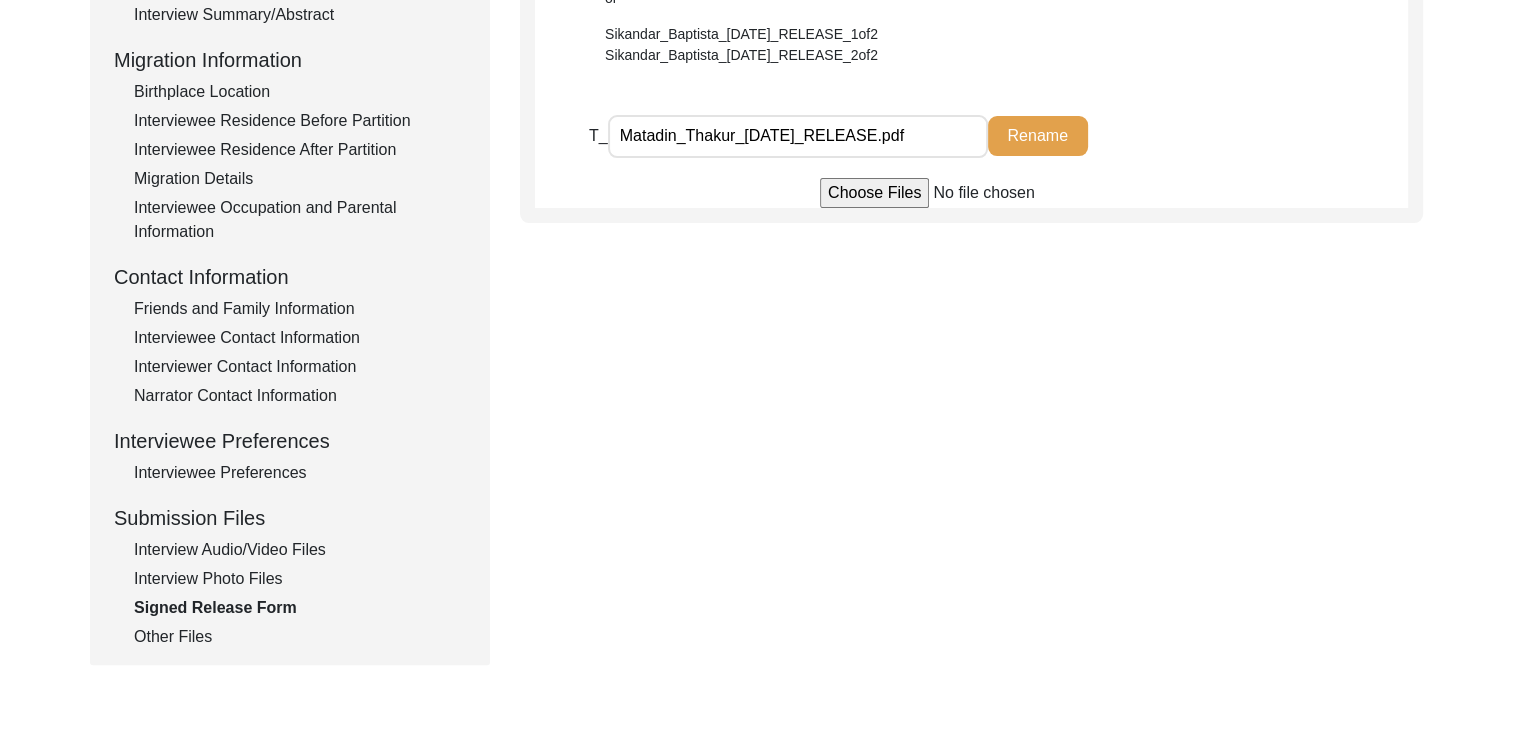 scroll, scrollTop: 392, scrollLeft: 0, axis: vertical 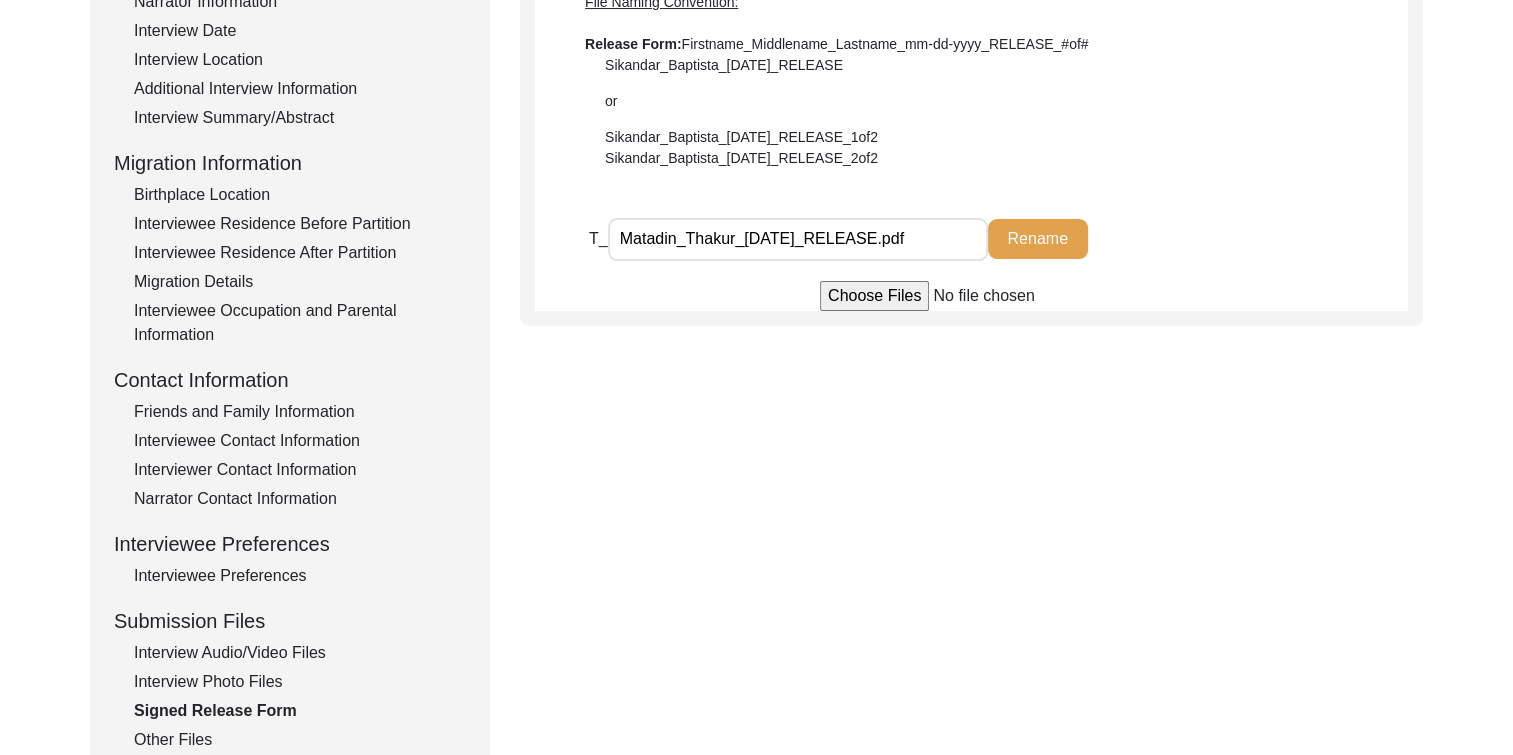 click on "Interview Summary/Abstract" 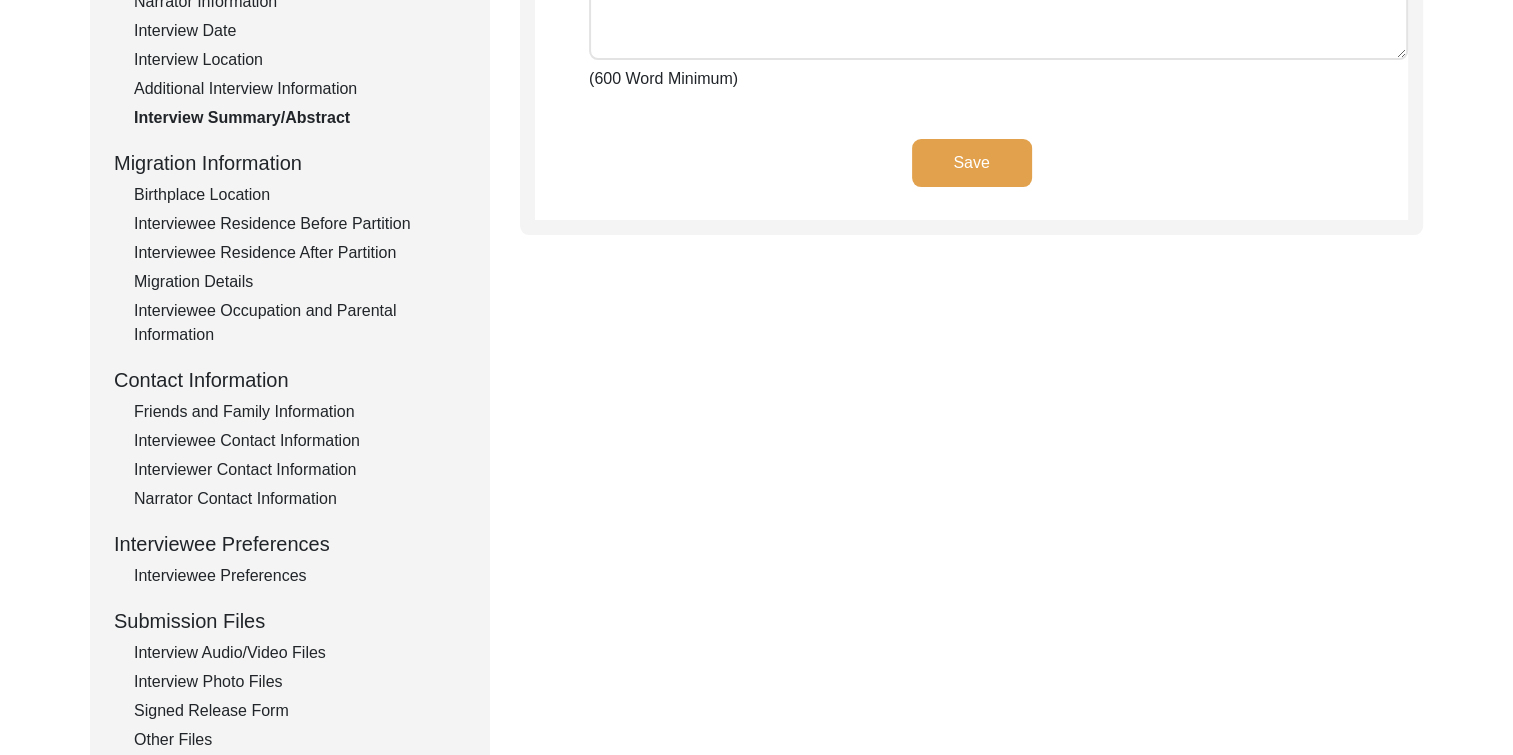 scroll, scrollTop: 284, scrollLeft: 0, axis: vertical 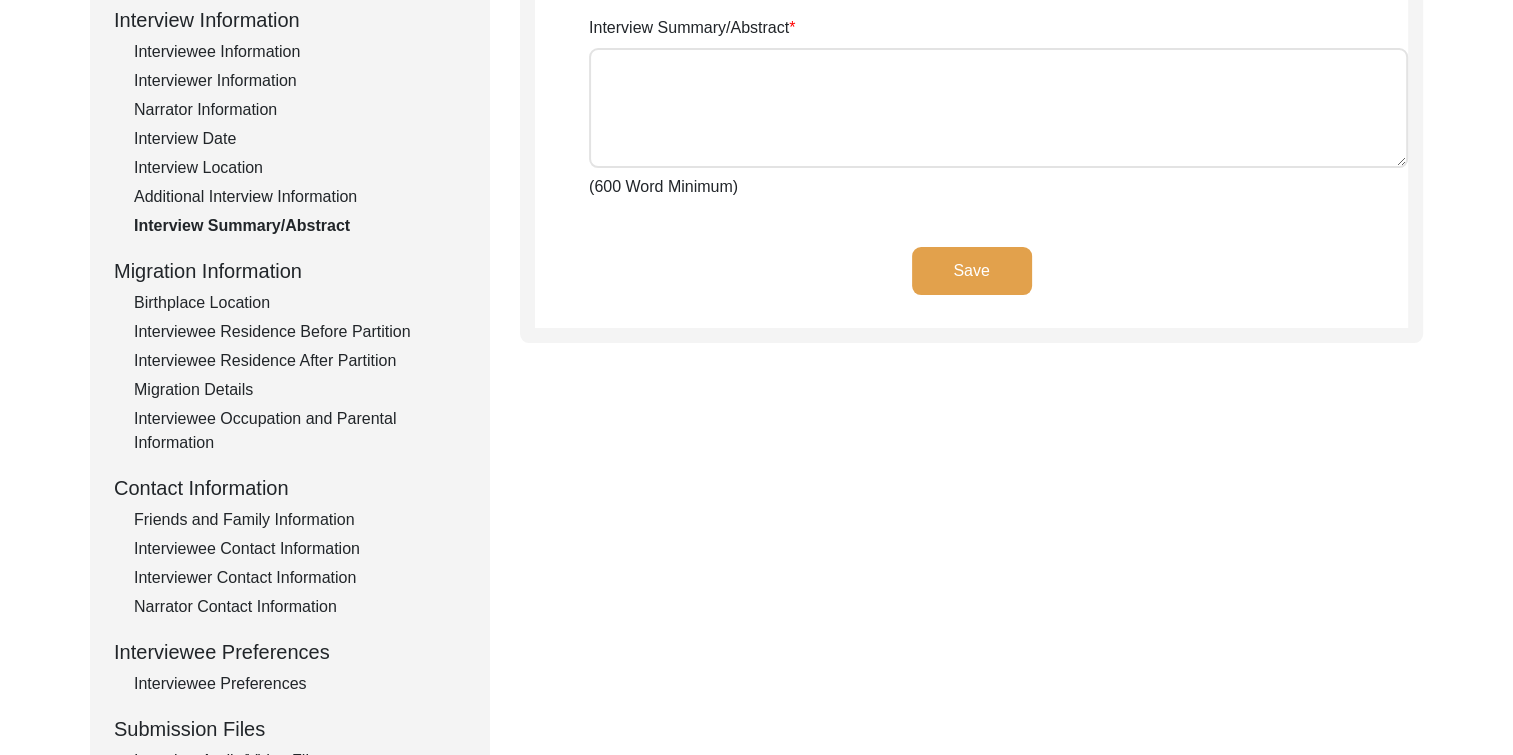 click on "Interview Summary/Abstract" at bounding box center (998, 108) 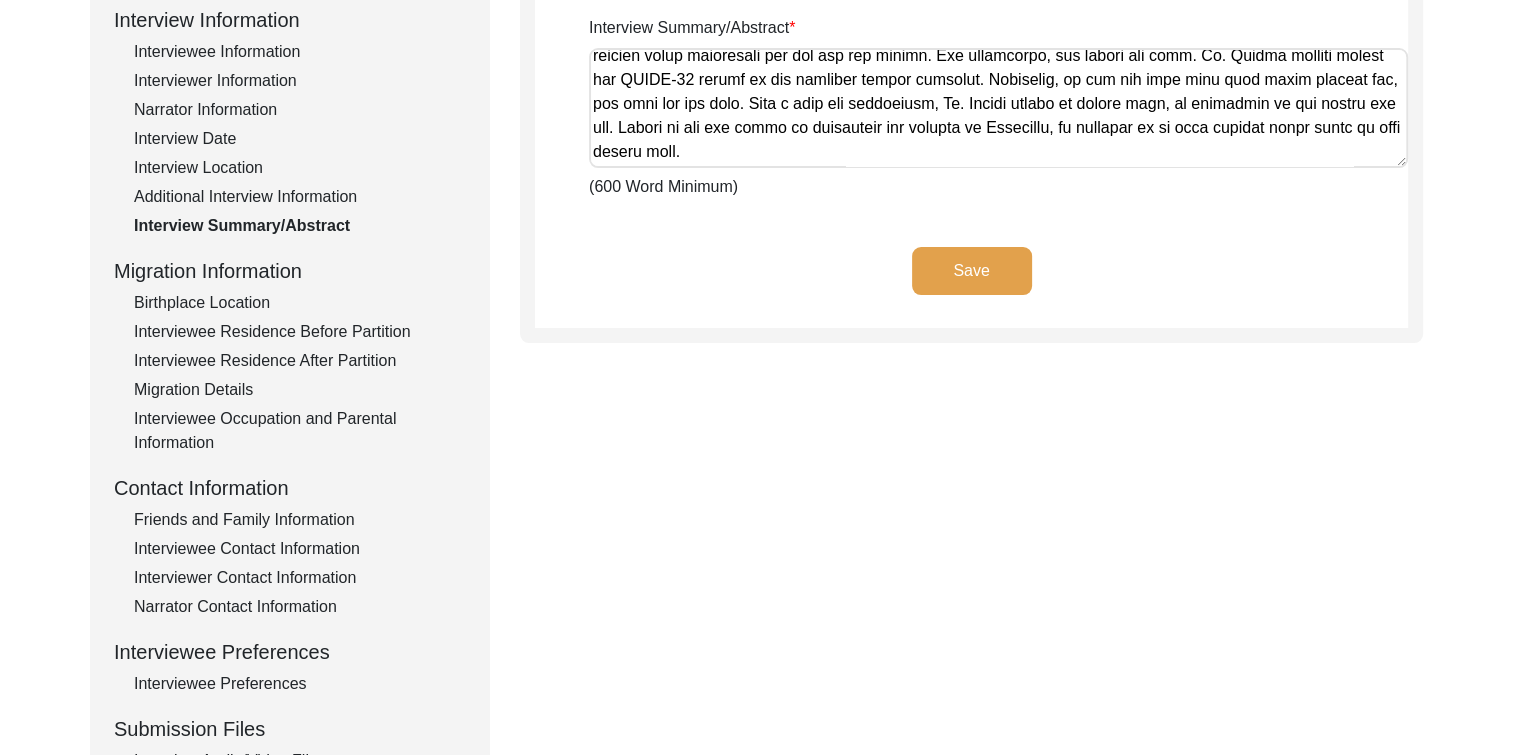 scroll, scrollTop: 823, scrollLeft: 0, axis: vertical 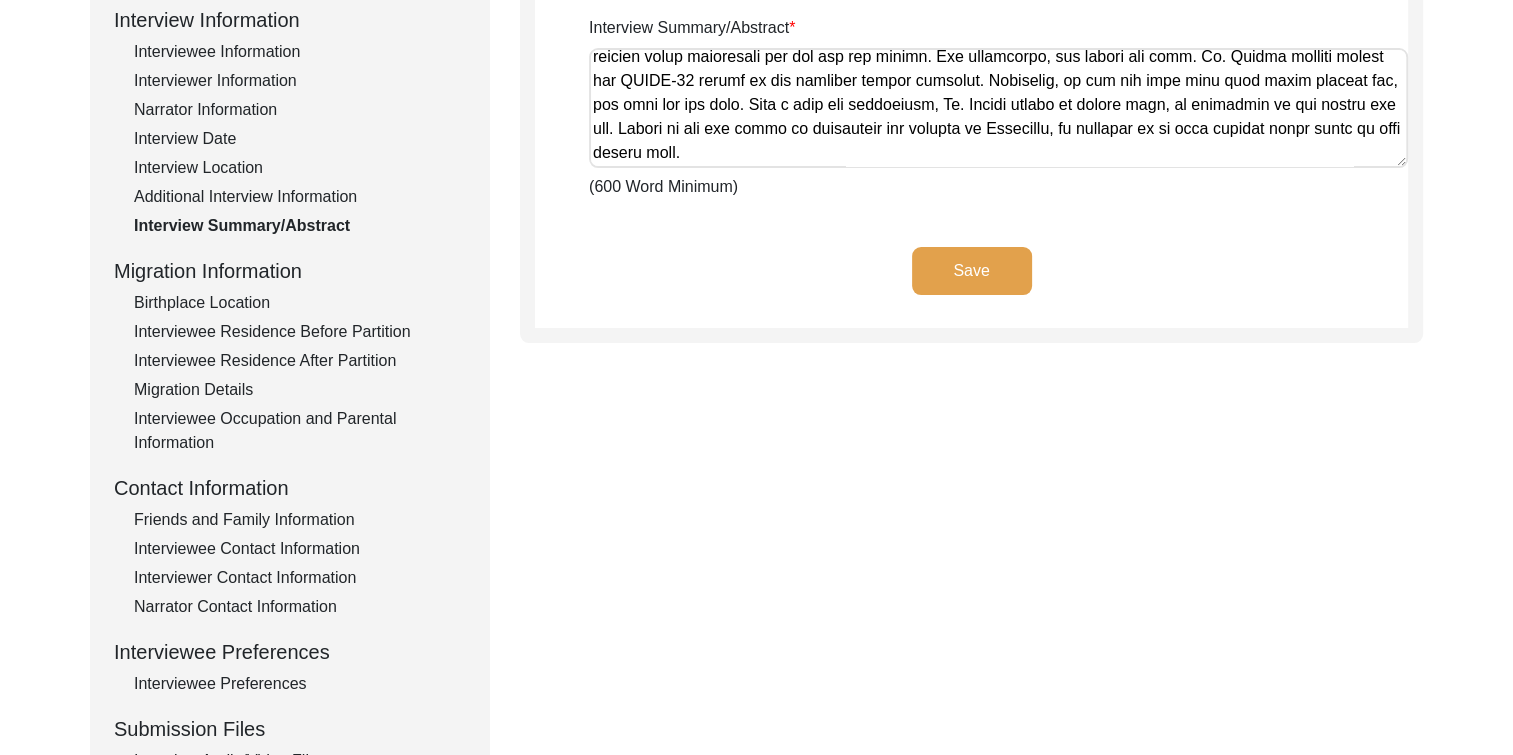 type on "[PERSON_NAME] was born in [GEOGRAPHIC_DATA] in the district of [GEOGRAPHIC_DATA], [GEOGRAPHIC_DATA] on [DATE]. Originally born as [PERSON_NAME], his surname was changed as his father was locally called [PERSON_NAME]. [PERSON_NAME] lived in his courtyard home with his parents, 3 brothers and 3 sisters. He spoke Rajasthani at home, as his paternal great-grandfather moved from [GEOGRAPHIC_DATA] to [GEOGRAPHIC_DATA], [GEOGRAPHIC_DATA]. They were Rajasthani [DEMOGRAPHIC_DATA]. His village, [GEOGRAPHIC_DATA] bordered [GEOGRAPHIC_DATA] and was known for [GEOGRAPHIC_DATA] and jute. Before Partition, he spoke Rajasthani at home and Bengali which was his medium of education. After Partition and his subsequent move to [GEOGRAPHIC_DATA], he started speaking Rajasthani, Bengali, Hindi and Assamese. His village had a post office and goods were also brought in from other places. His village had Ram Leela performances wherein they enacted the story. Temporary film set-ups were also organised for entertainment. There were also yatra (jatra) theatre groups, who performed plays on topics such as [PERSON_NAME]..." 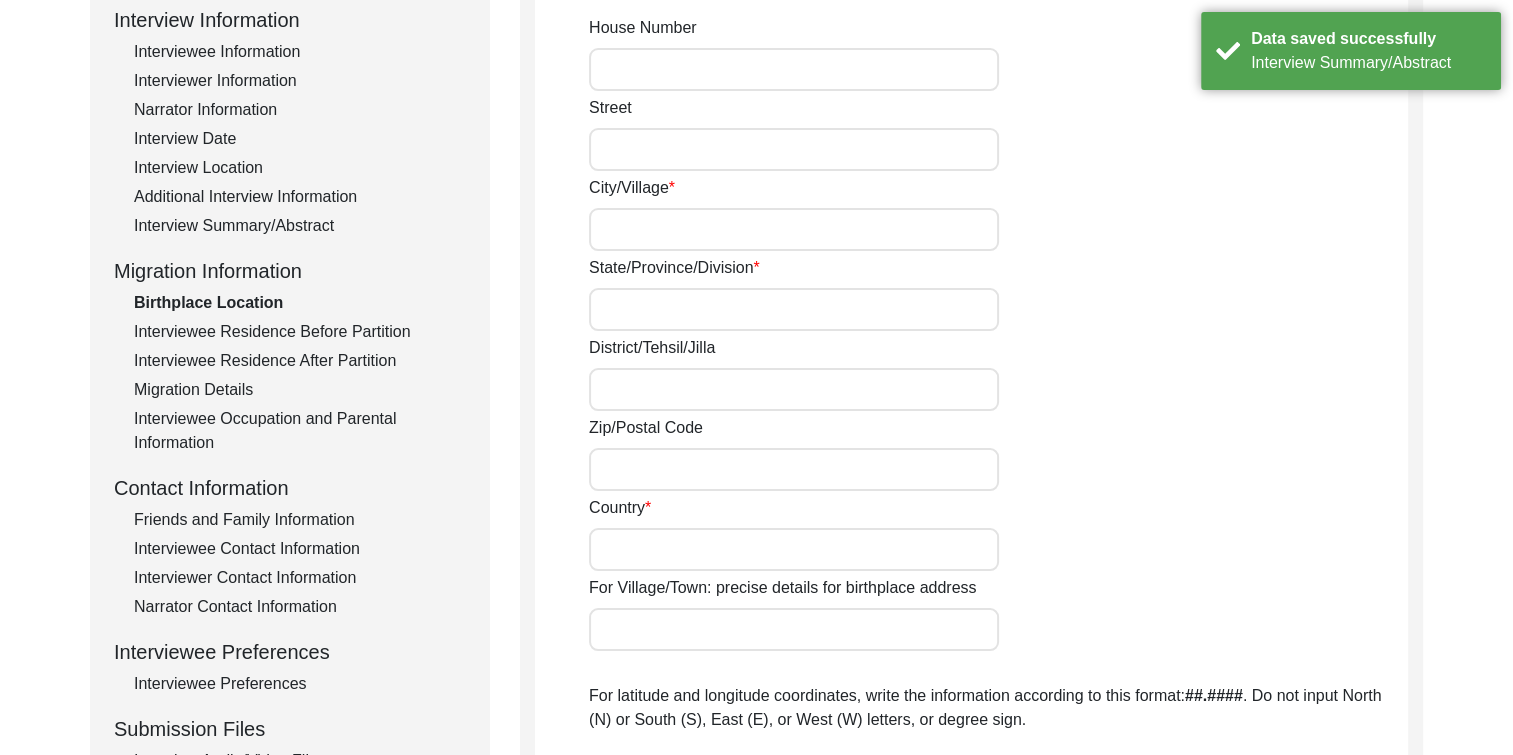 type on "Samsi" 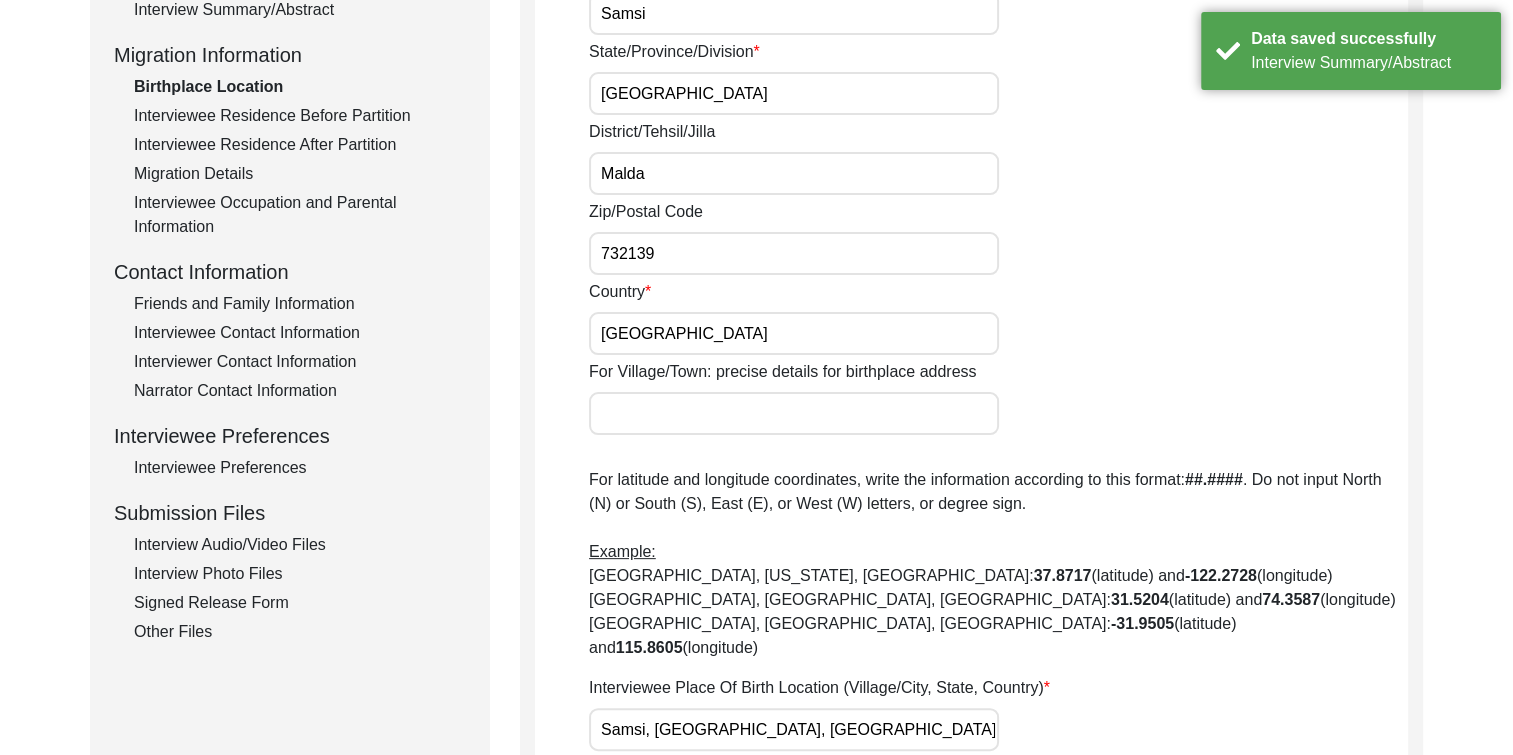 scroll, scrollTop: 511, scrollLeft: 0, axis: vertical 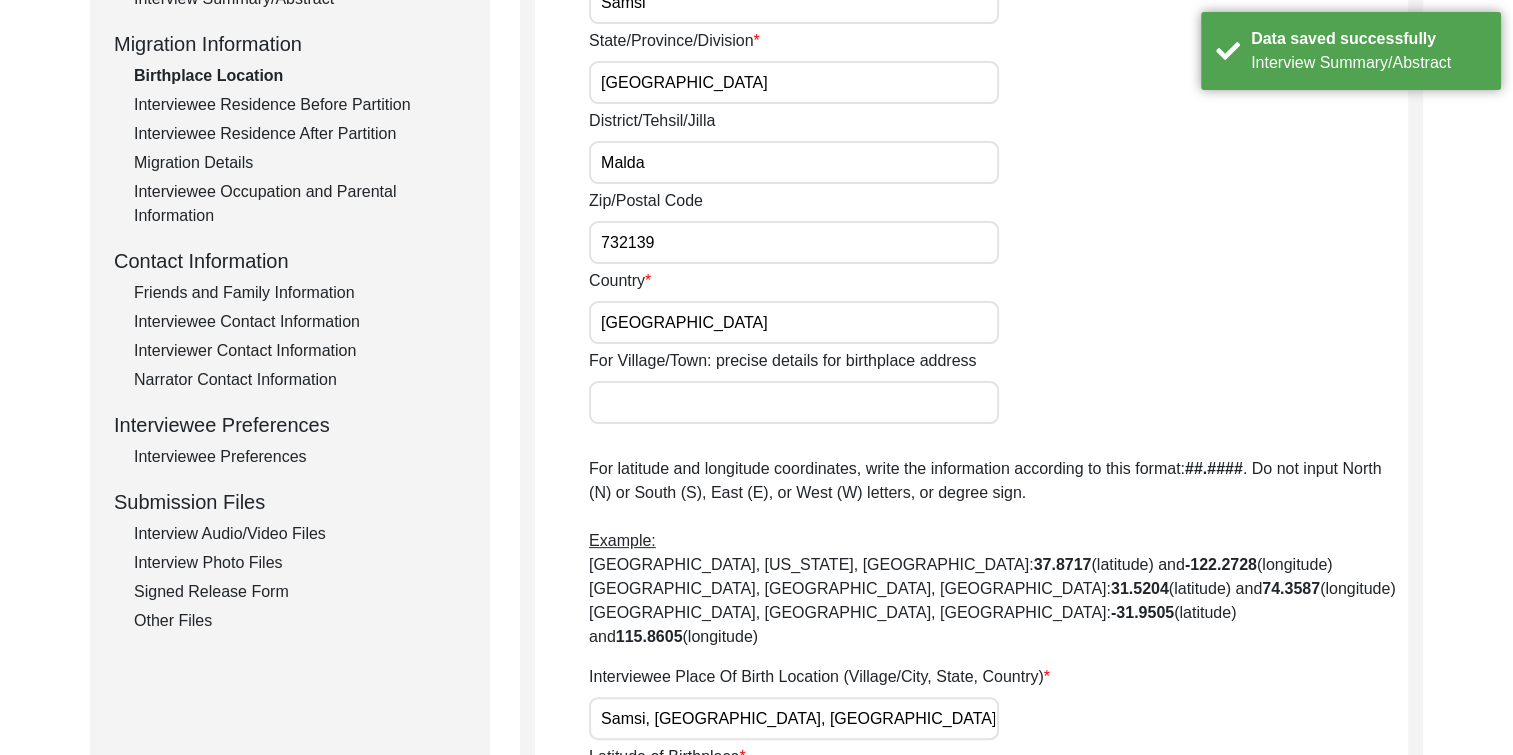 click on "Interview Audio/Video Files" 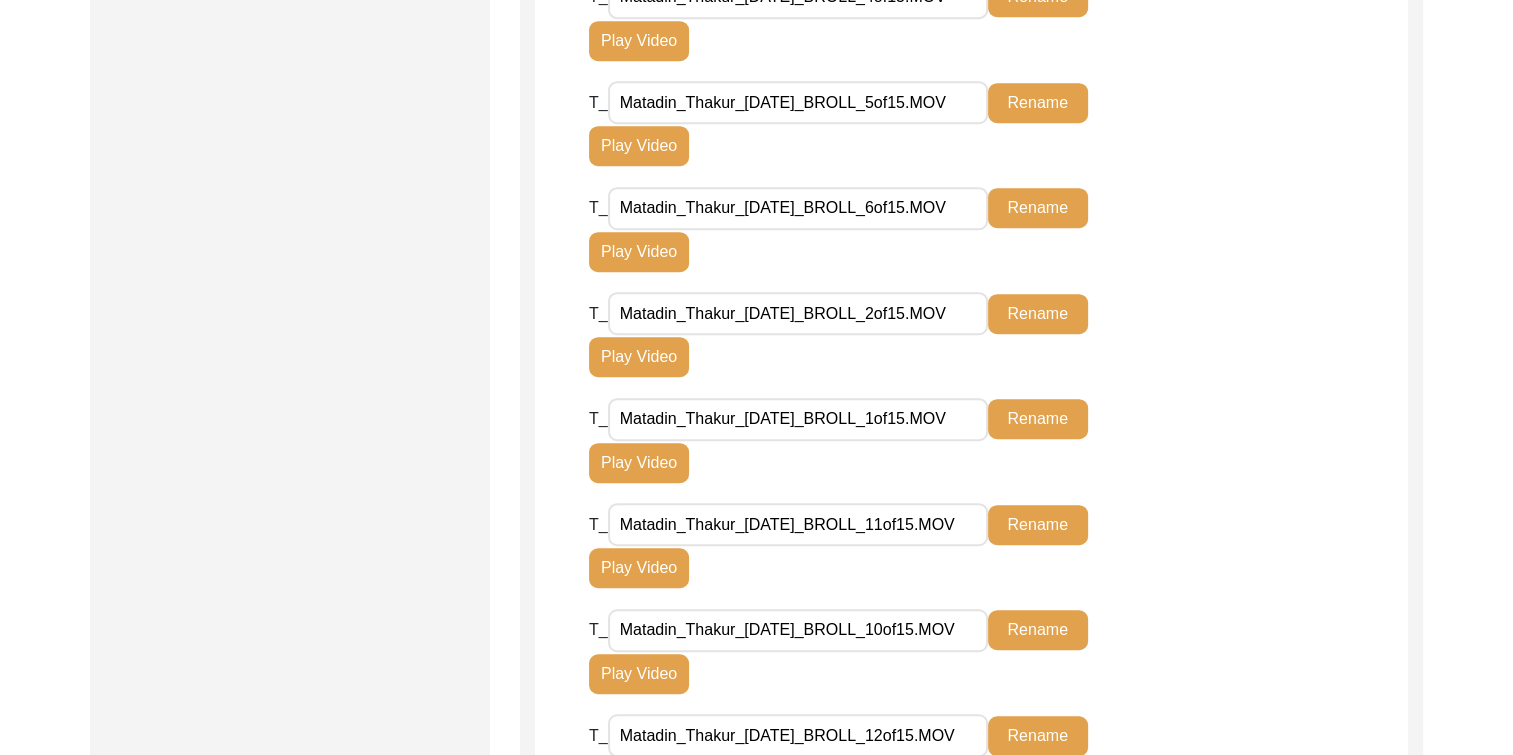 scroll, scrollTop: 1762, scrollLeft: 0, axis: vertical 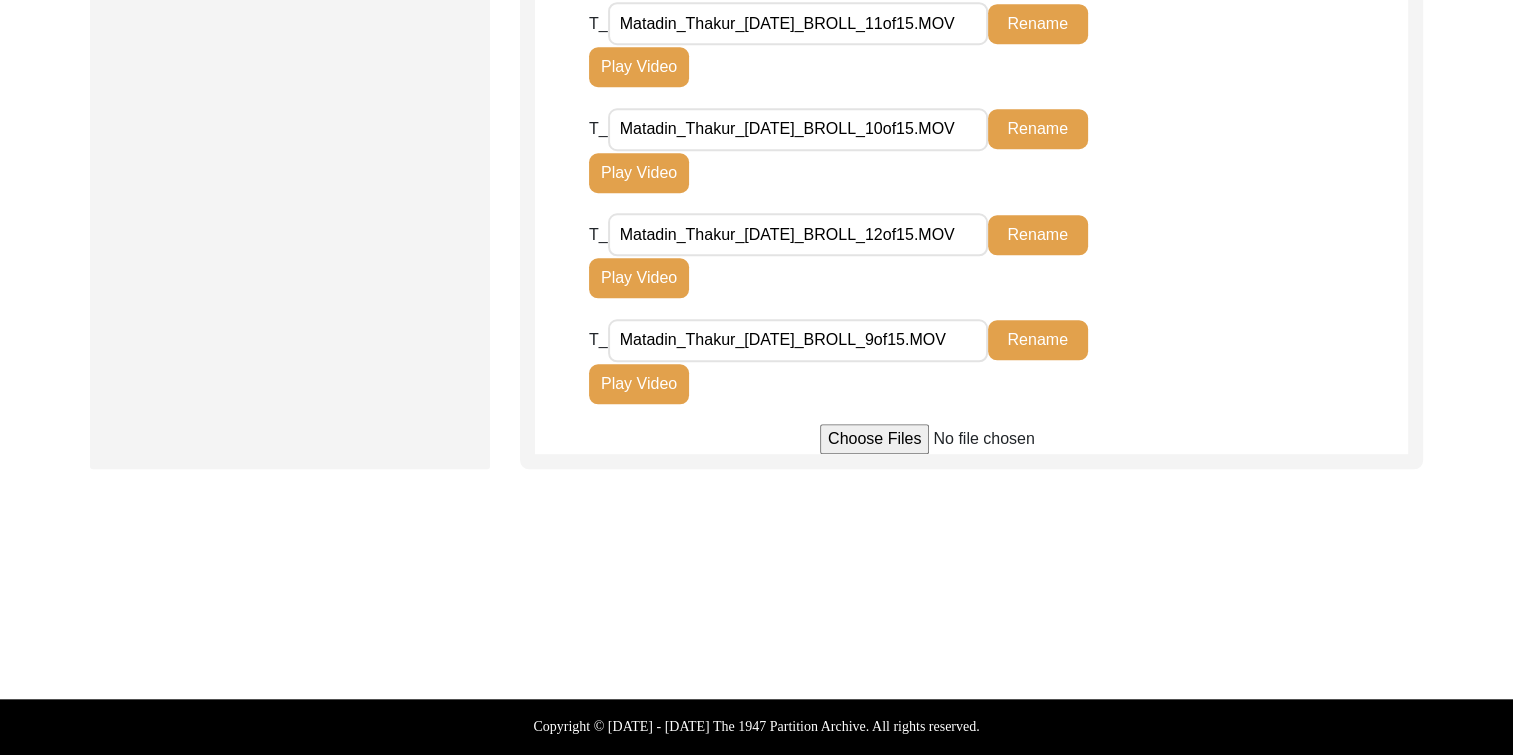 click at bounding box center [971, 439] 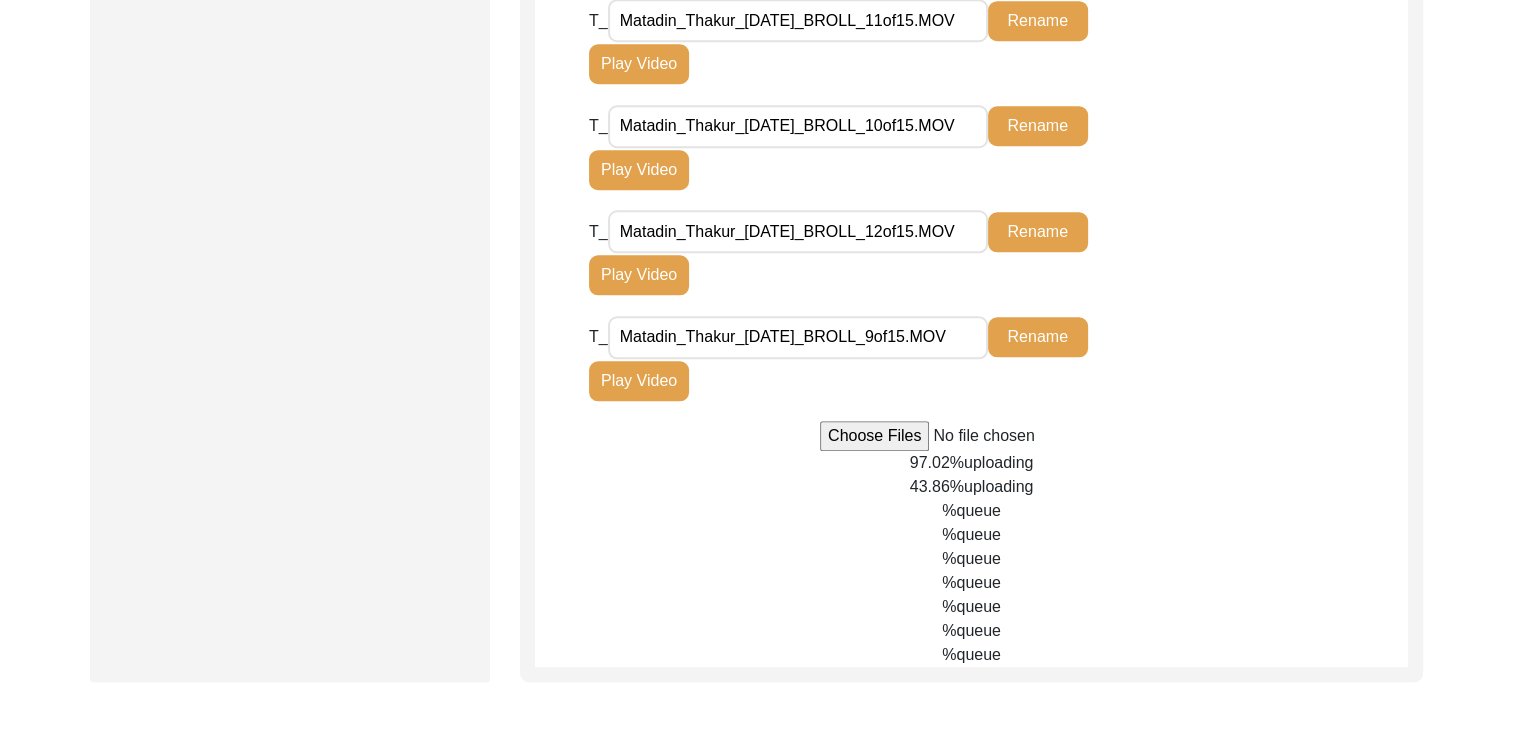 click on "%  queue" 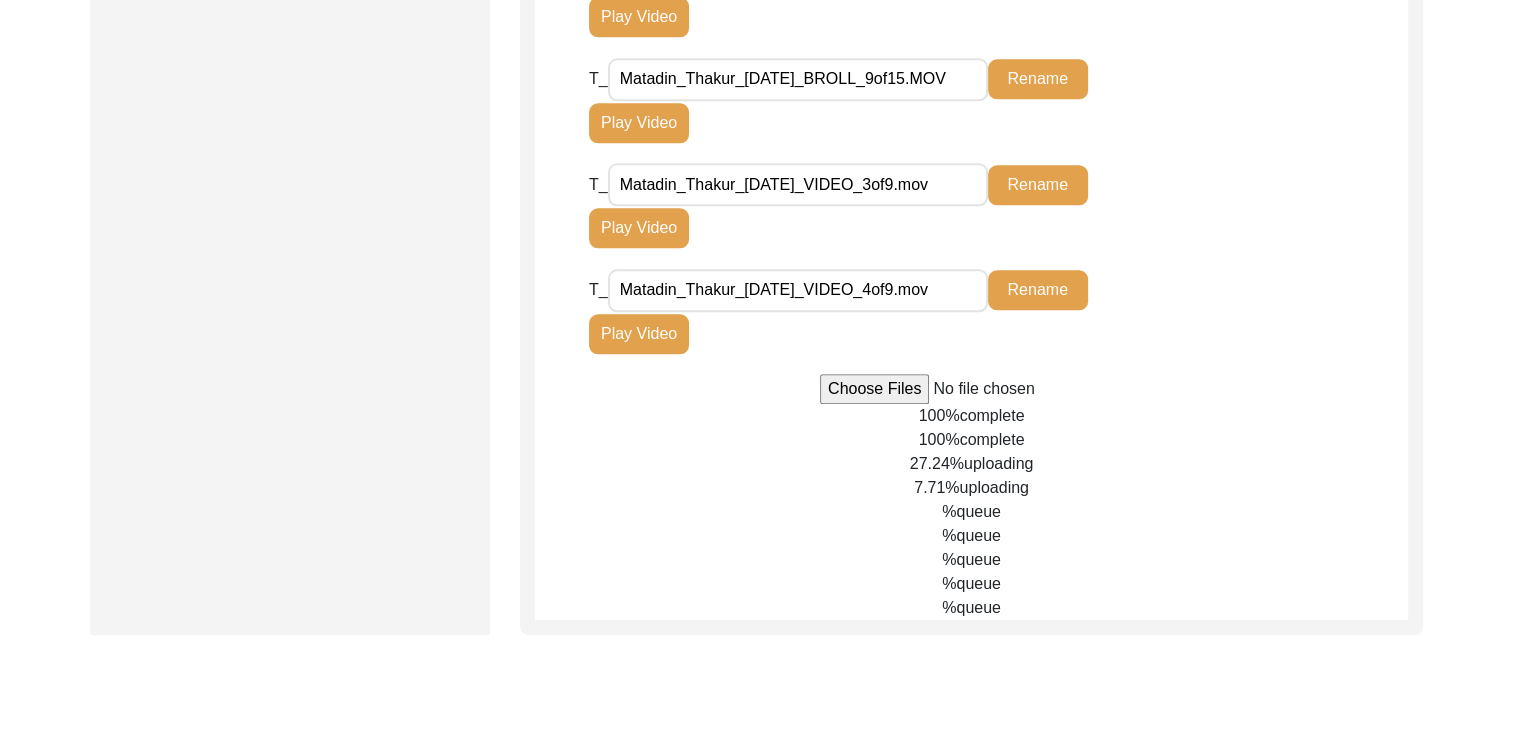 scroll, scrollTop: 2022, scrollLeft: 0, axis: vertical 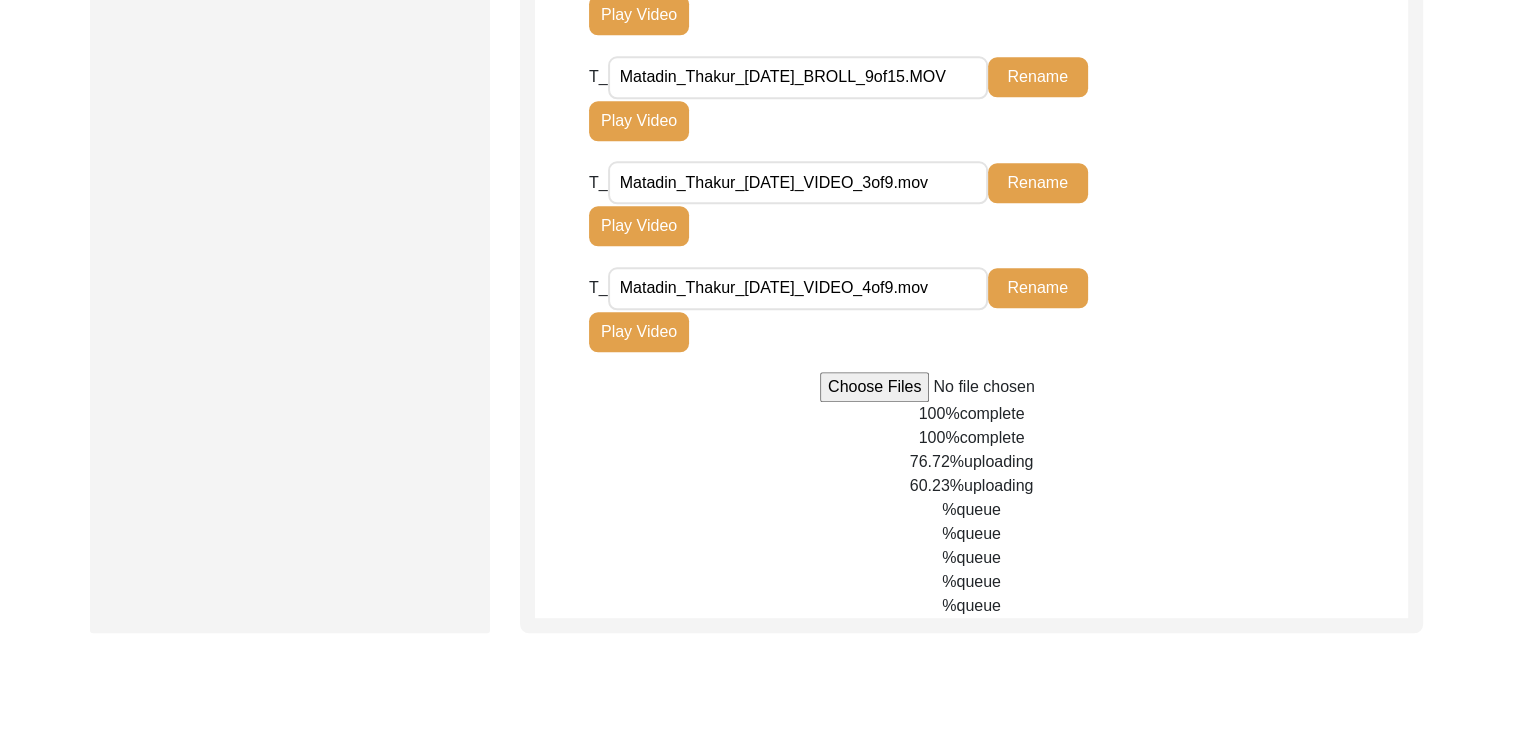 click on "100%  complete" 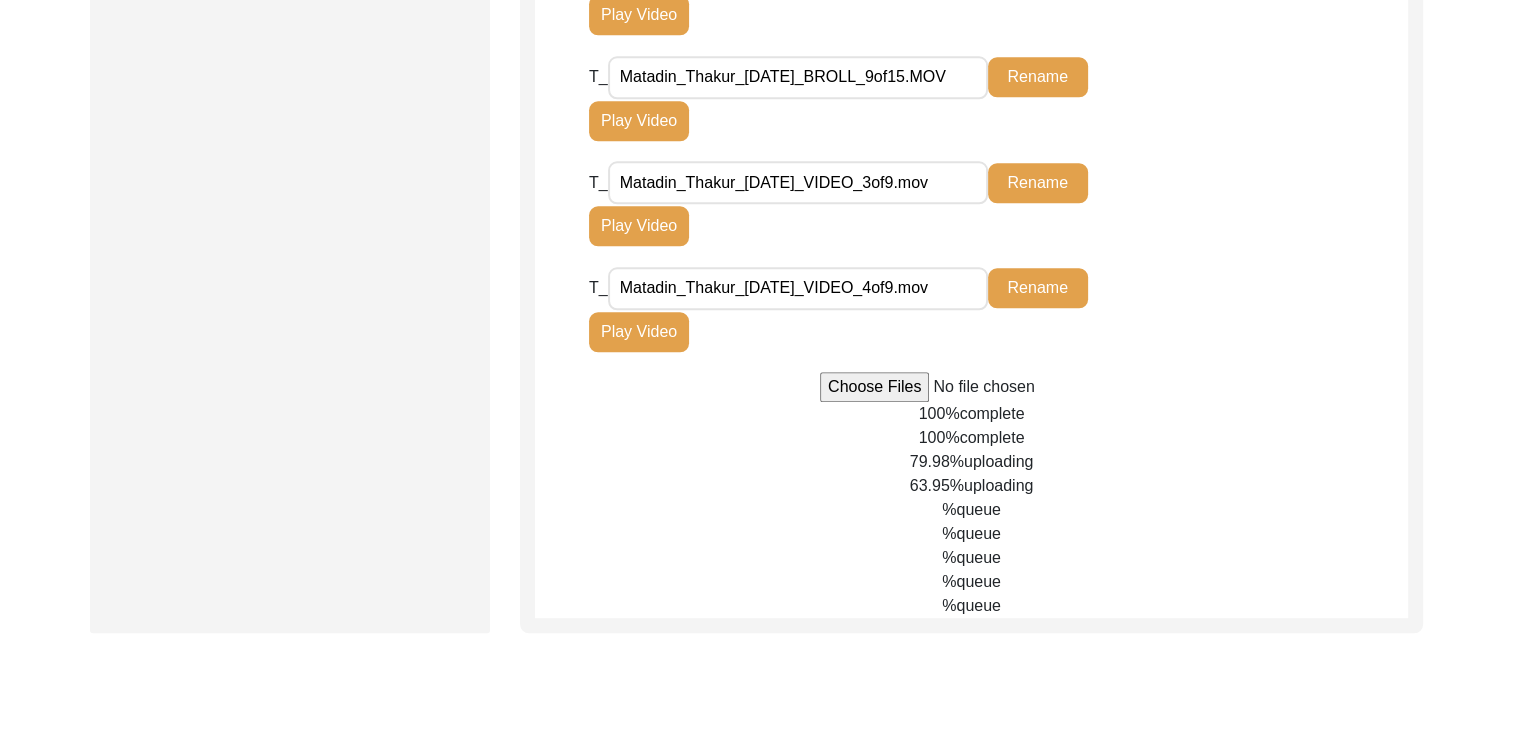click on "100%  complete" 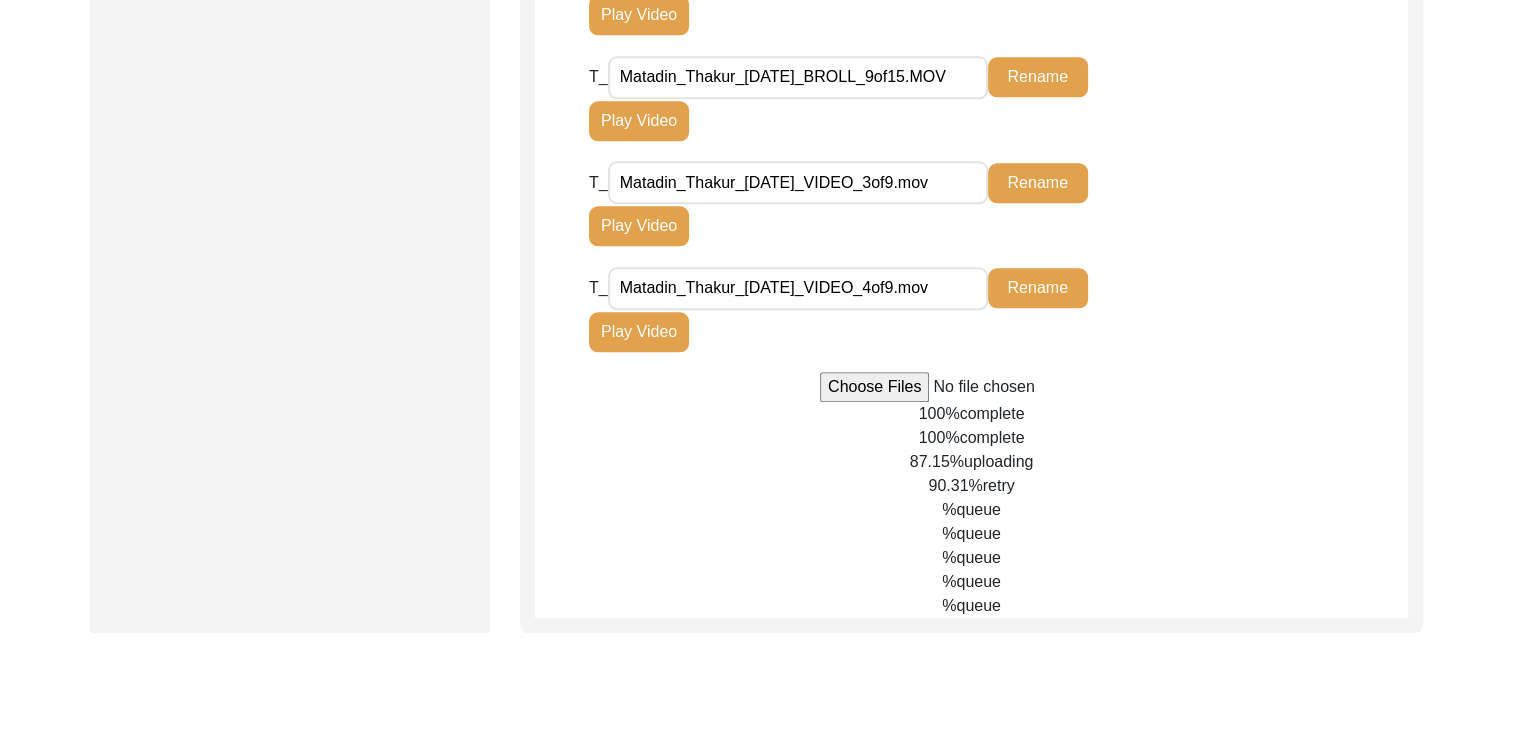 click on "retry" 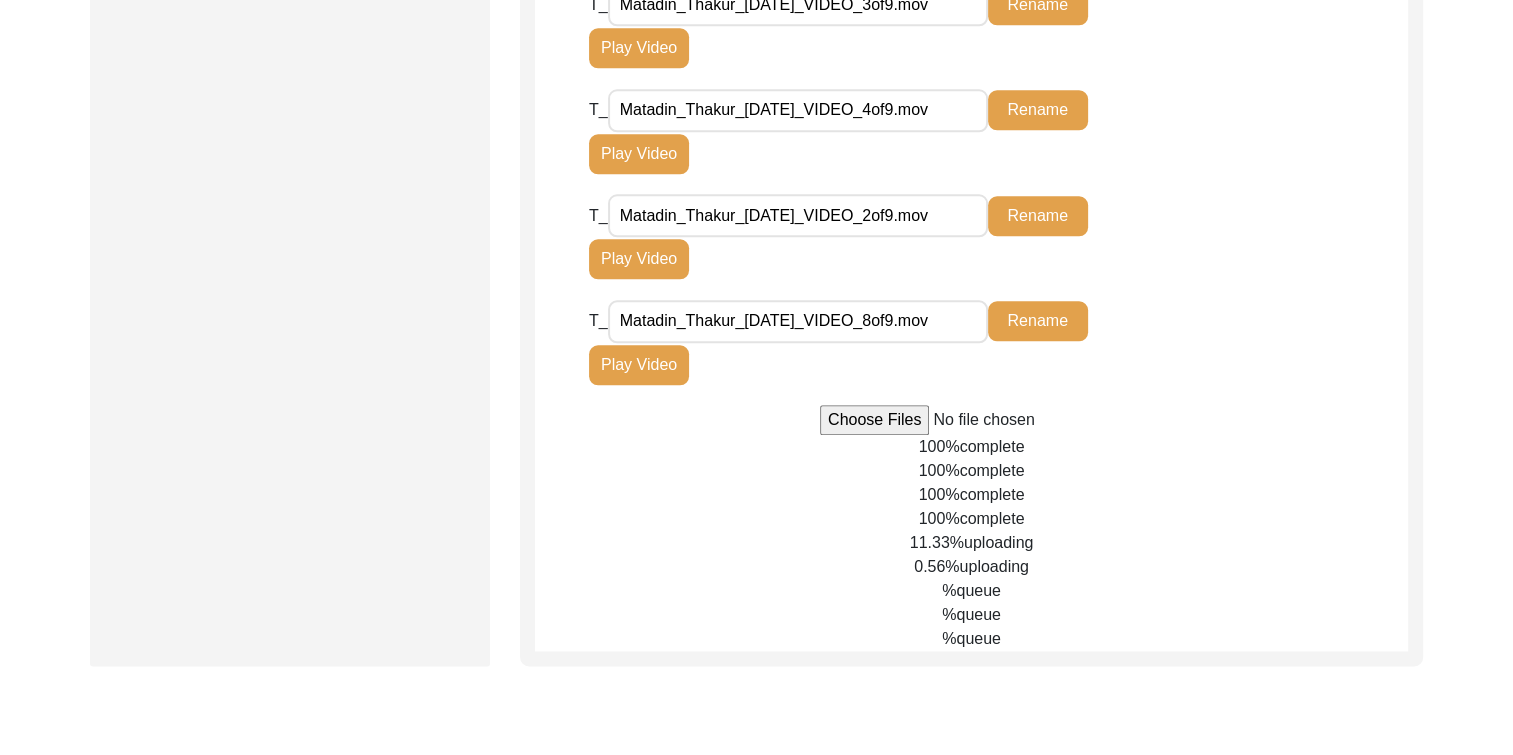 scroll, scrollTop: 2204, scrollLeft: 0, axis: vertical 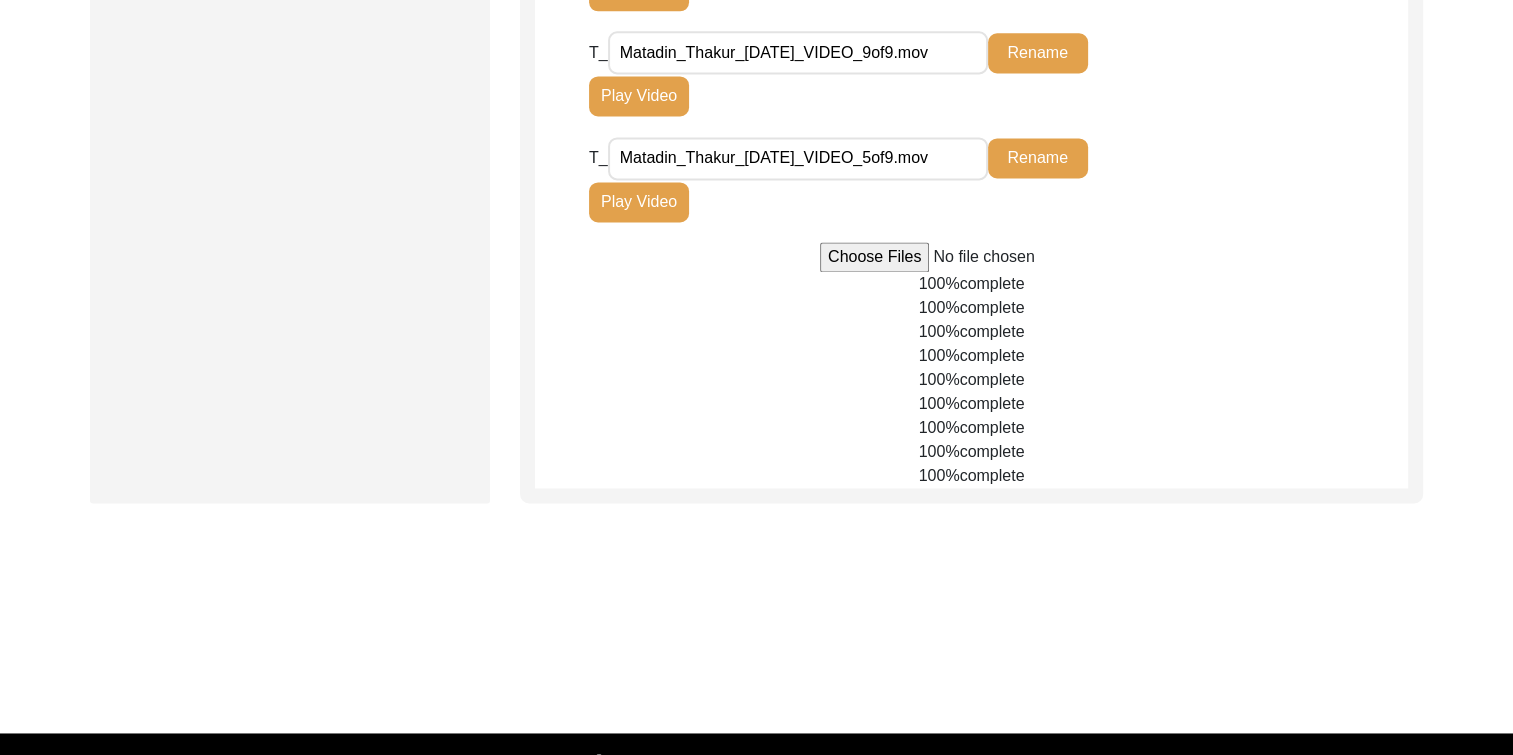 type 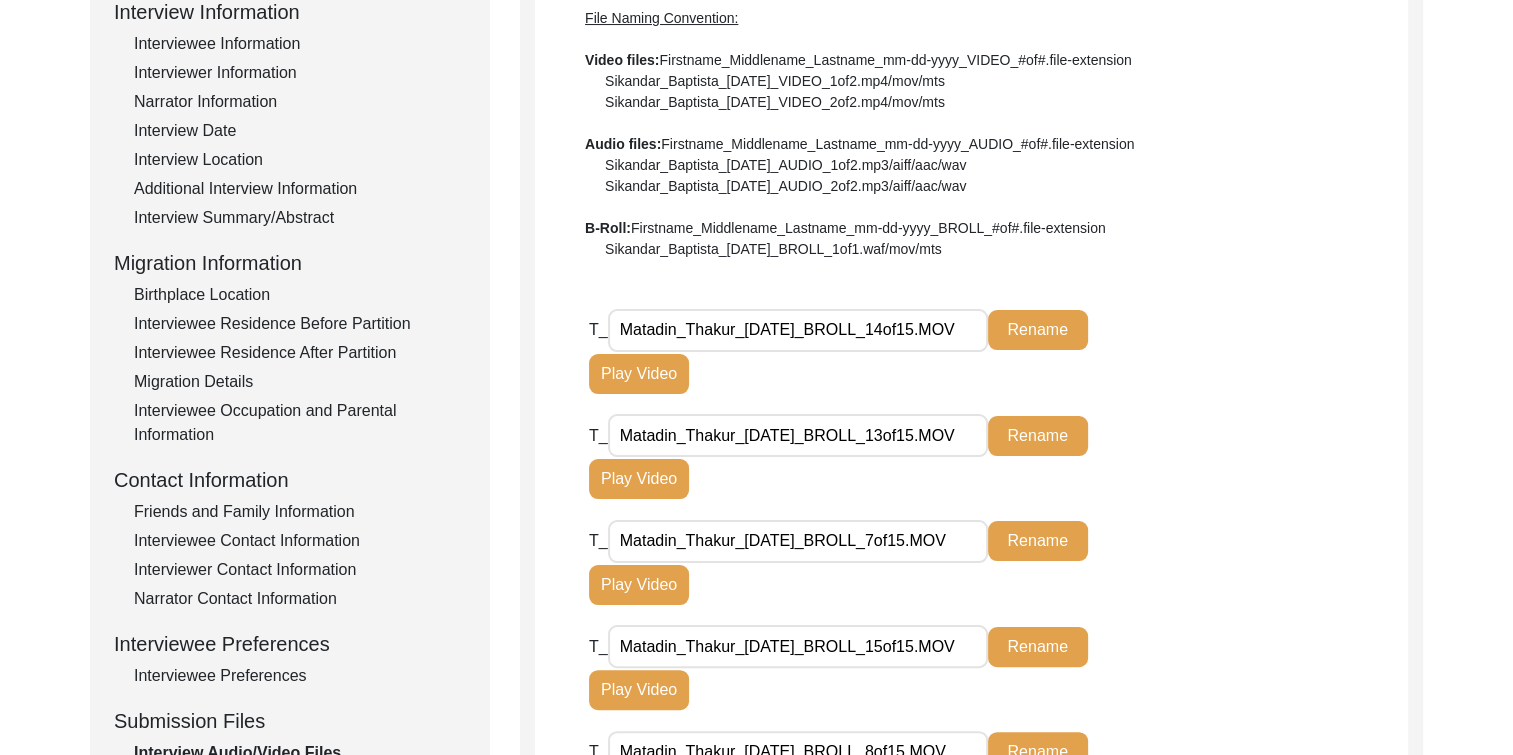 scroll, scrollTop: 291, scrollLeft: 0, axis: vertical 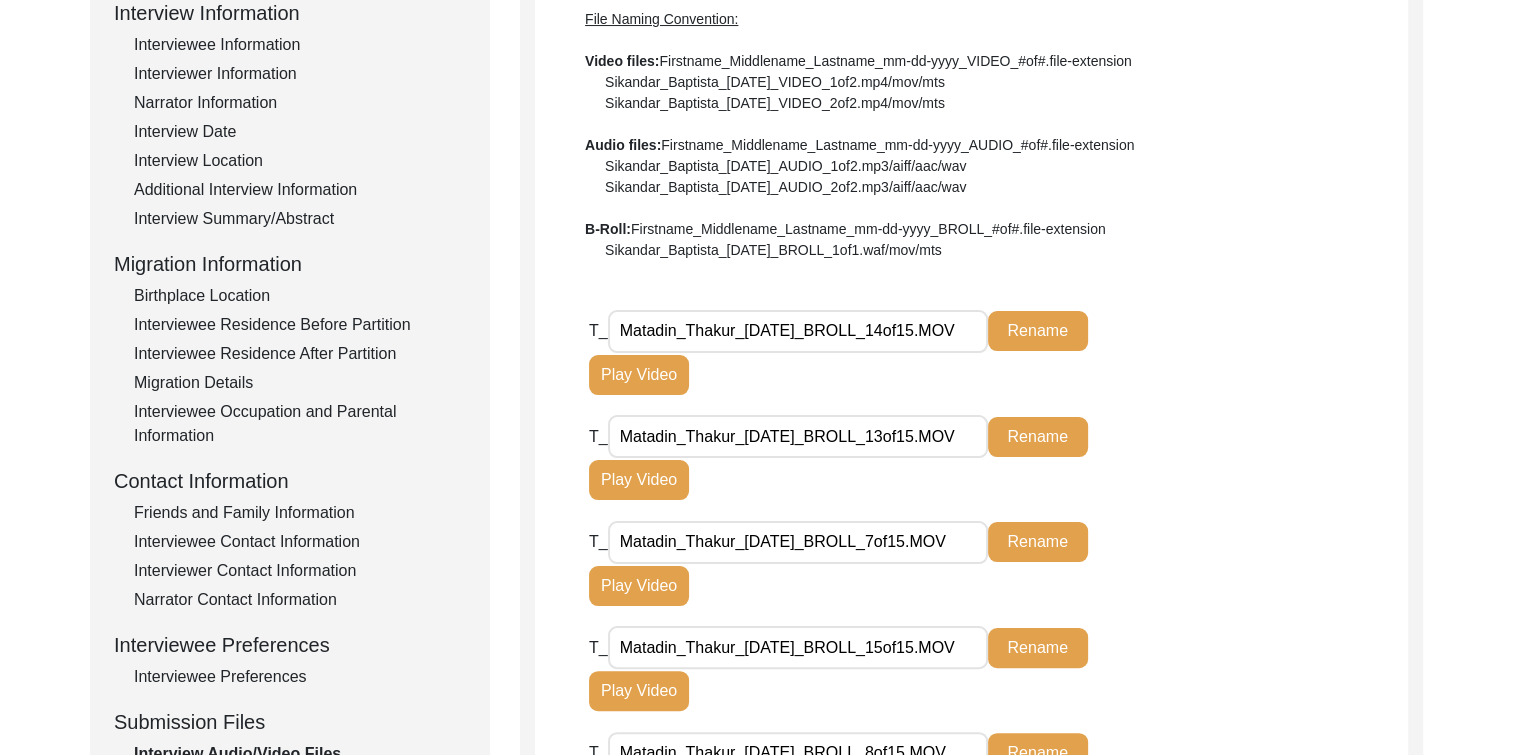 click on "Interviewee Information" 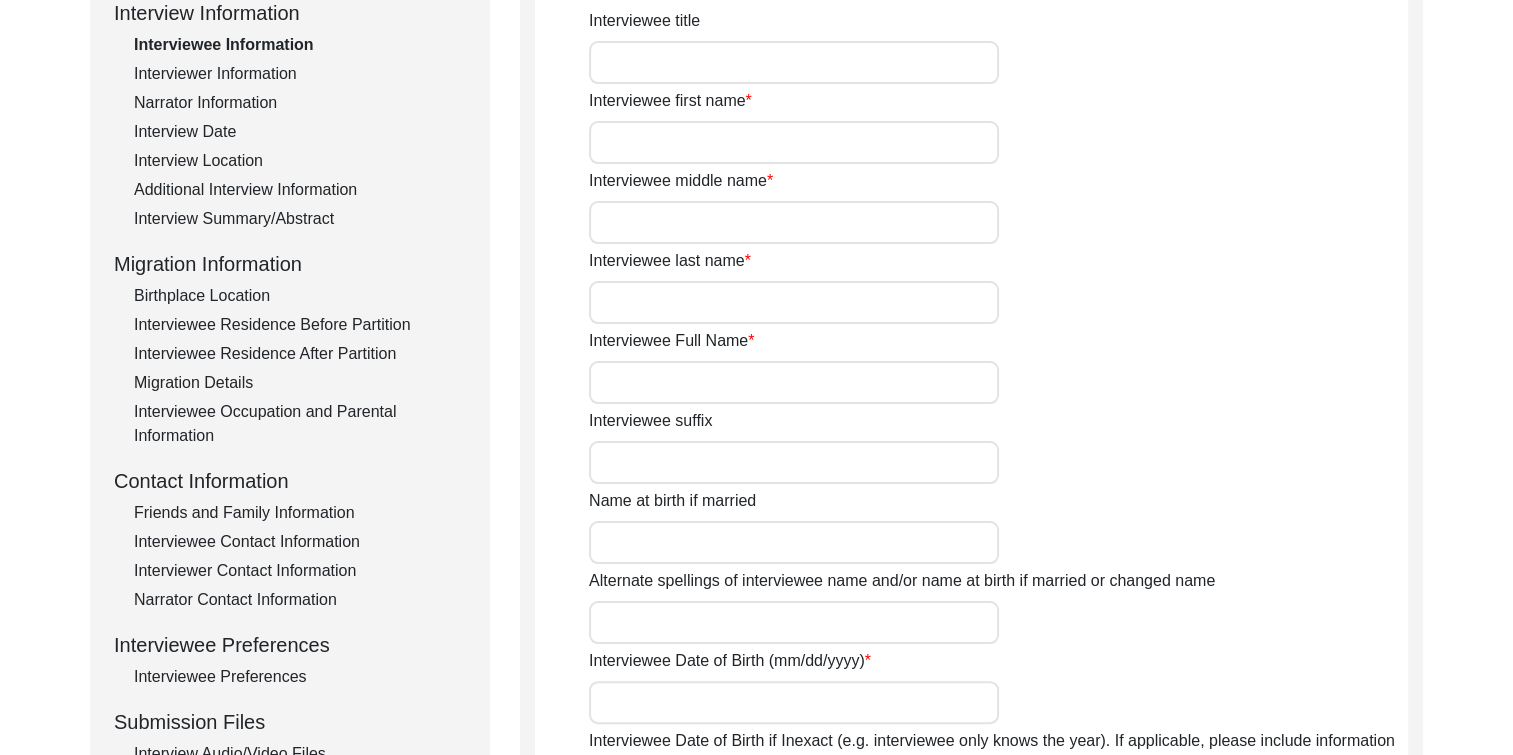 type on "Mr." 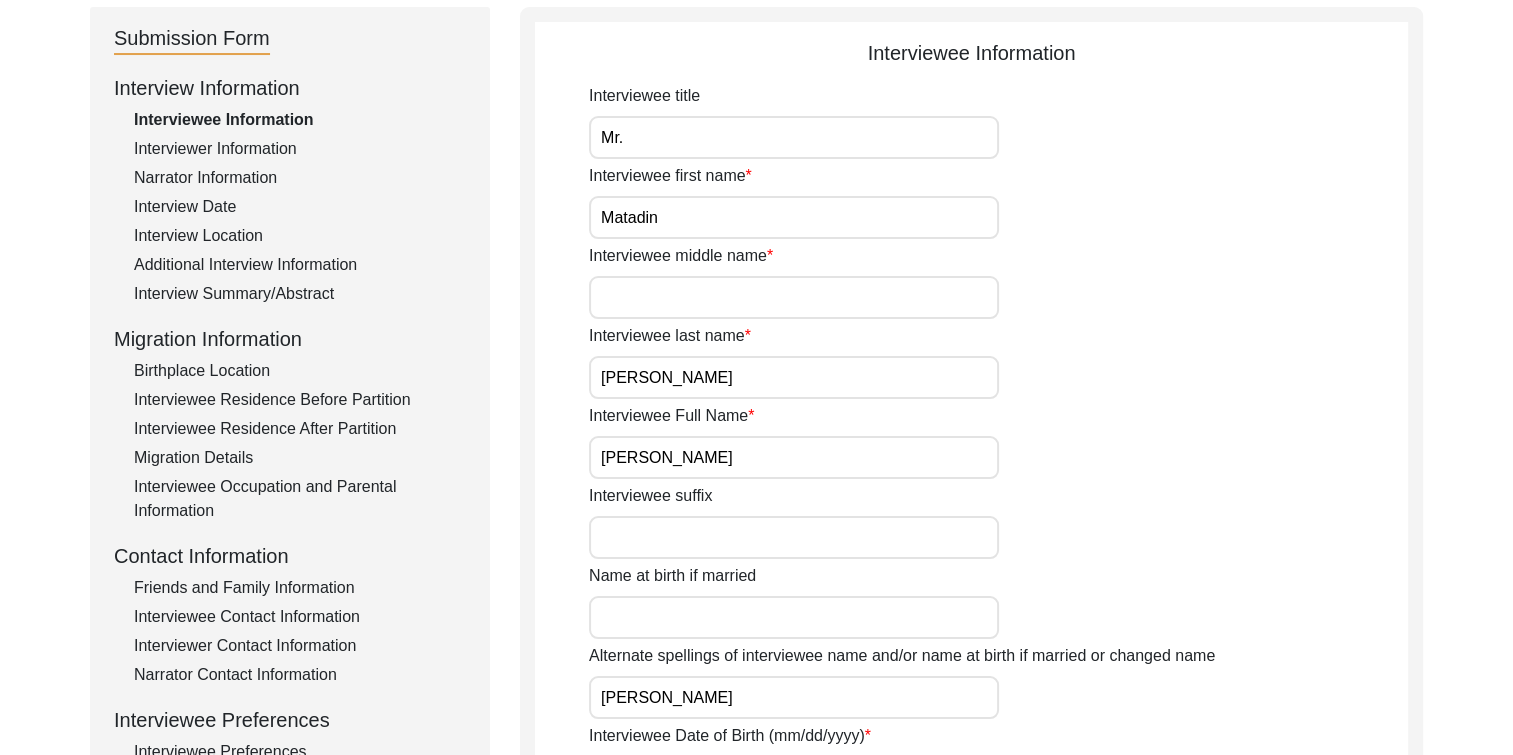 scroll, scrollTop: 215, scrollLeft: 0, axis: vertical 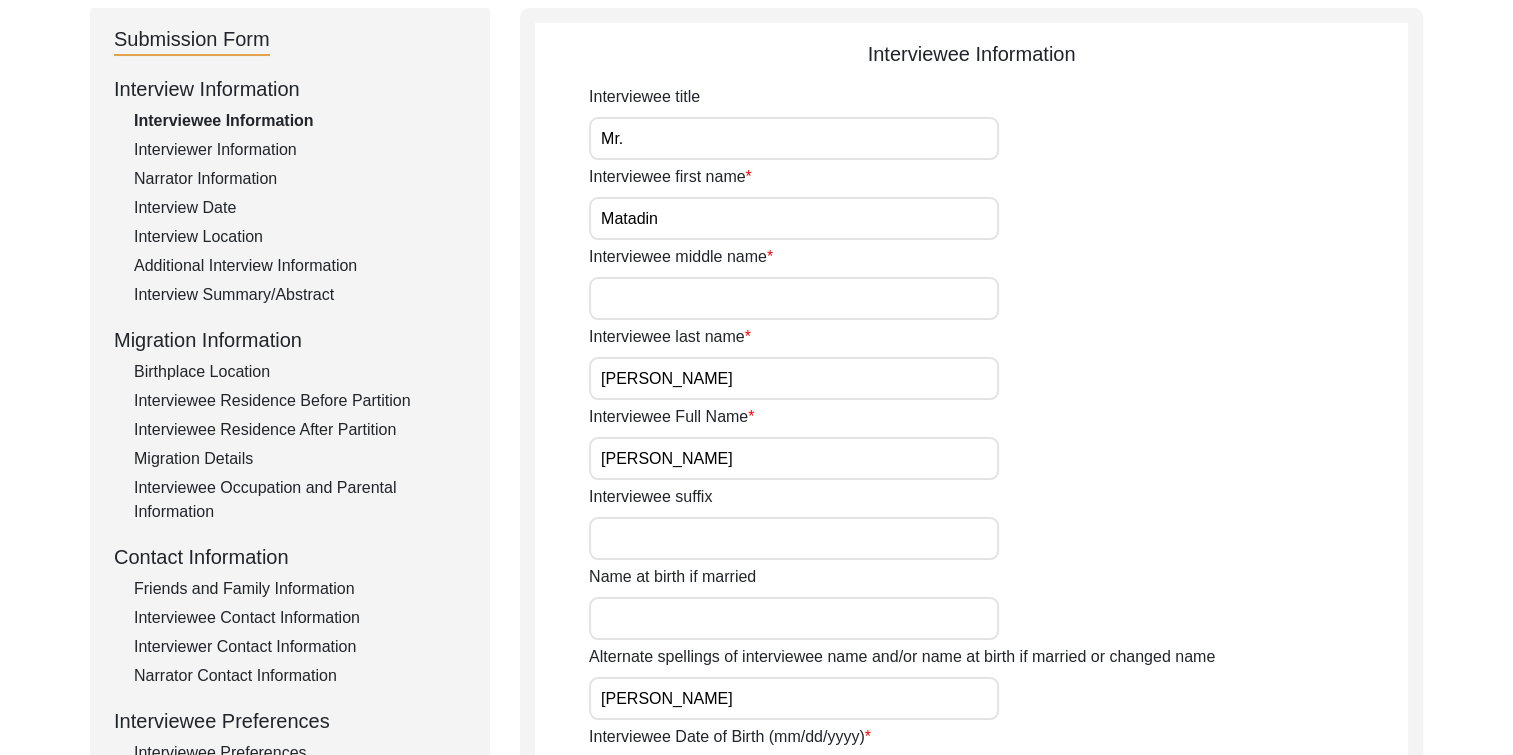 click on "Interviewer Information" 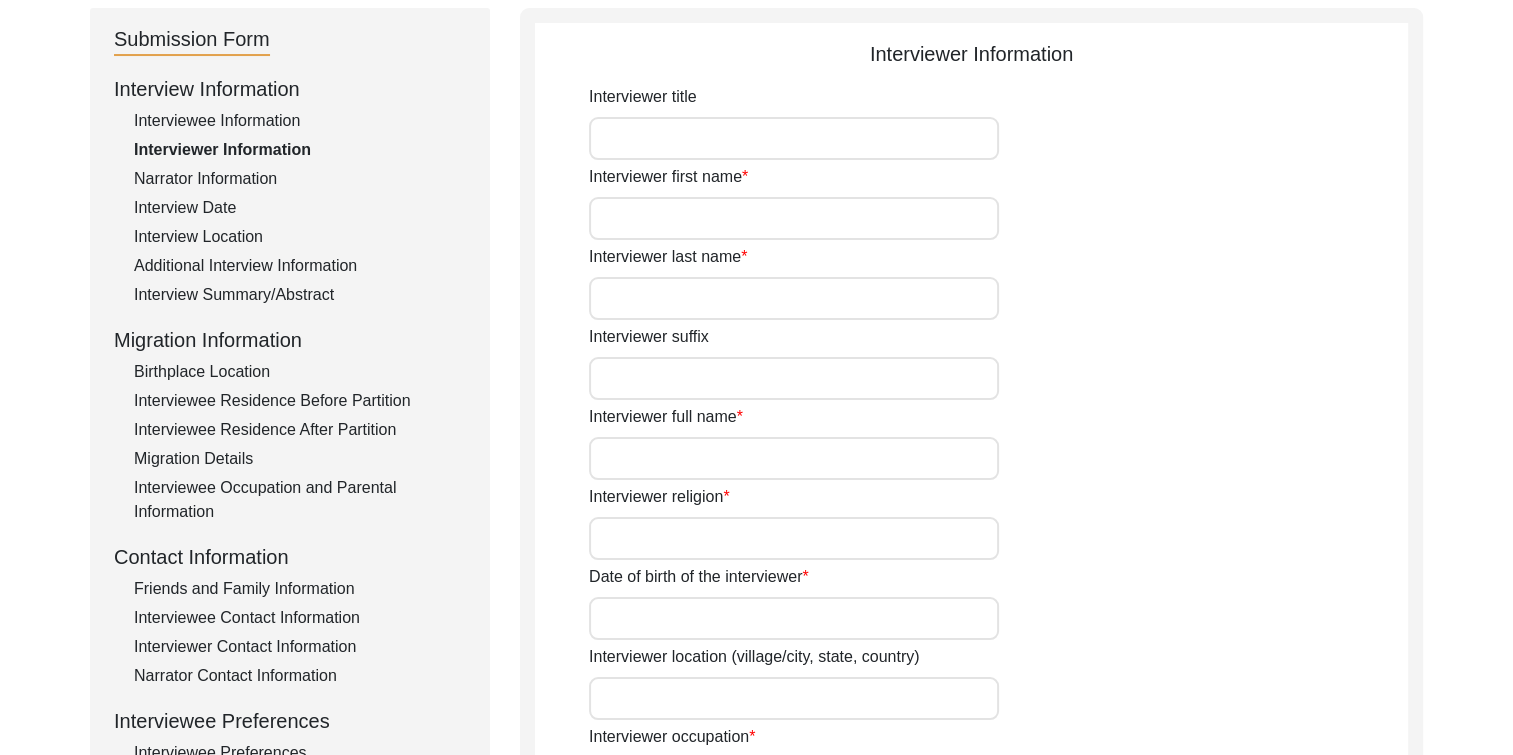 type on "Ms." 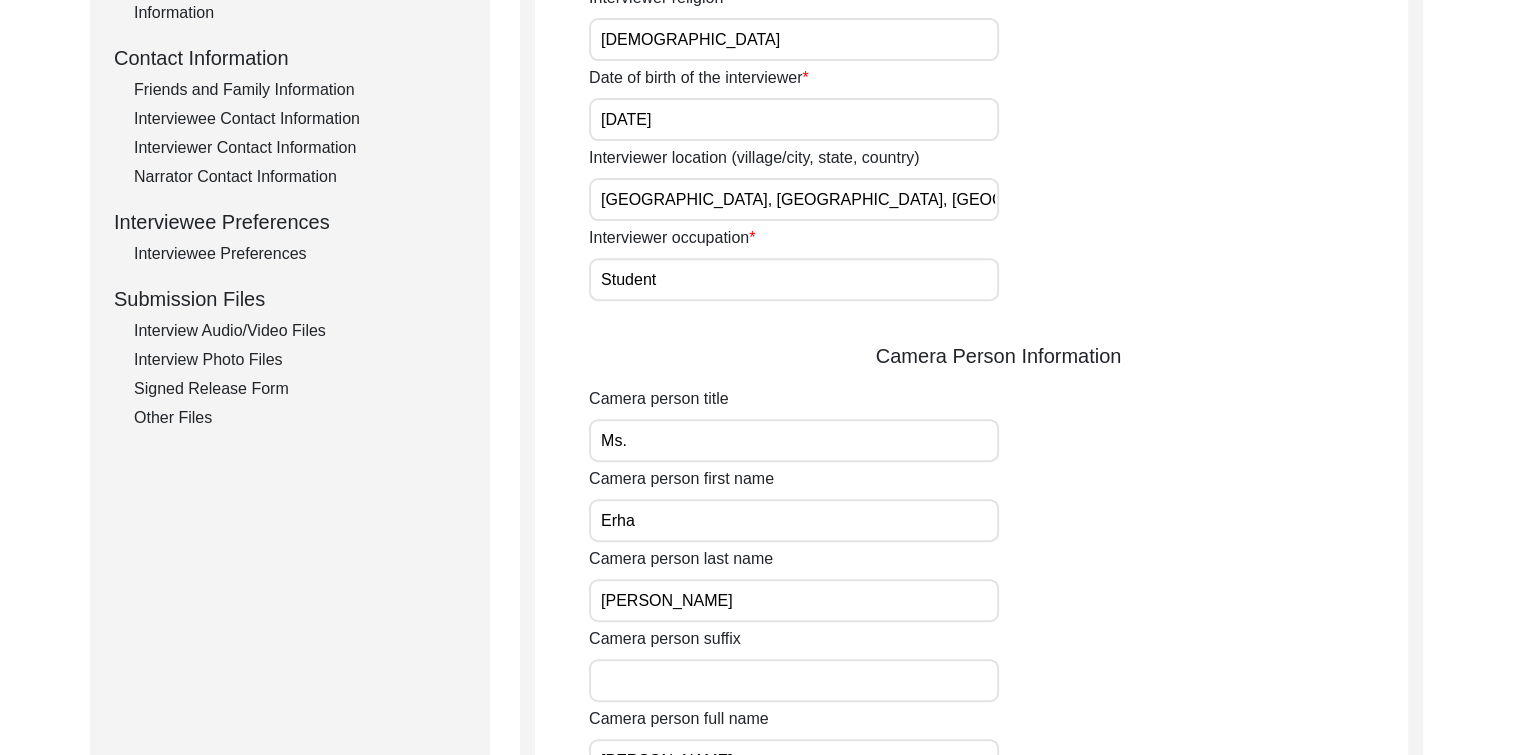 scroll, scrollTop: 715, scrollLeft: 0, axis: vertical 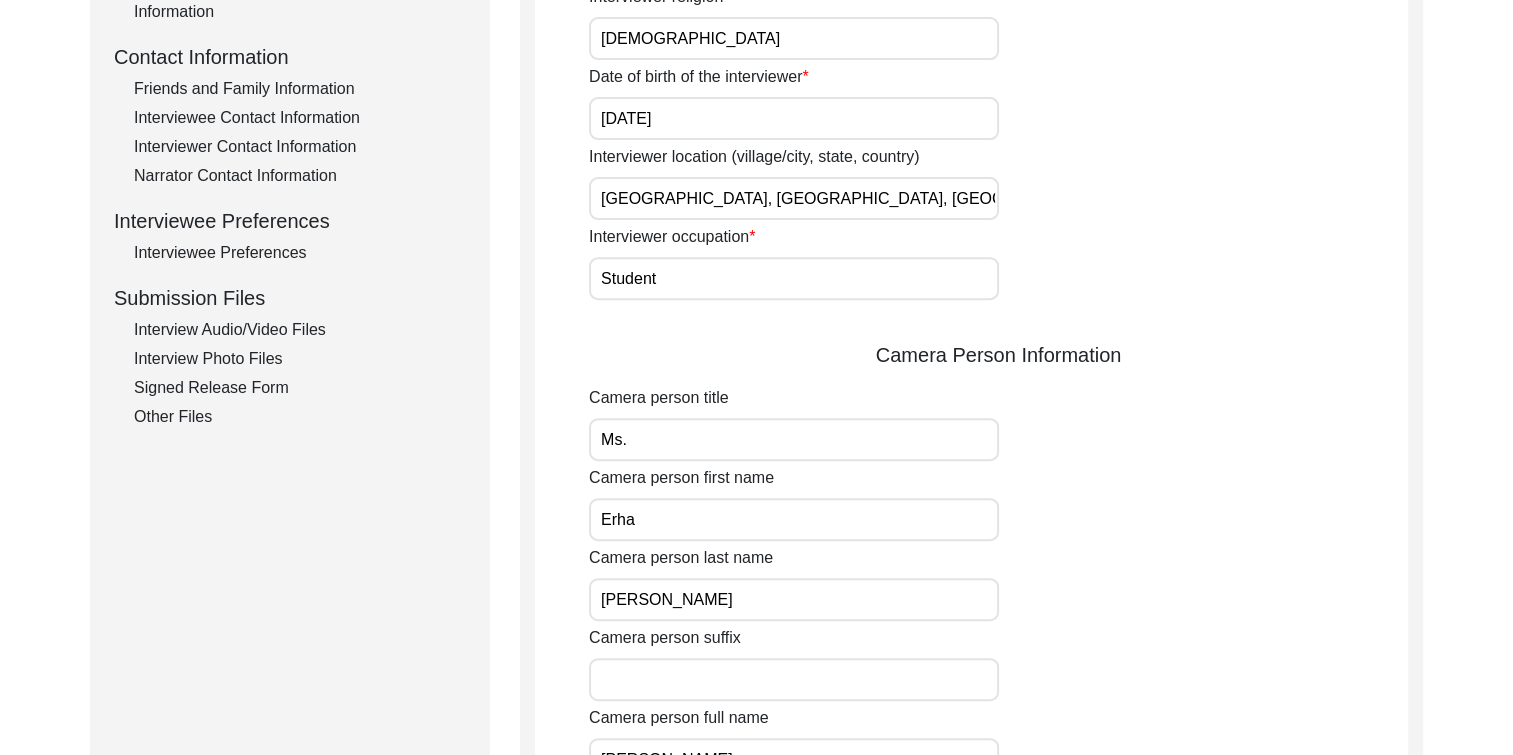 click on "Other Files" 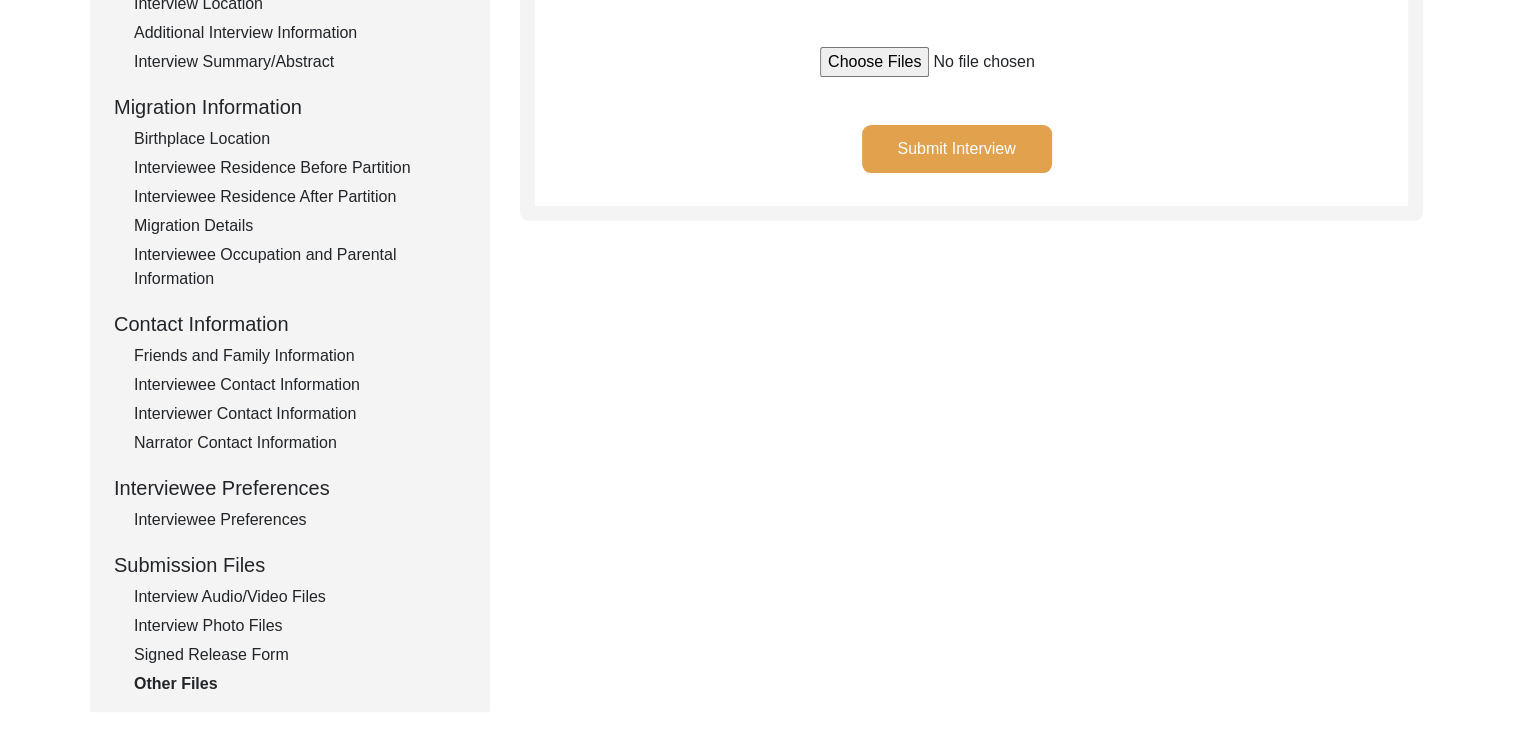 scroll, scrollTop: 450, scrollLeft: 0, axis: vertical 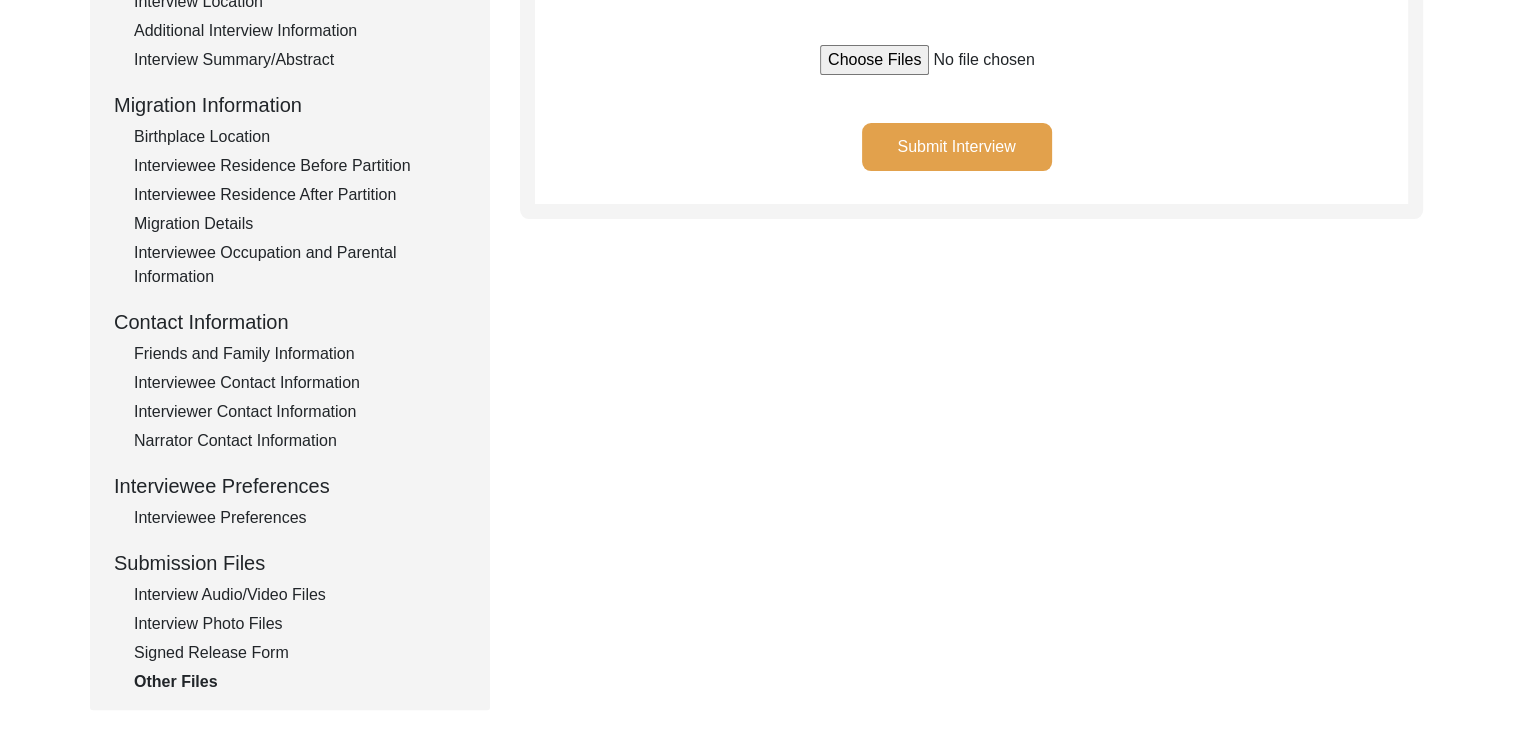 click on "Signed Release Form" 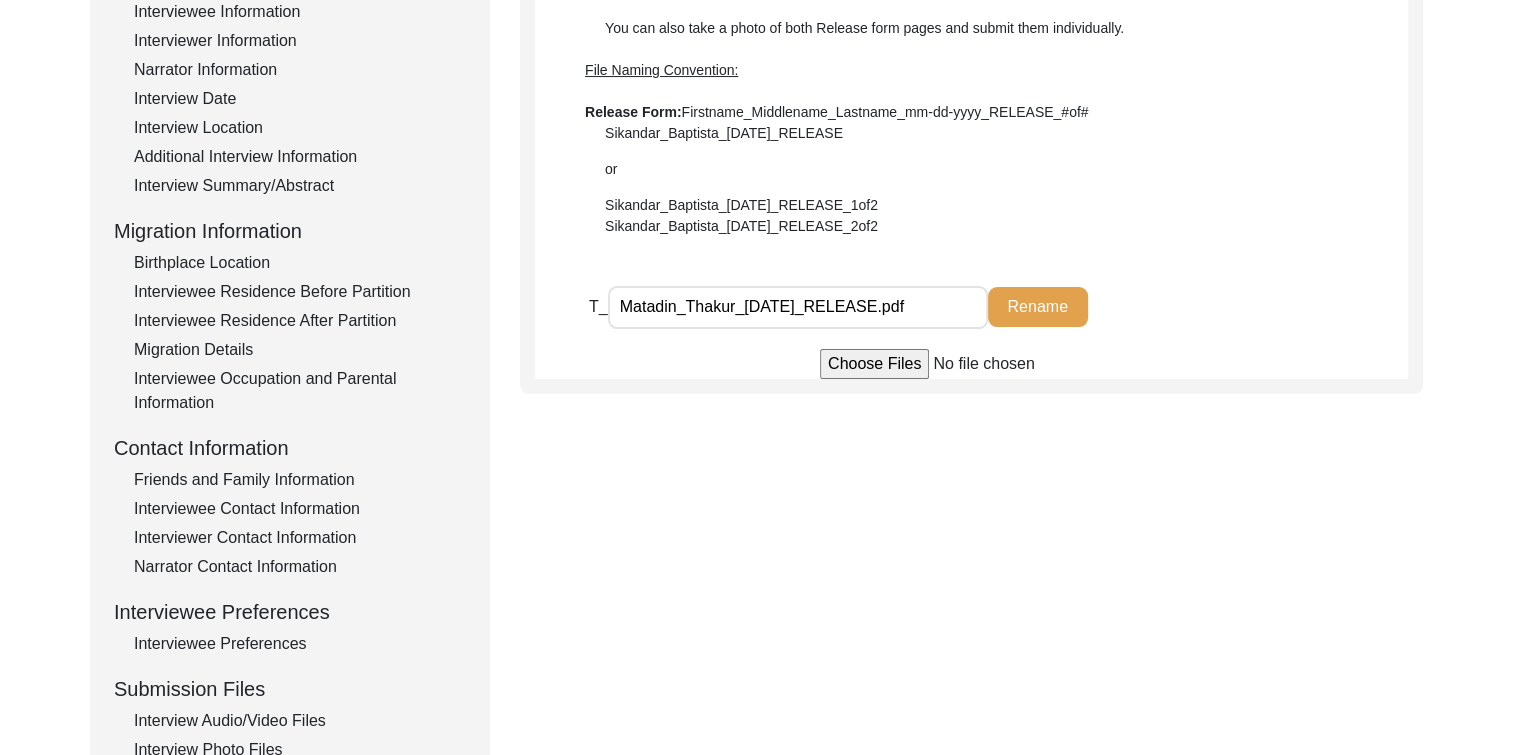 scroll, scrollTop: 323, scrollLeft: 0, axis: vertical 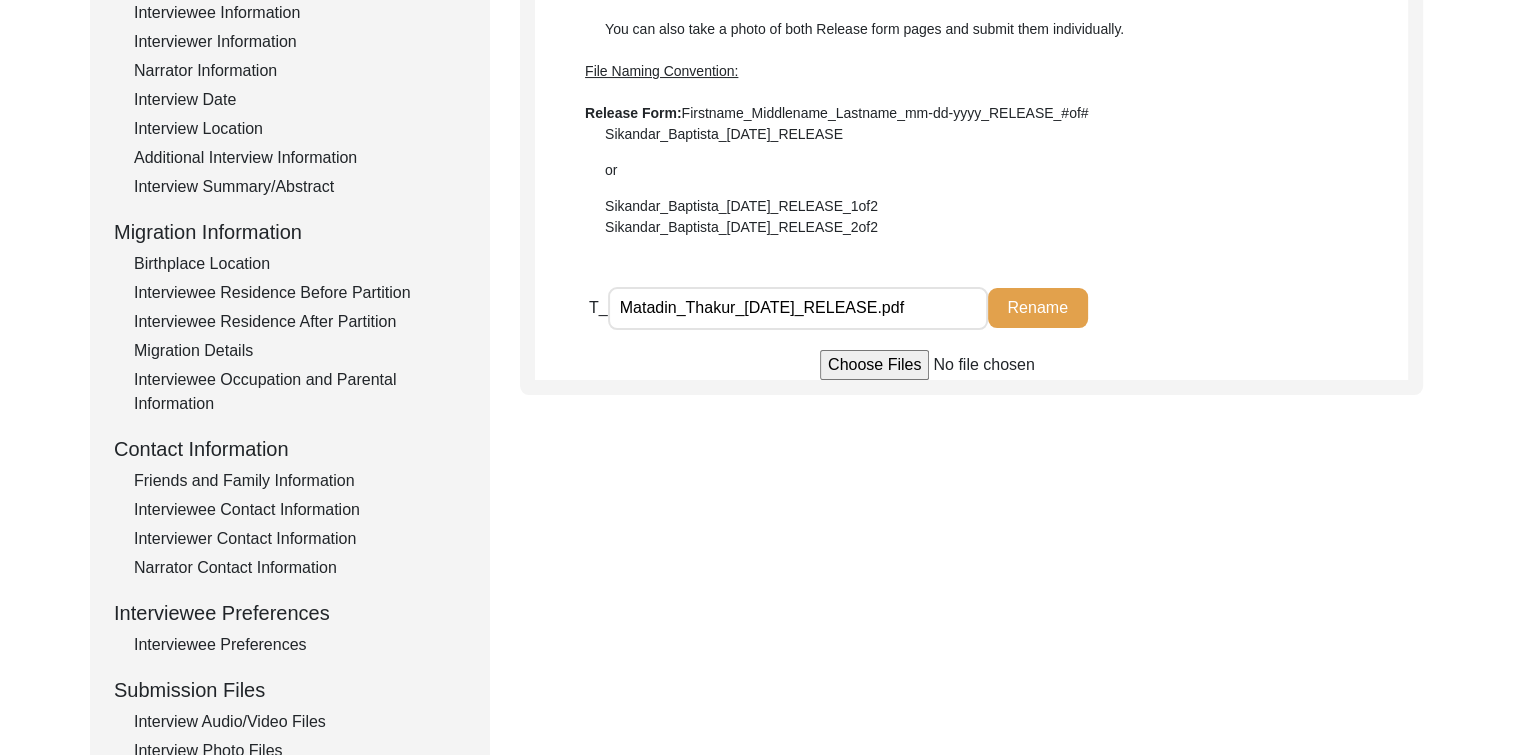 click on "Interview Summary/Abstract" 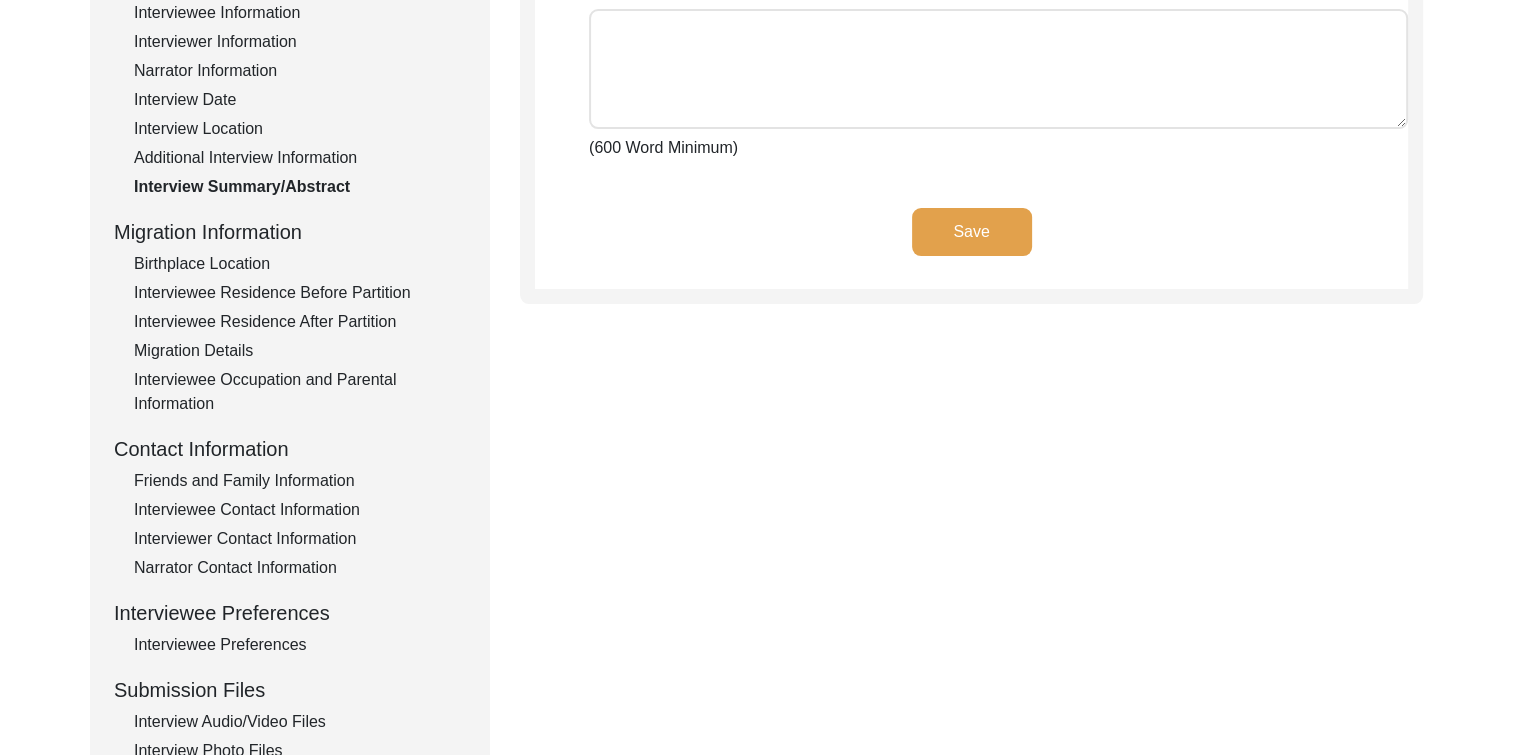 type on "[PERSON_NAME] was born in [GEOGRAPHIC_DATA] in the district of [GEOGRAPHIC_DATA], [GEOGRAPHIC_DATA] on [DATE]. Originally born as [PERSON_NAME], his surname was changed as his father was locally called [PERSON_NAME]. [PERSON_NAME] lived in his courtyard home with his parents, 3 brothers and 3 sisters. He spoke Rajasthani at home, as his paternal great-grandfather moved from [GEOGRAPHIC_DATA] to [GEOGRAPHIC_DATA], [GEOGRAPHIC_DATA]. They were Rajasthani [DEMOGRAPHIC_DATA]. His village, [GEOGRAPHIC_DATA] bordered [GEOGRAPHIC_DATA] and was known for [GEOGRAPHIC_DATA] and jute. Before Partition, he spoke Rajasthani at home and Bengali which was his medium of education. After Partition and his subsequent move to [GEOGRAPHIC_DATA], he started speaking Rajasthani, Bengali, Hindi and Assamese. His village had a post office and goods were also brought in from other places. His village had Ram Leela performances wherein they enacted the story. Temporary film set-ups were also organised for entertainment. There were also yatra (jatra) theatre groups, who performed plays on topics such as [PERSON_NAME]..." 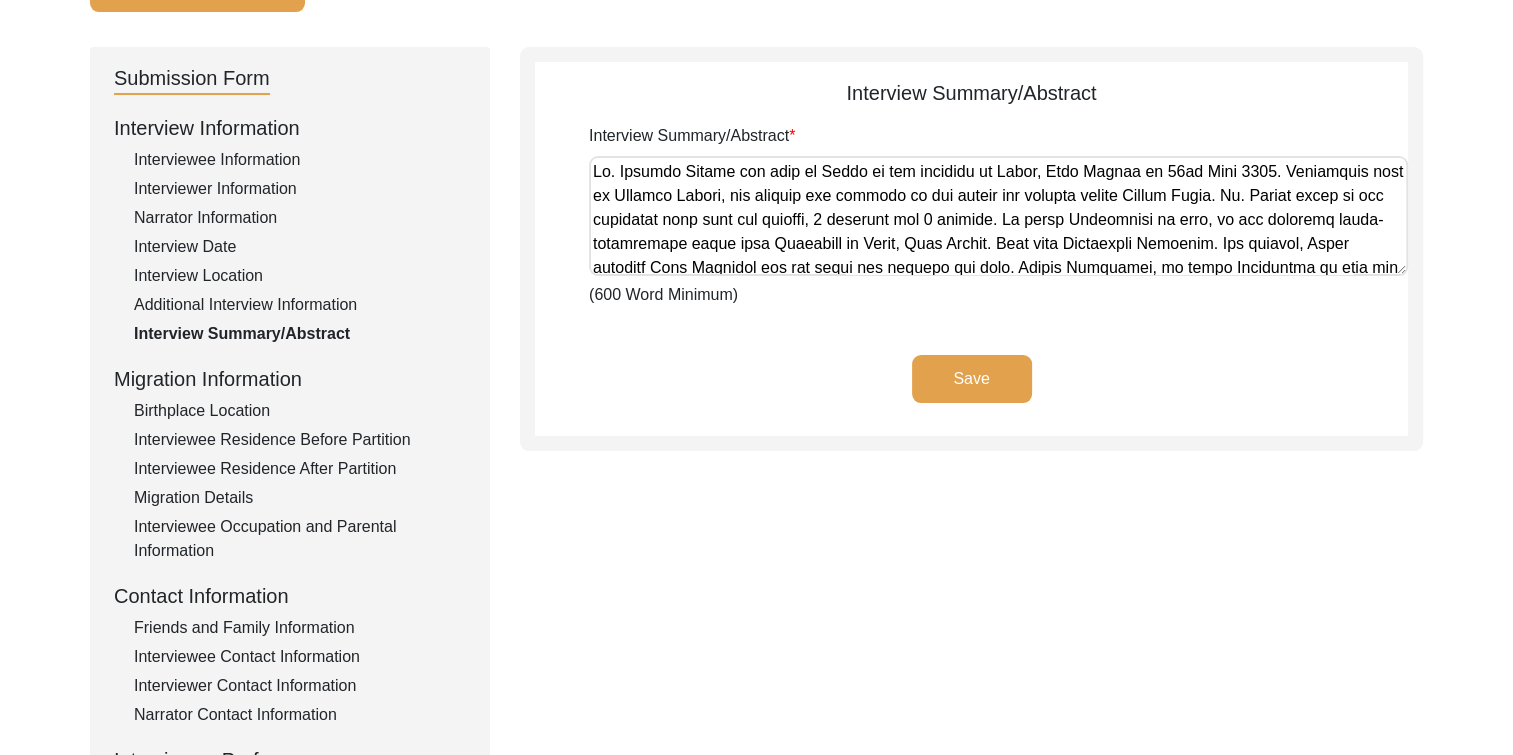 scroll, scrollTop: 173, scrollLeft: 0, axis: vertical 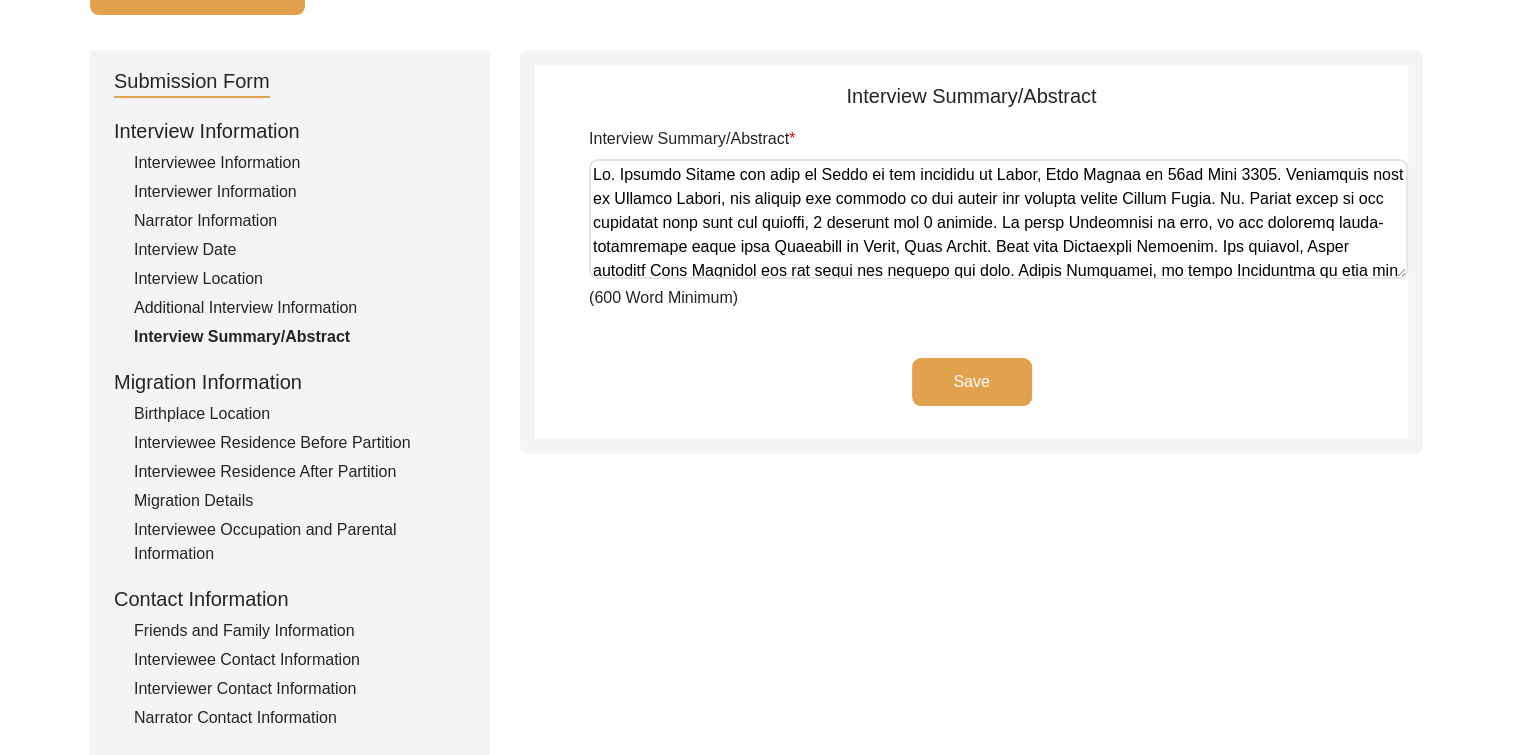 click on "Interview Summary/Abstract" at bounding box center [998, 219] 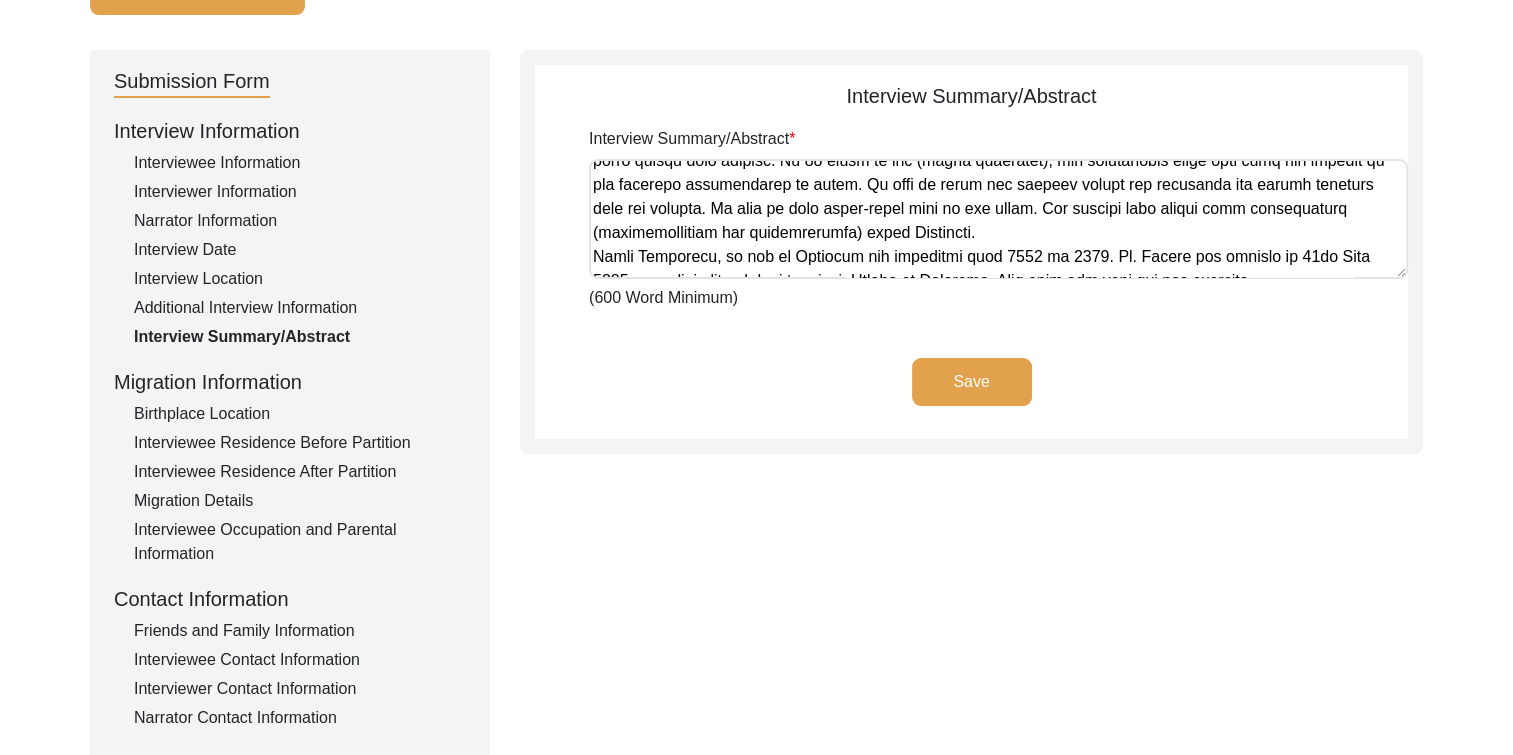 scroll, scrollTop: 823, scrollLeft: 0, axis: vertical 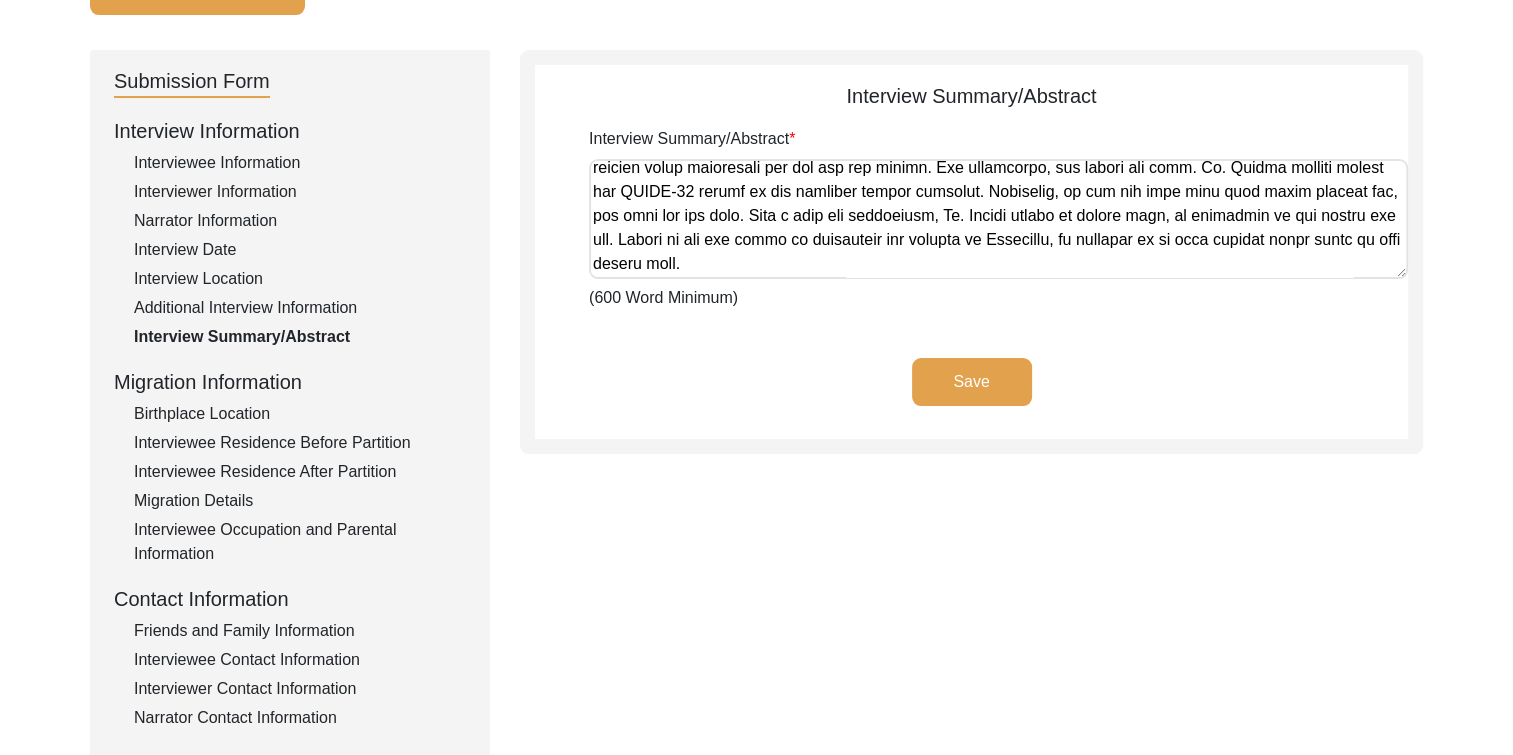 click on "Interview Summary/Abstract
Interview Summary/Abstract  (600 Word Minimum)  Save" 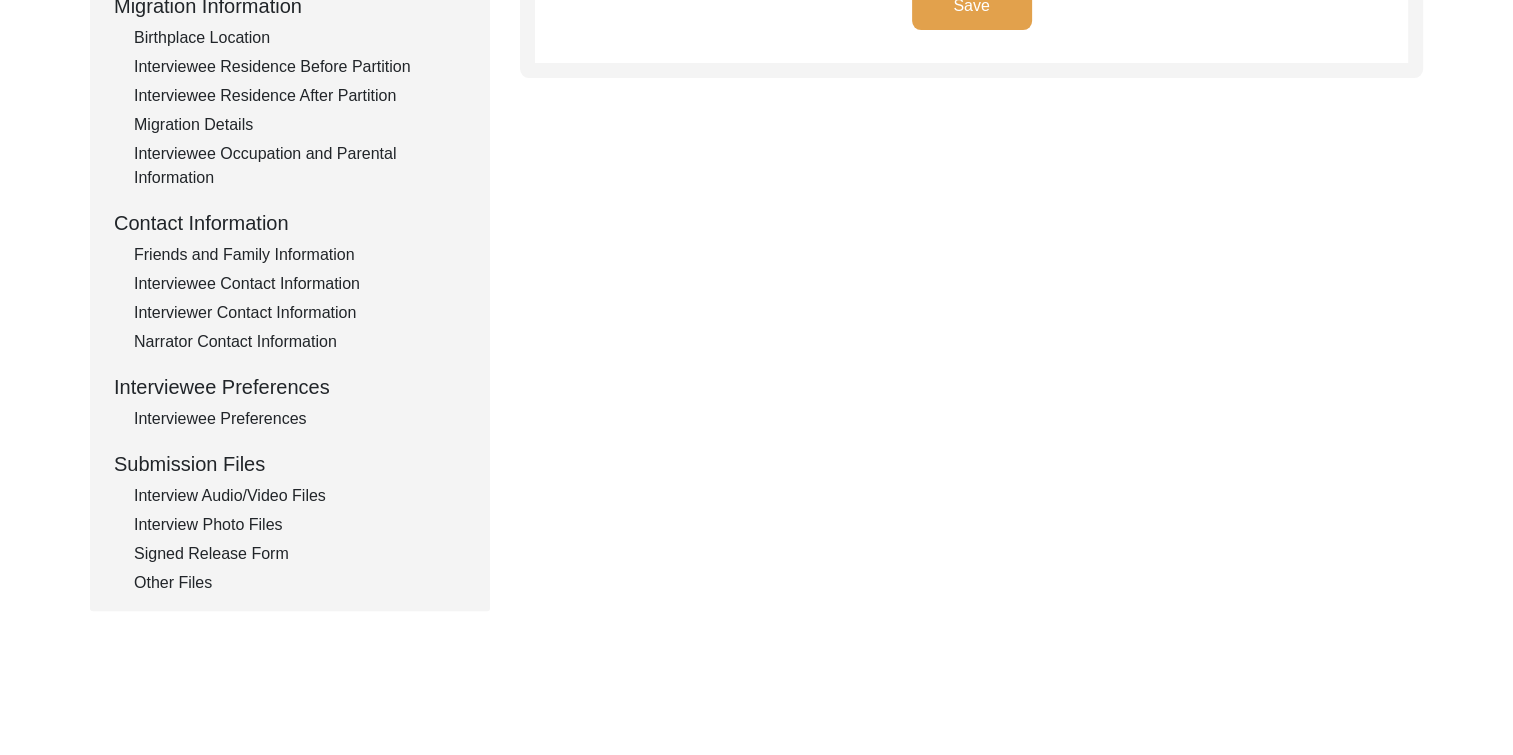 scroll, scrollTop: 690, scrollLeft: 0, axis: vertical 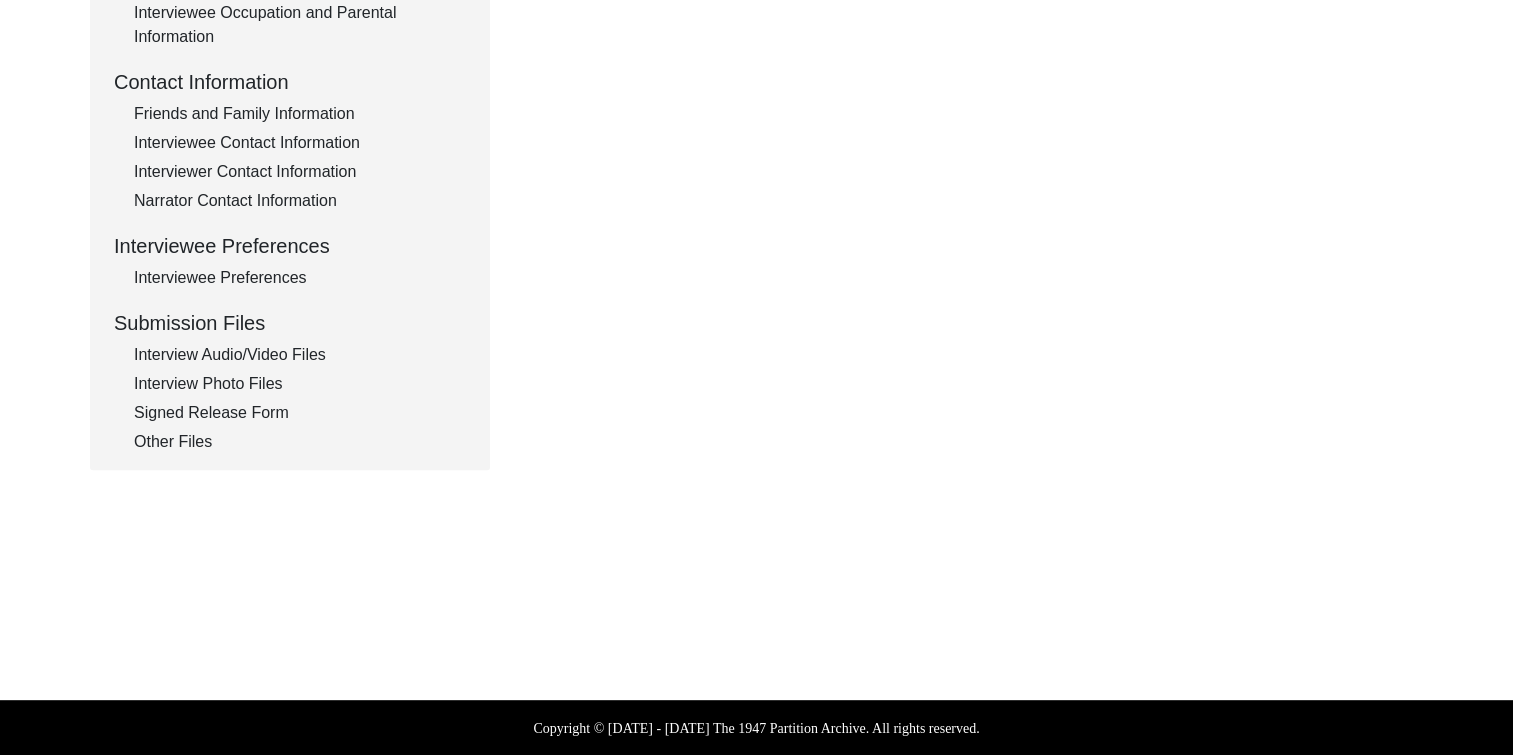 click on "Other Files" 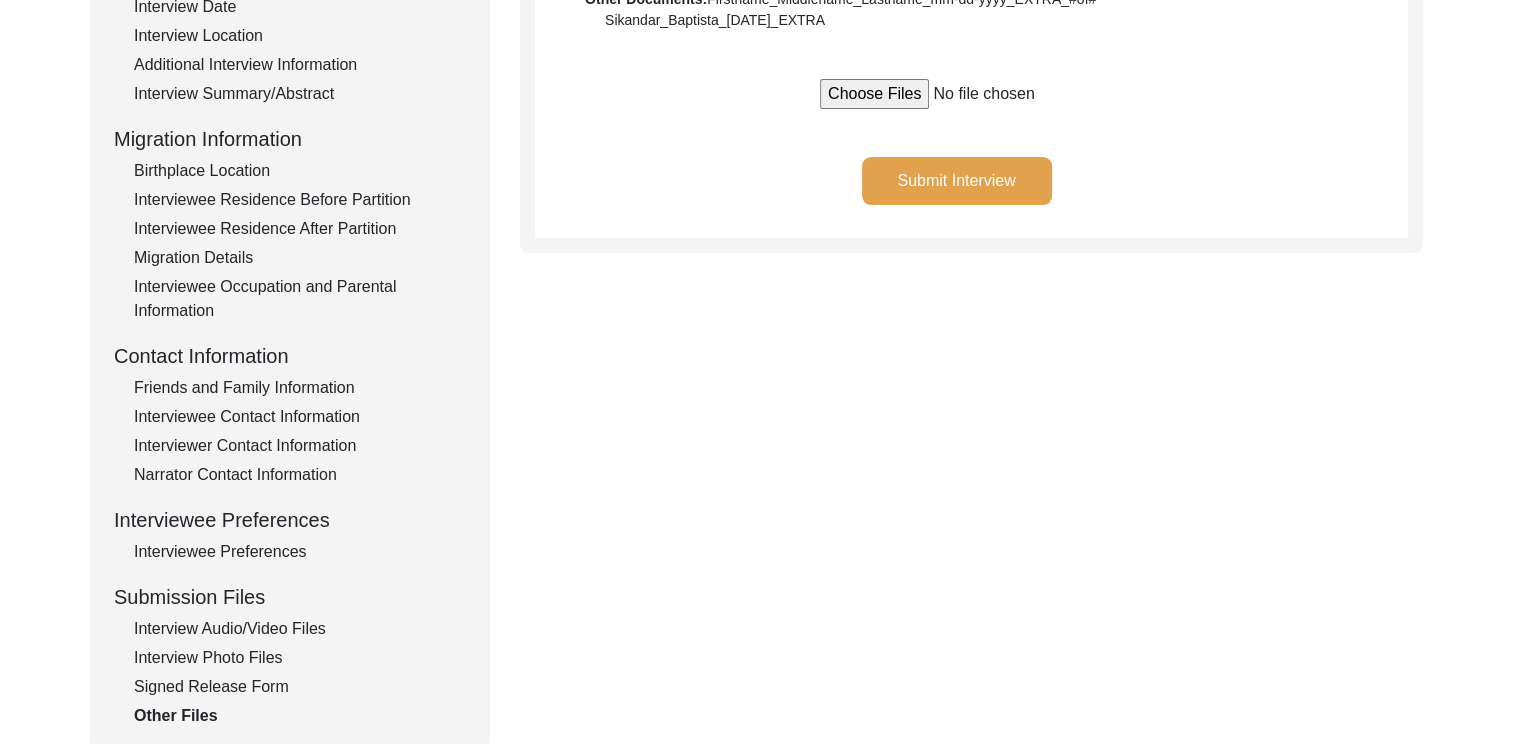 scroll, scrollTop: 407, scrollLeft: 0, axis: vertical 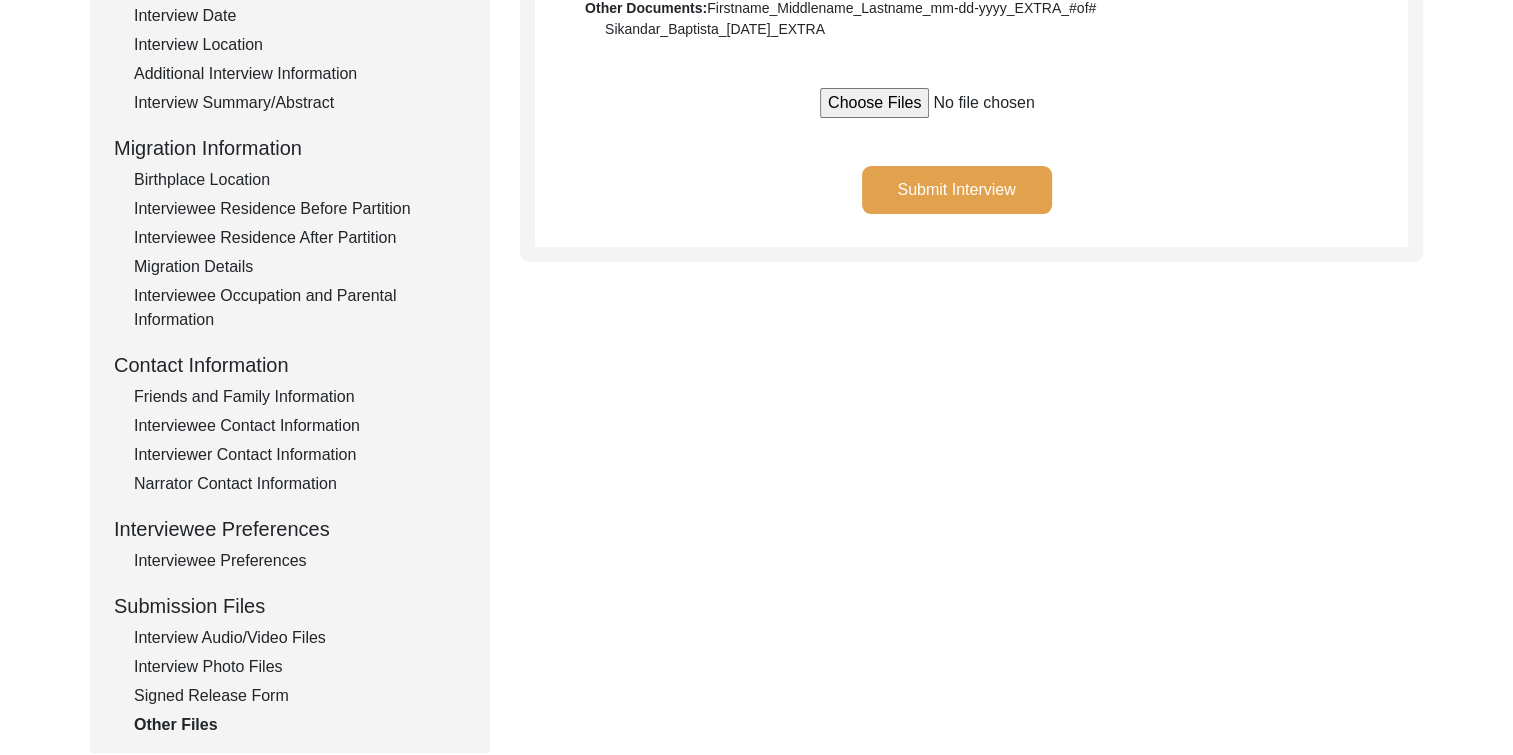 click on "Submit Interview" 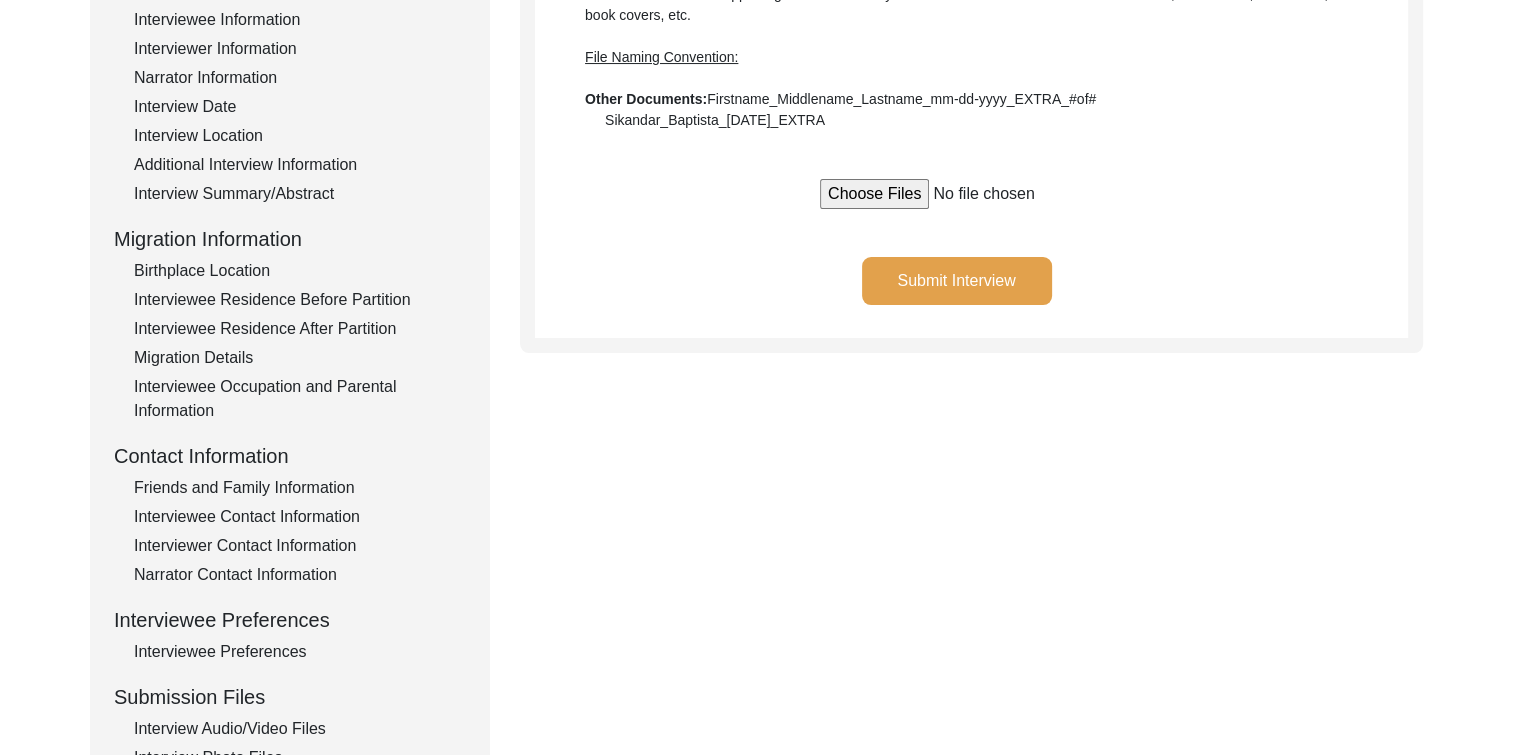 scroll, scrollTop: 307, scrollLeft: 0, axis: vertical 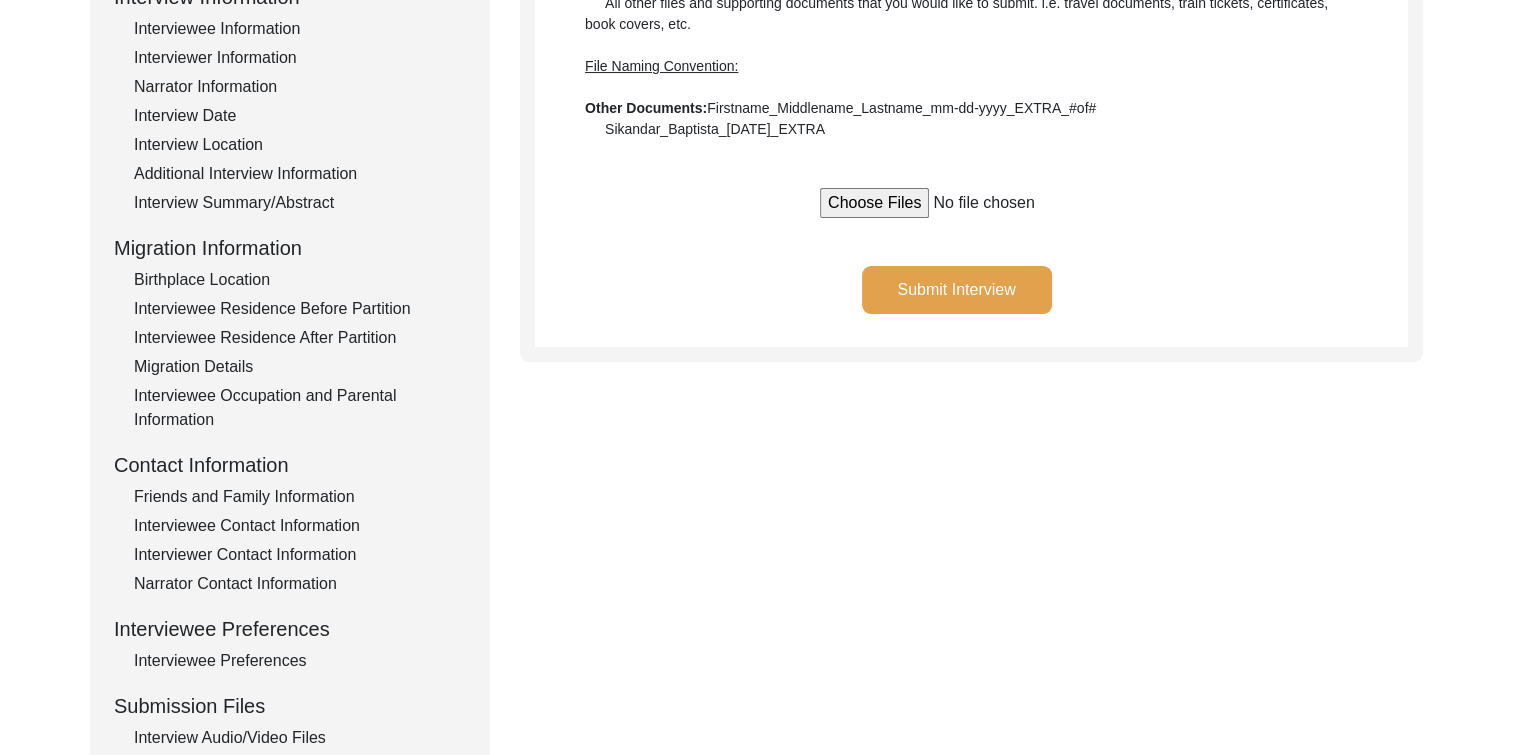 click on "Interviewee Information" 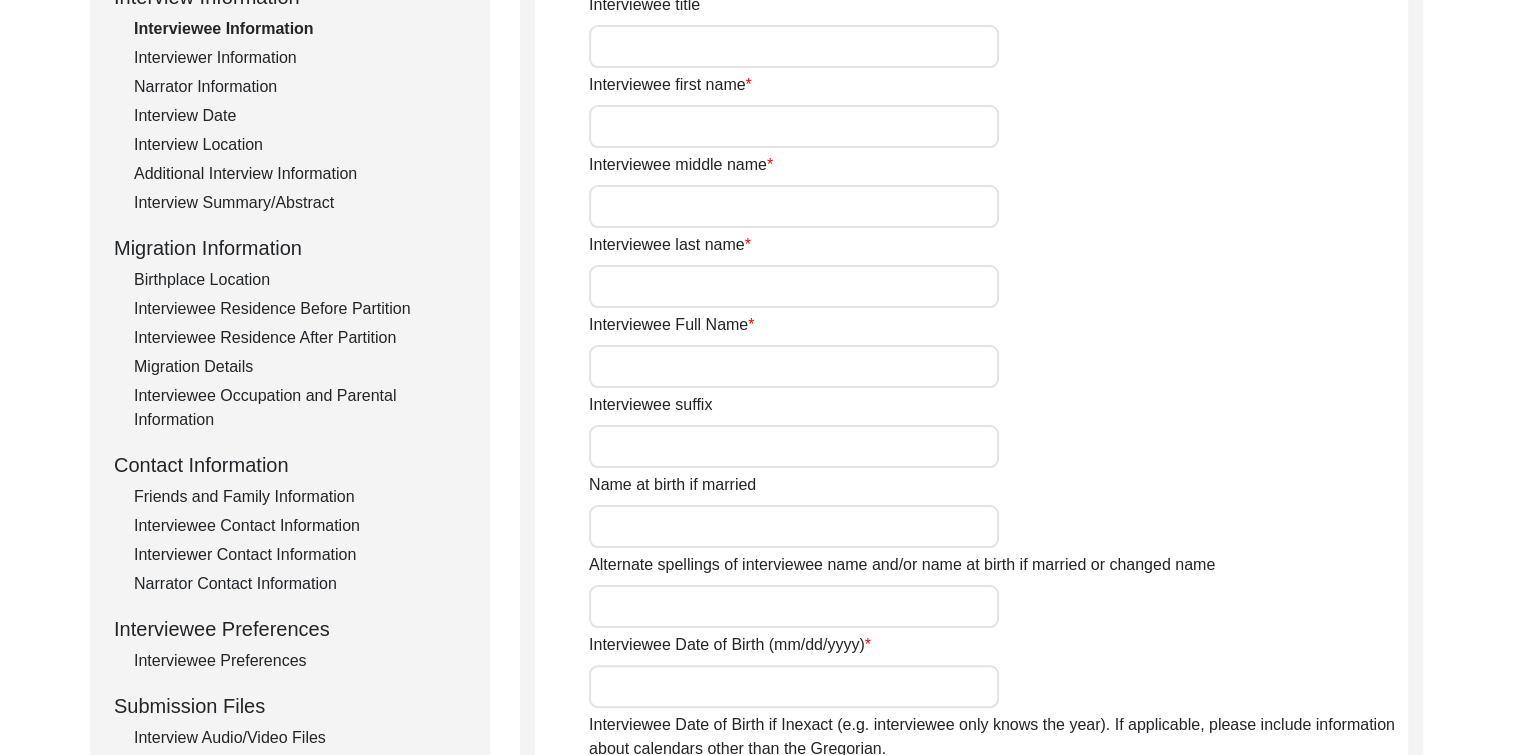 type on "Mr." 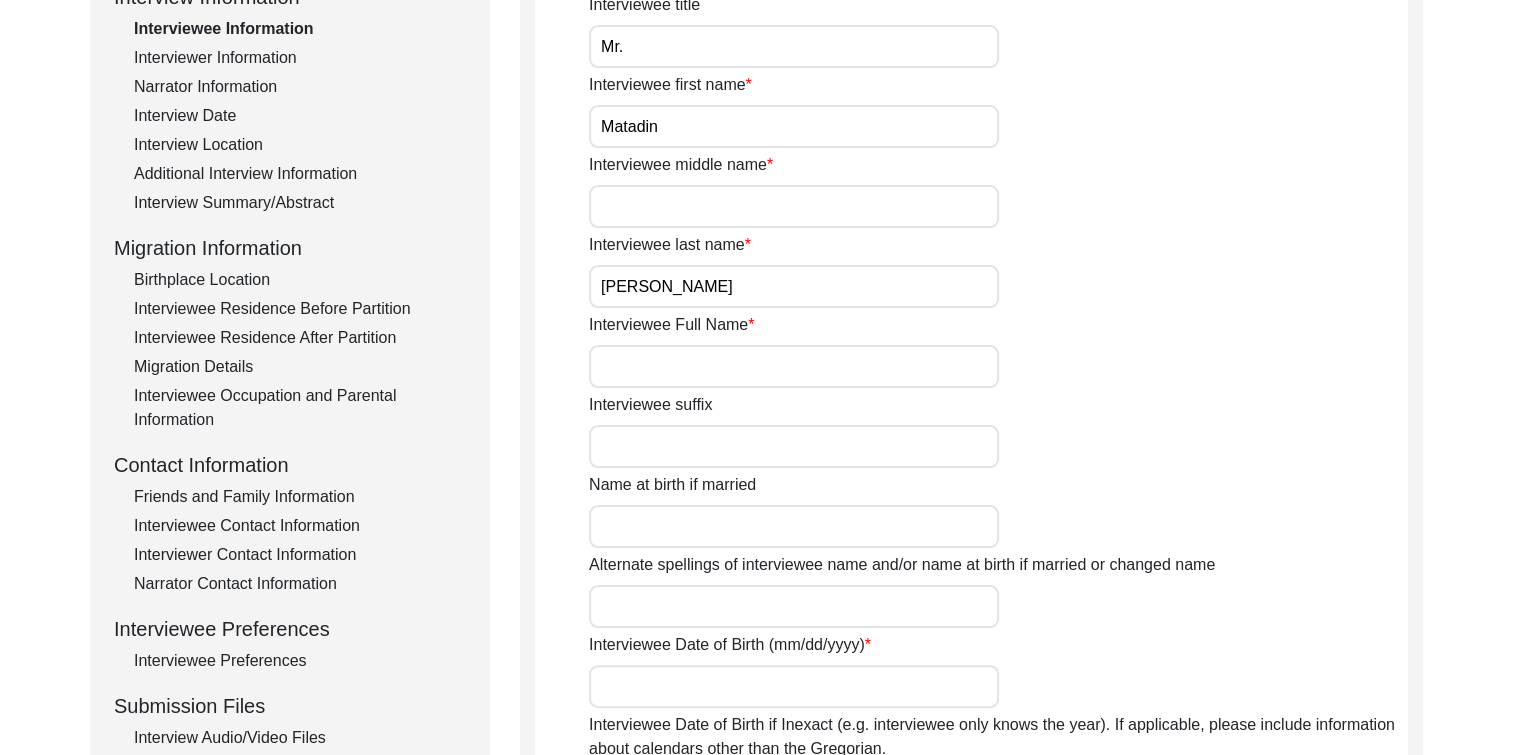 type on "[PERSON_NAME]" 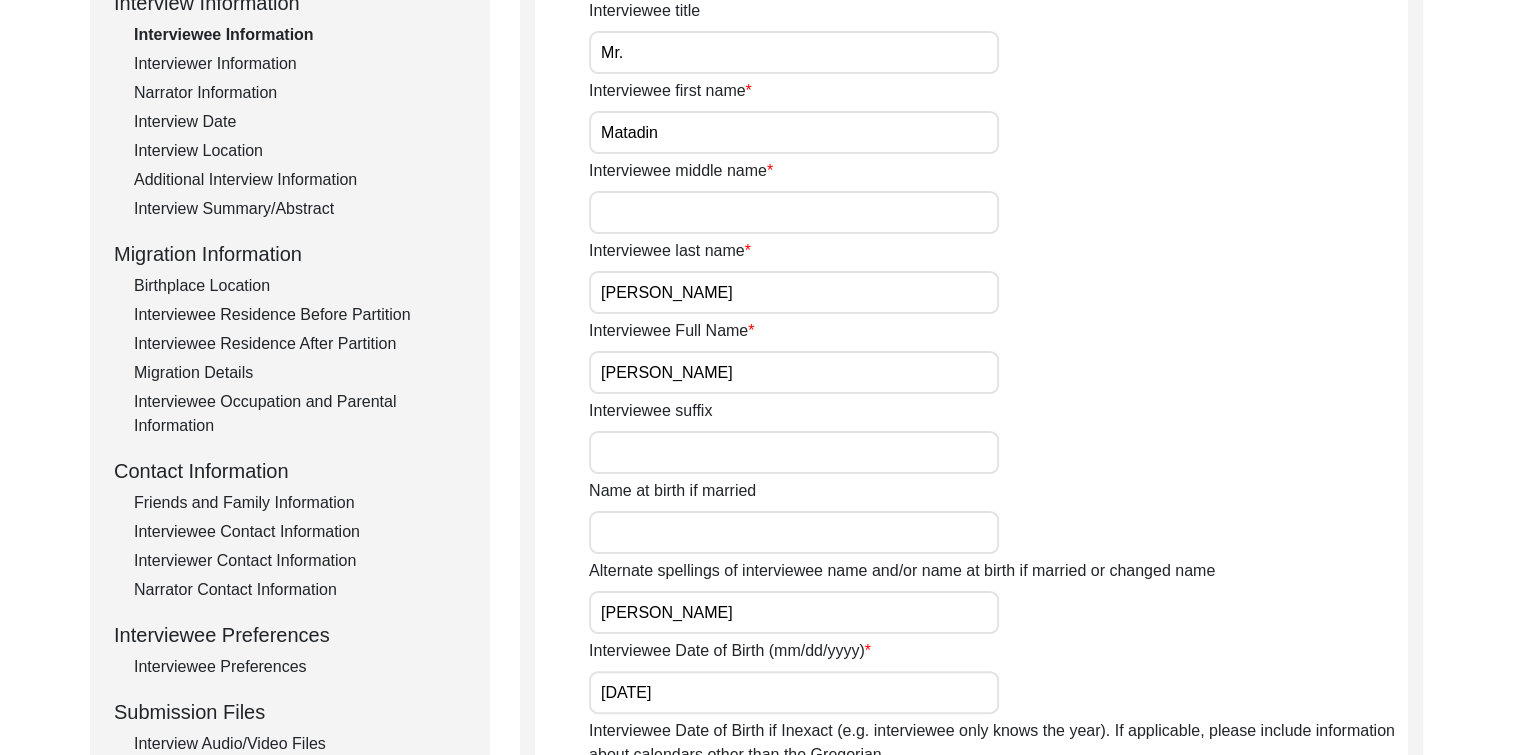 scroll, scrollTop: 238, scrollLeft: 0, axis: vertical 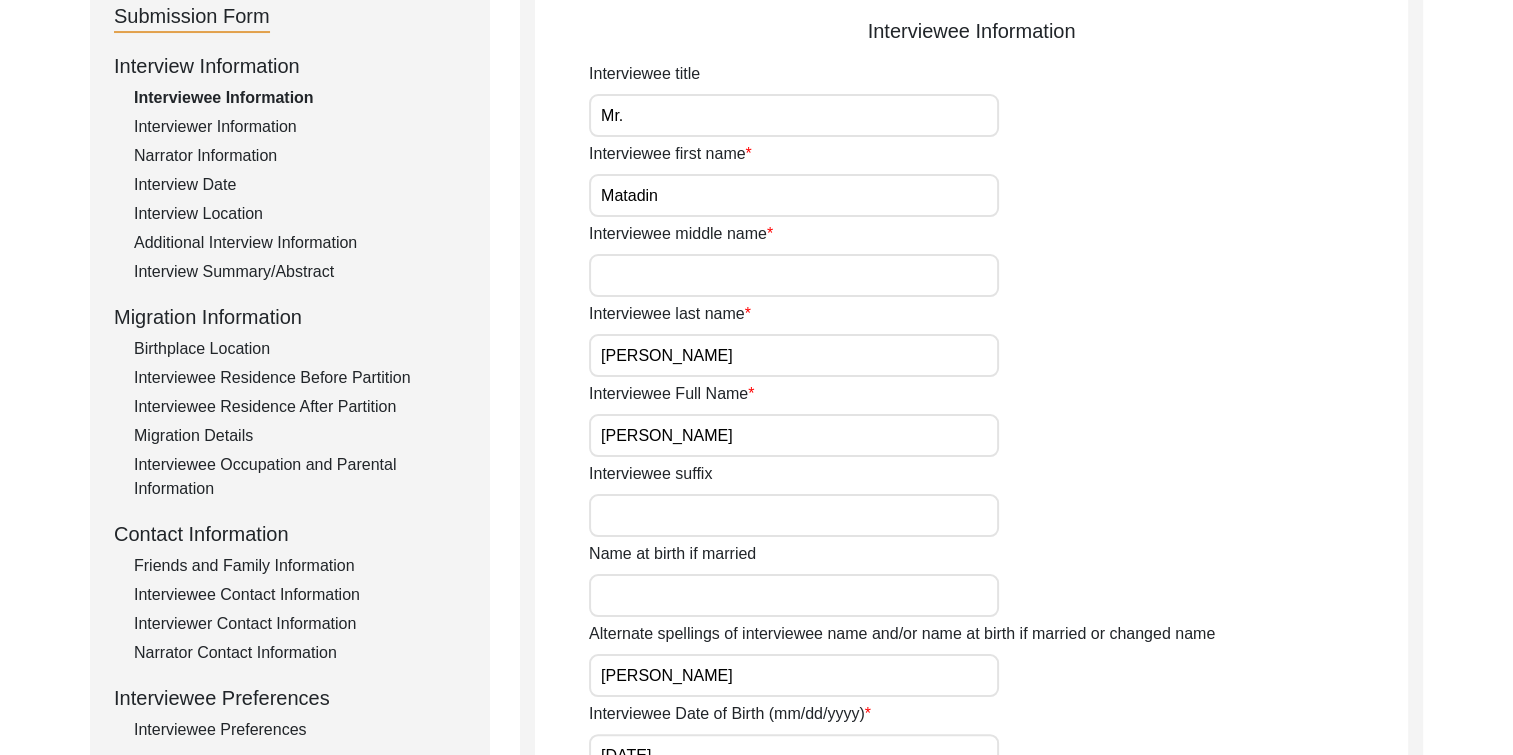 click on "Interviewee middle name" at bounding box center [794, 275] 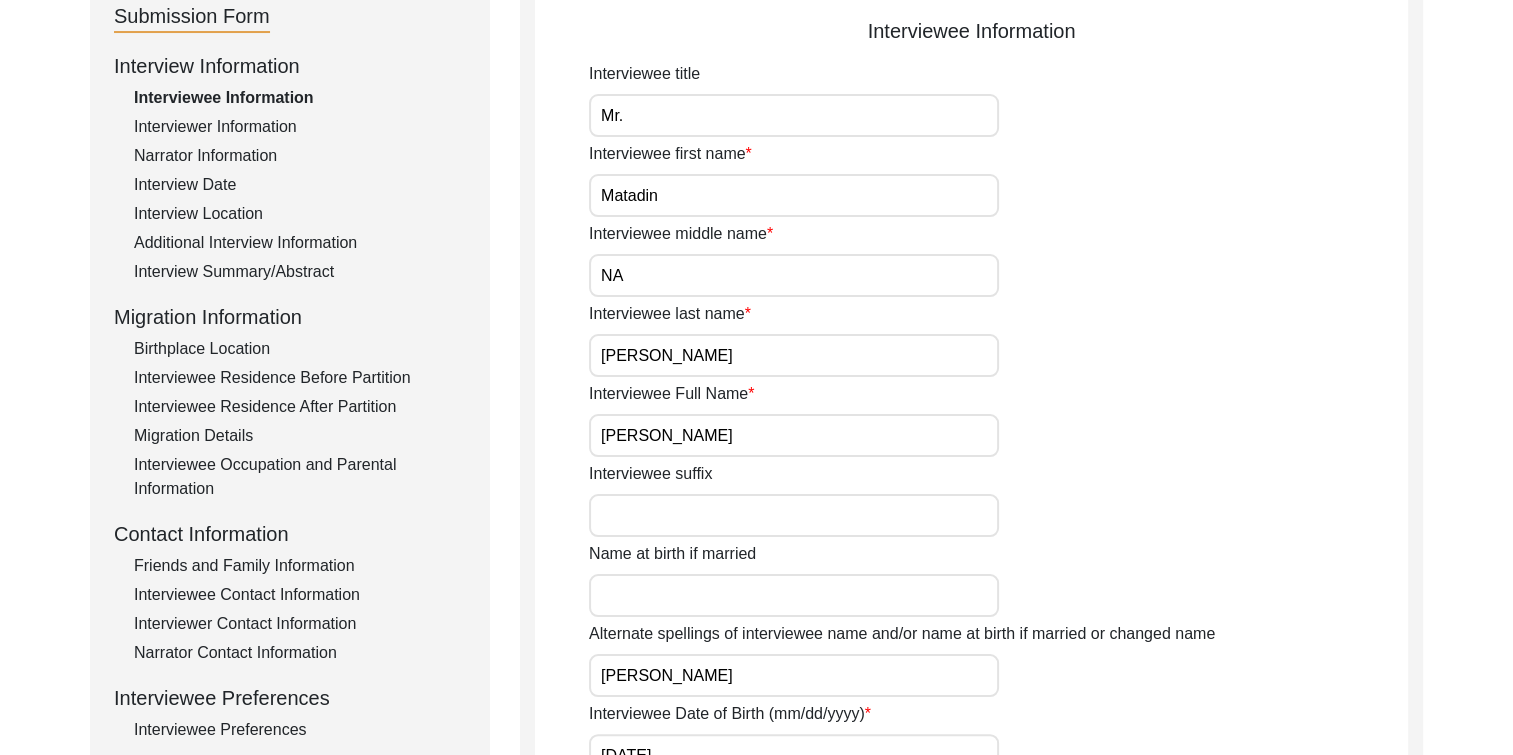 type on "NA" 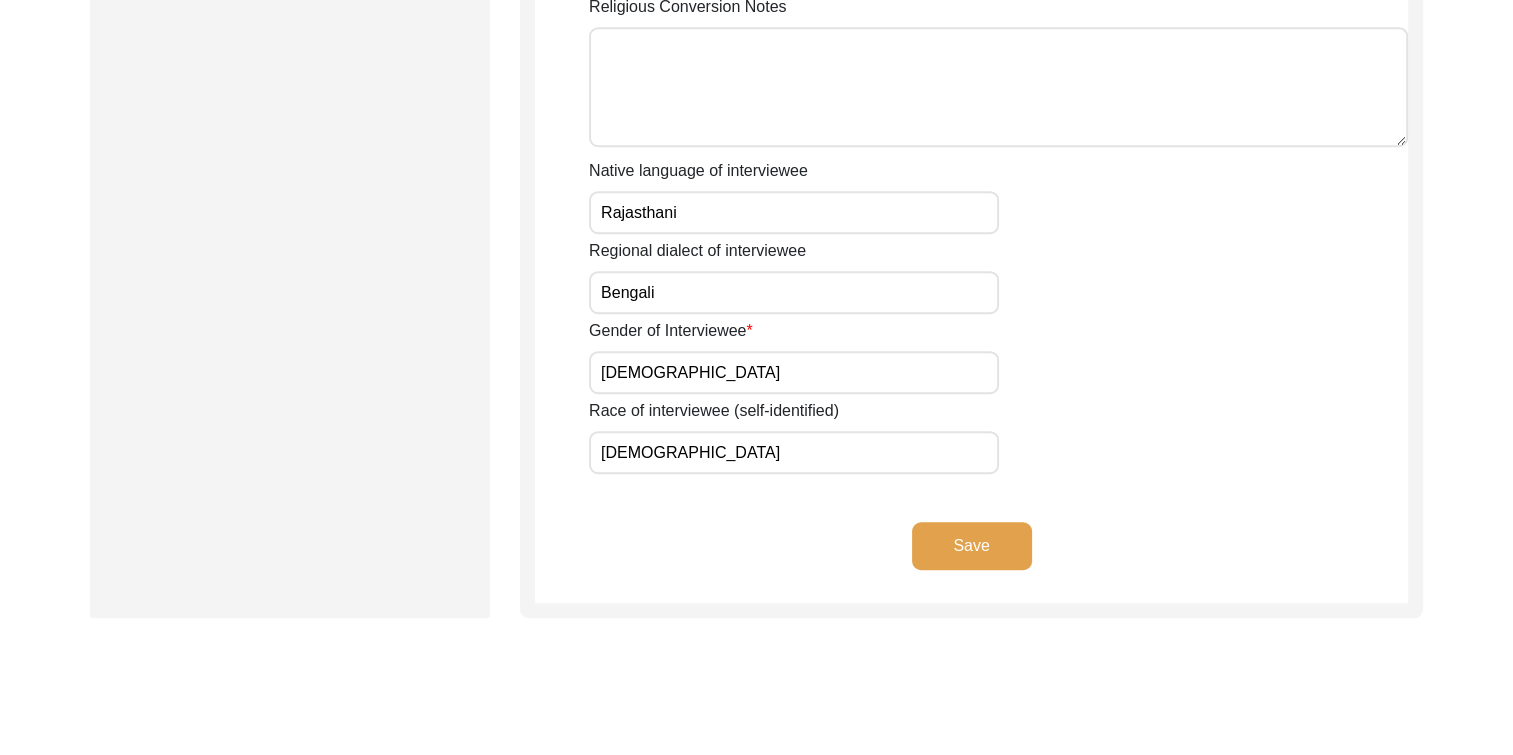 scroll, scrollTop: 1375, scrollLeft: 0, axis: vertical 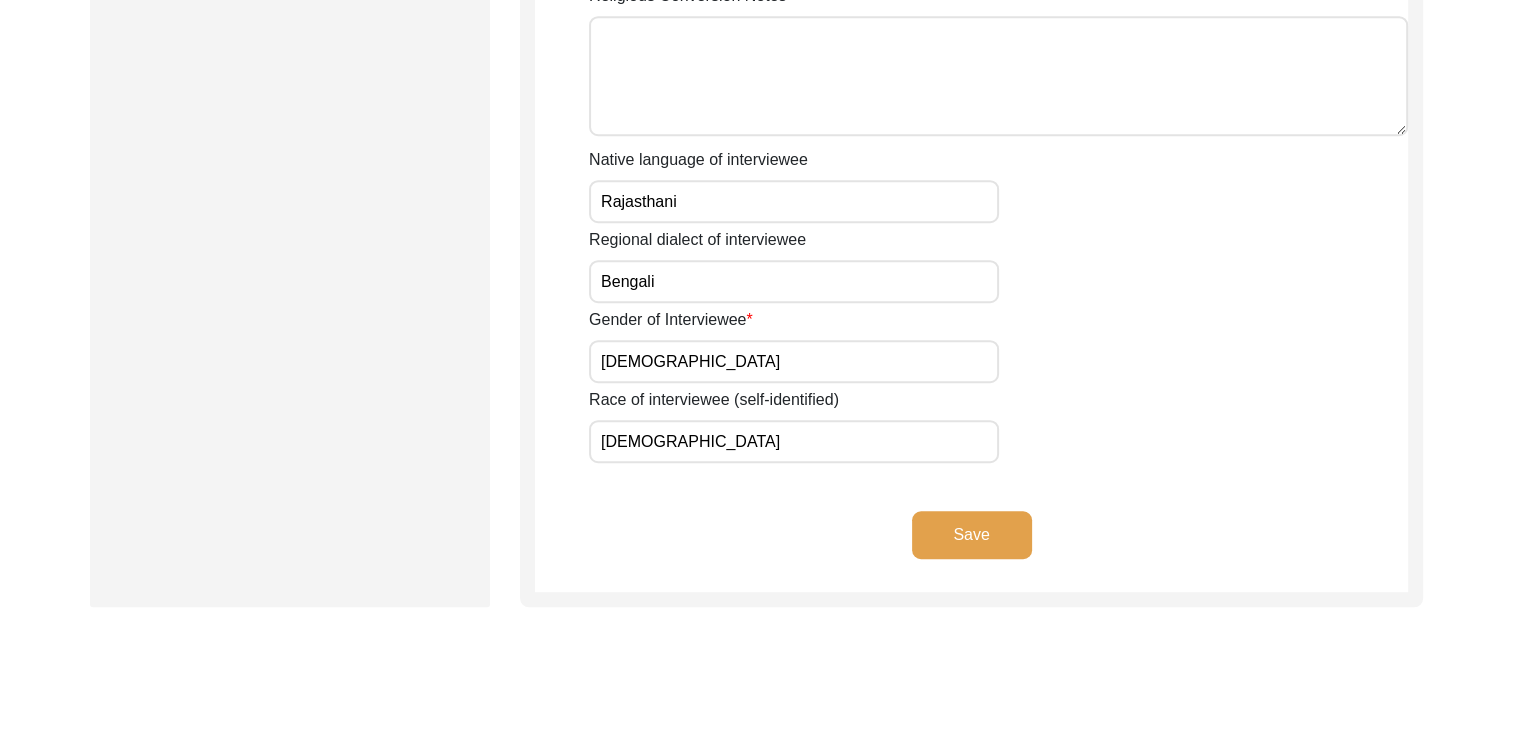 click on "Save" 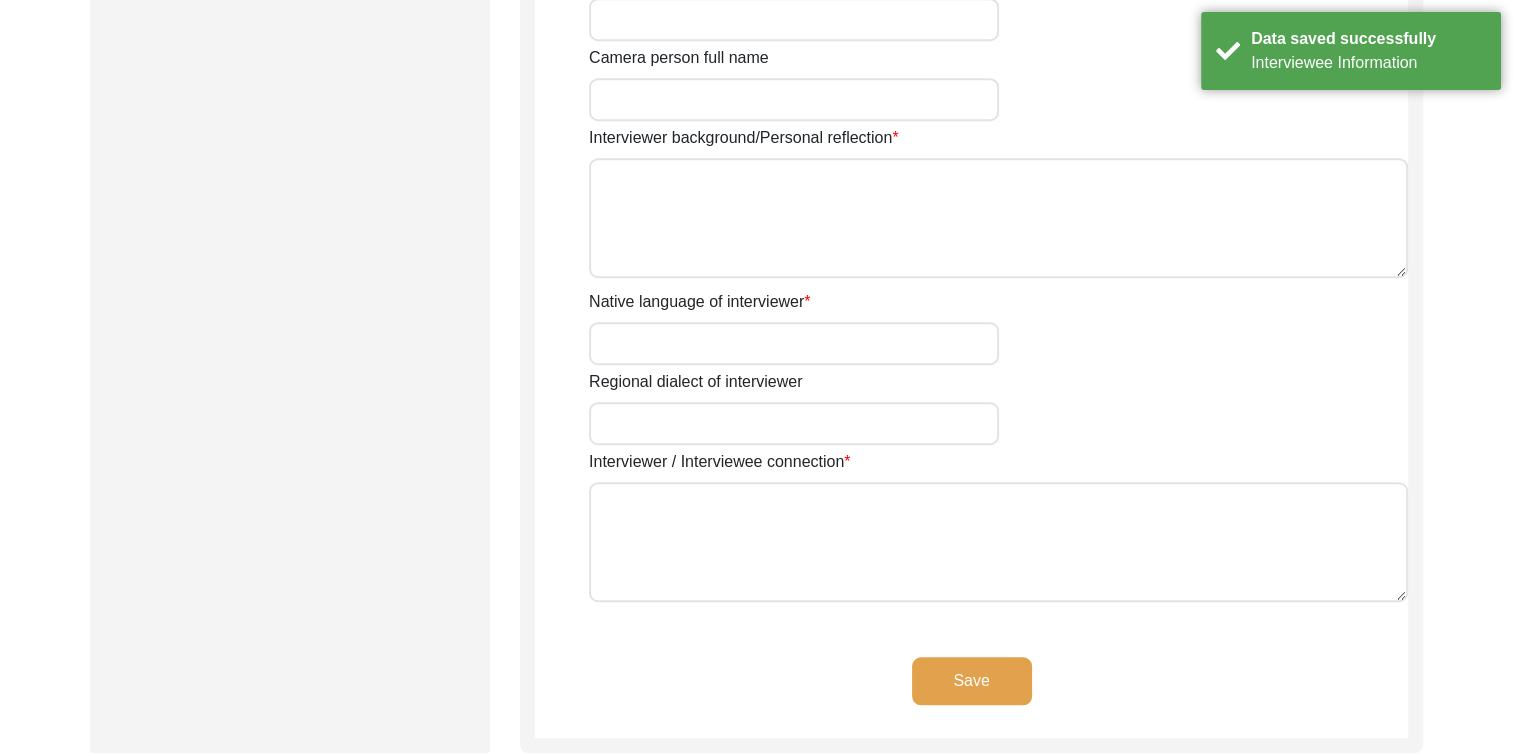 type on "Ms." 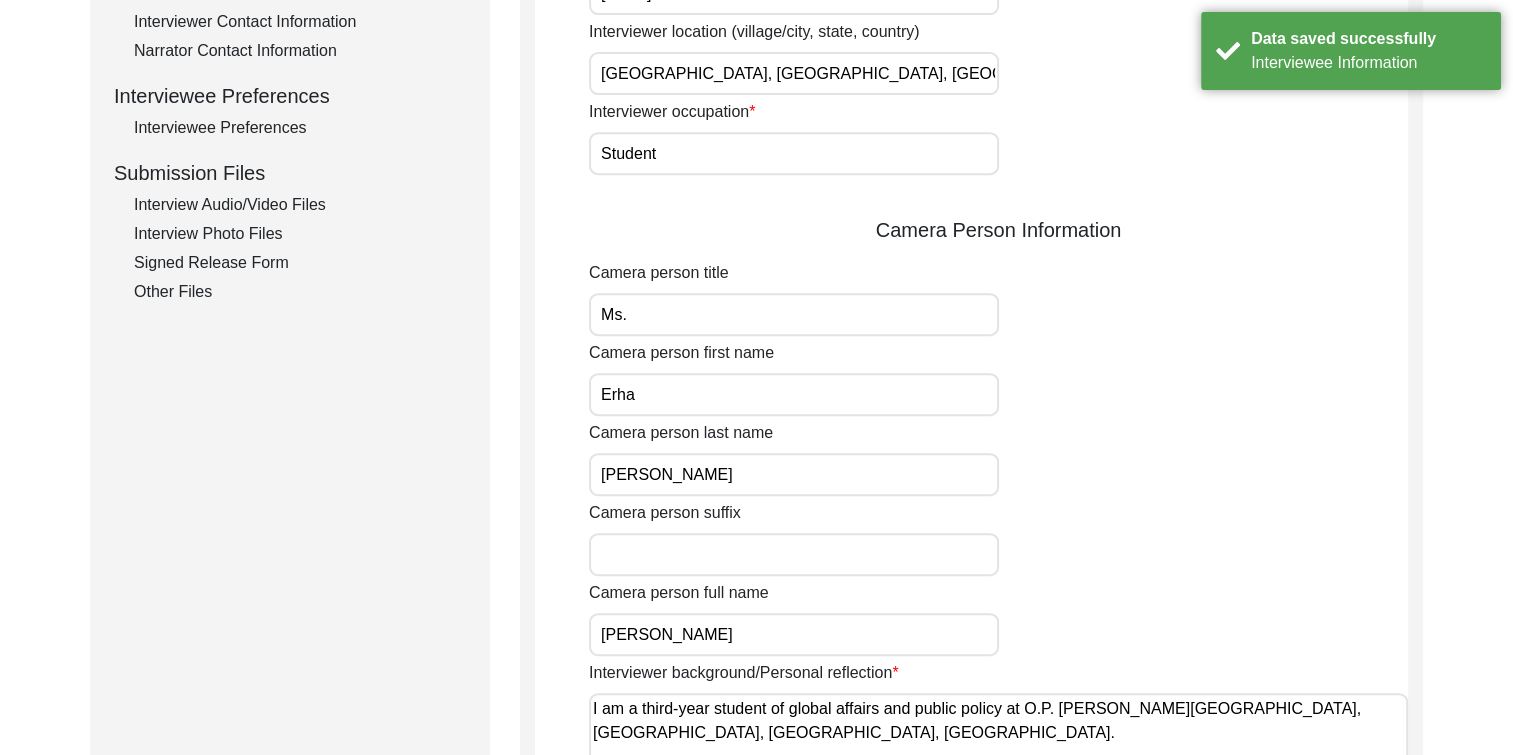 scroll, scrollTop: 829, scrollLeft: 0, axis: vertical 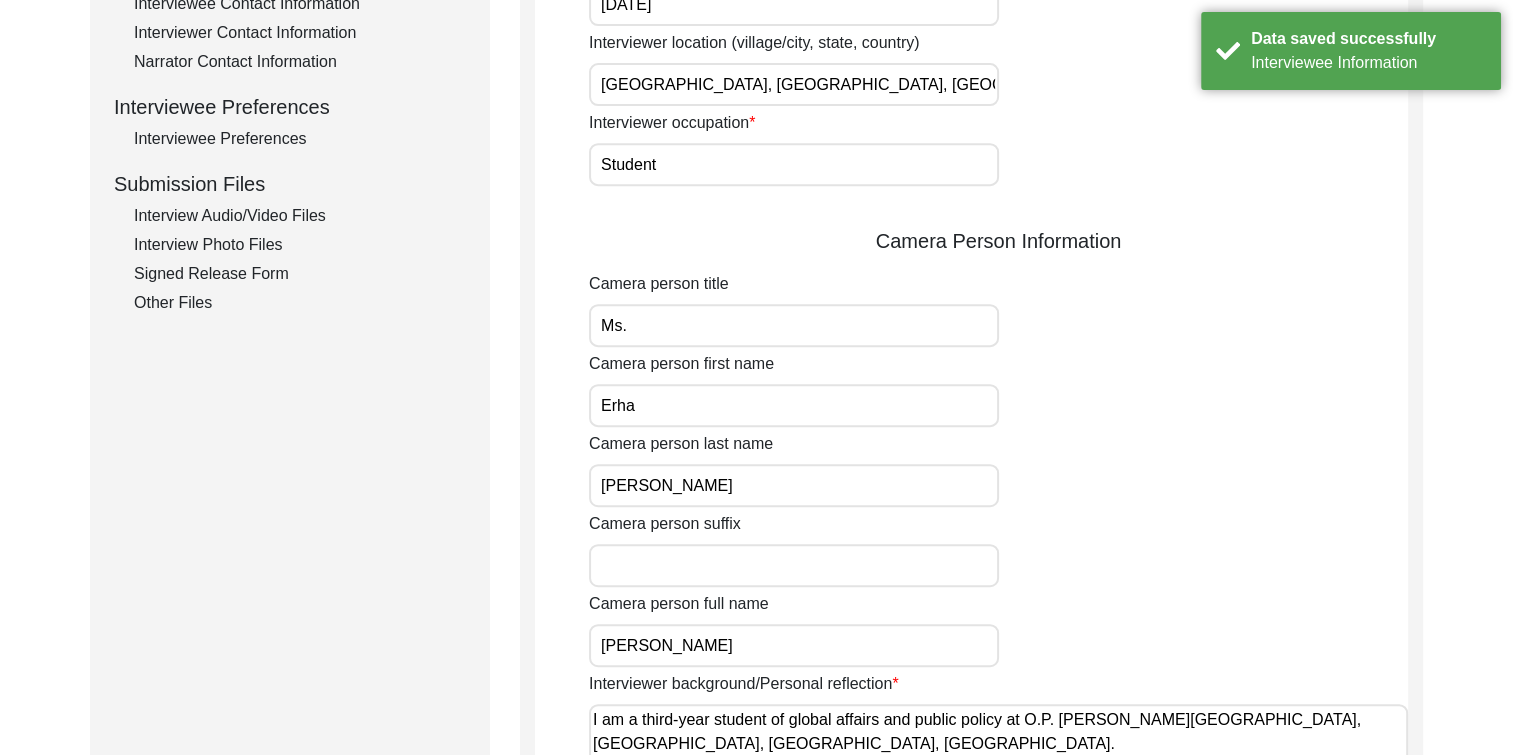 click on "Other Files" 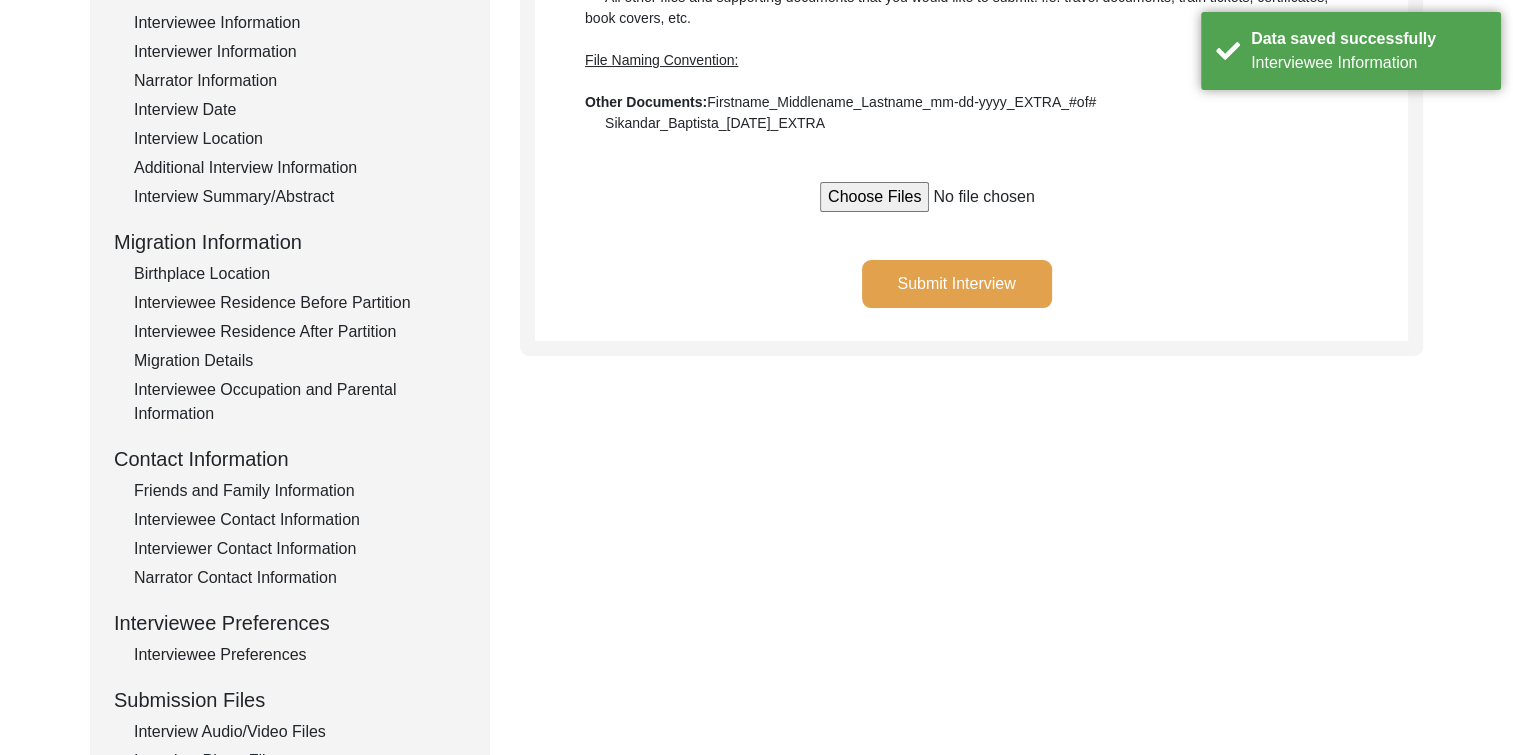 scroll, scrollTop: 312, scrollLeft: 0, axis: vertical 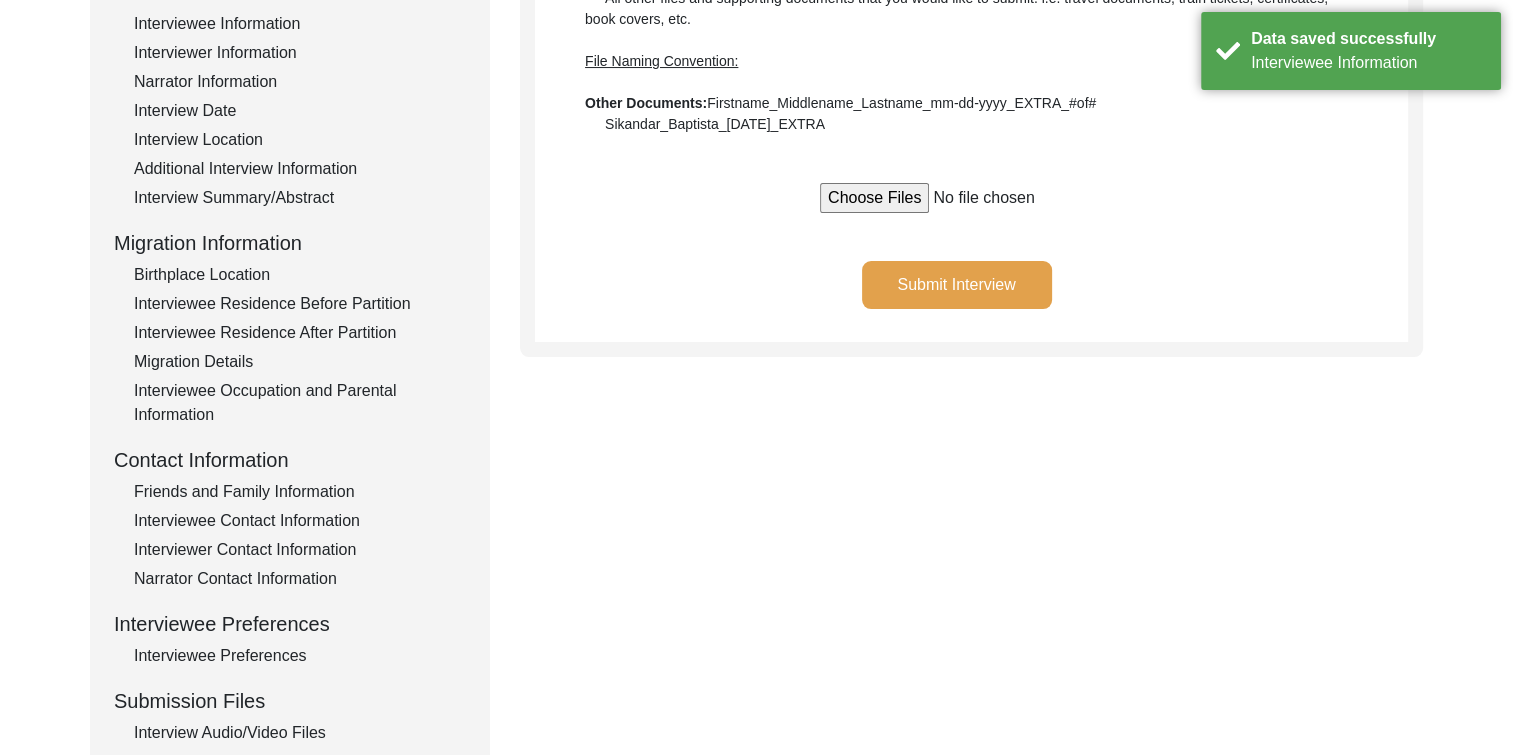 click on "Submit Interview" 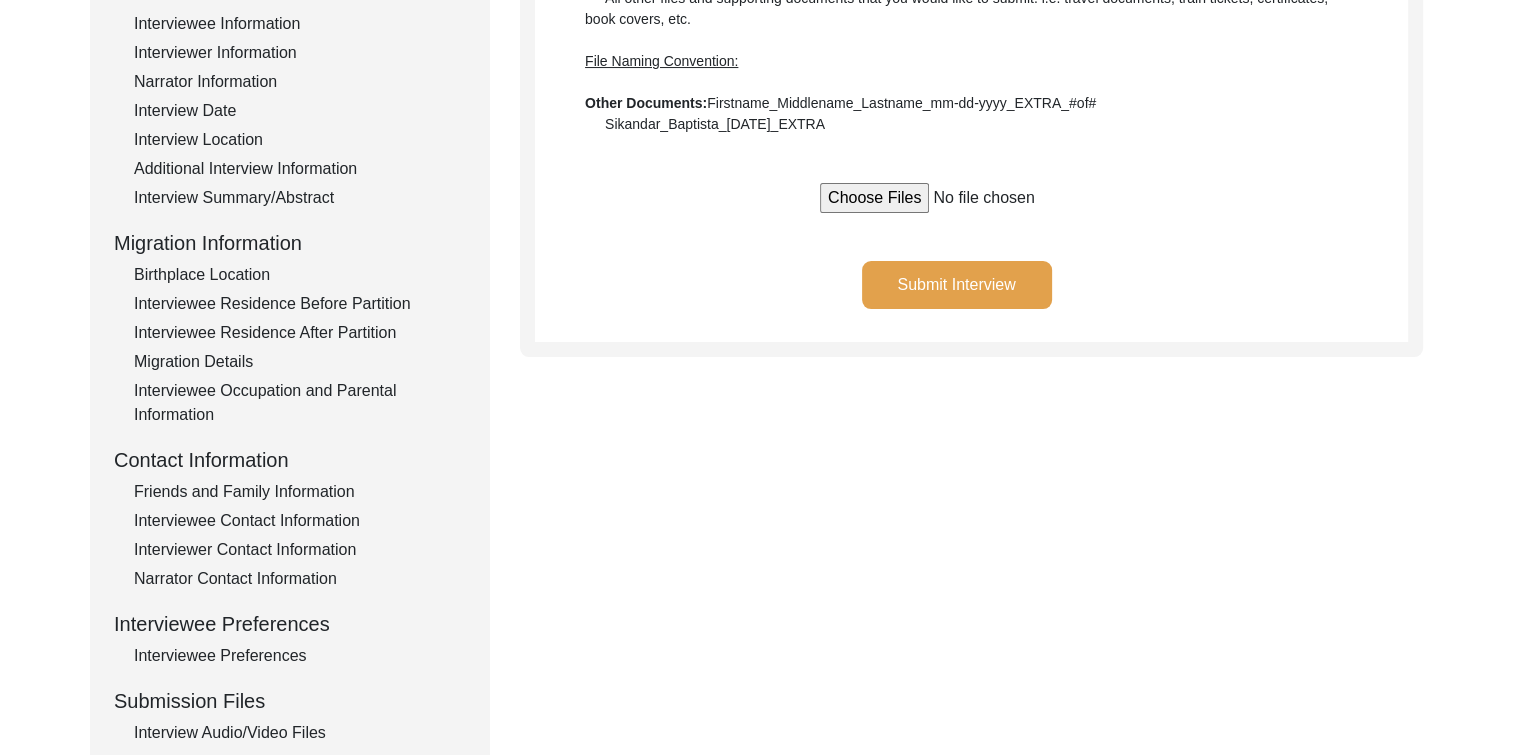 click on "Interviewee Residence Before Partition" 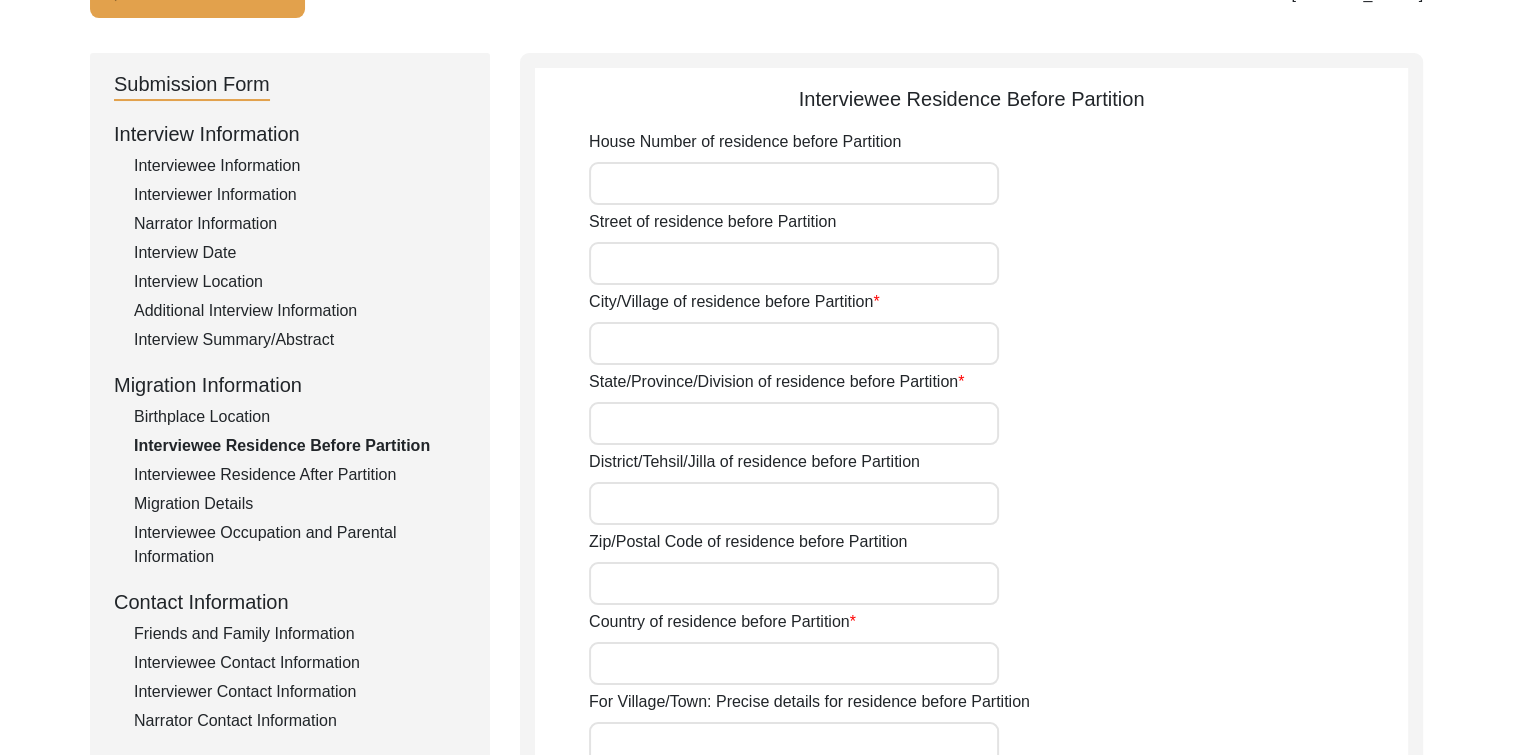 scroll, scrollTop: 168, scrollLeft: 0, axis: vertical 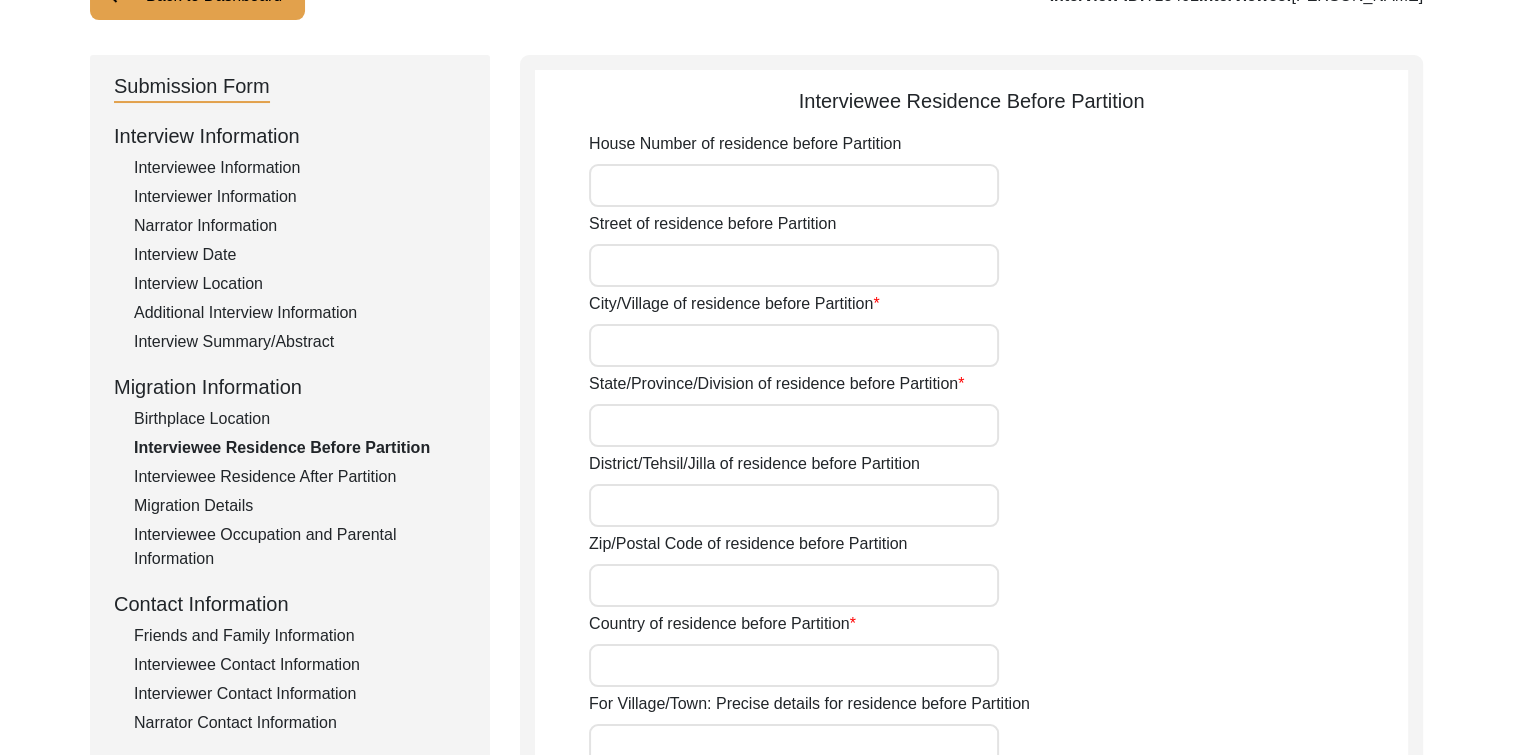 click on "City/Village of residence before Partition" at bounding box center [794, 345] 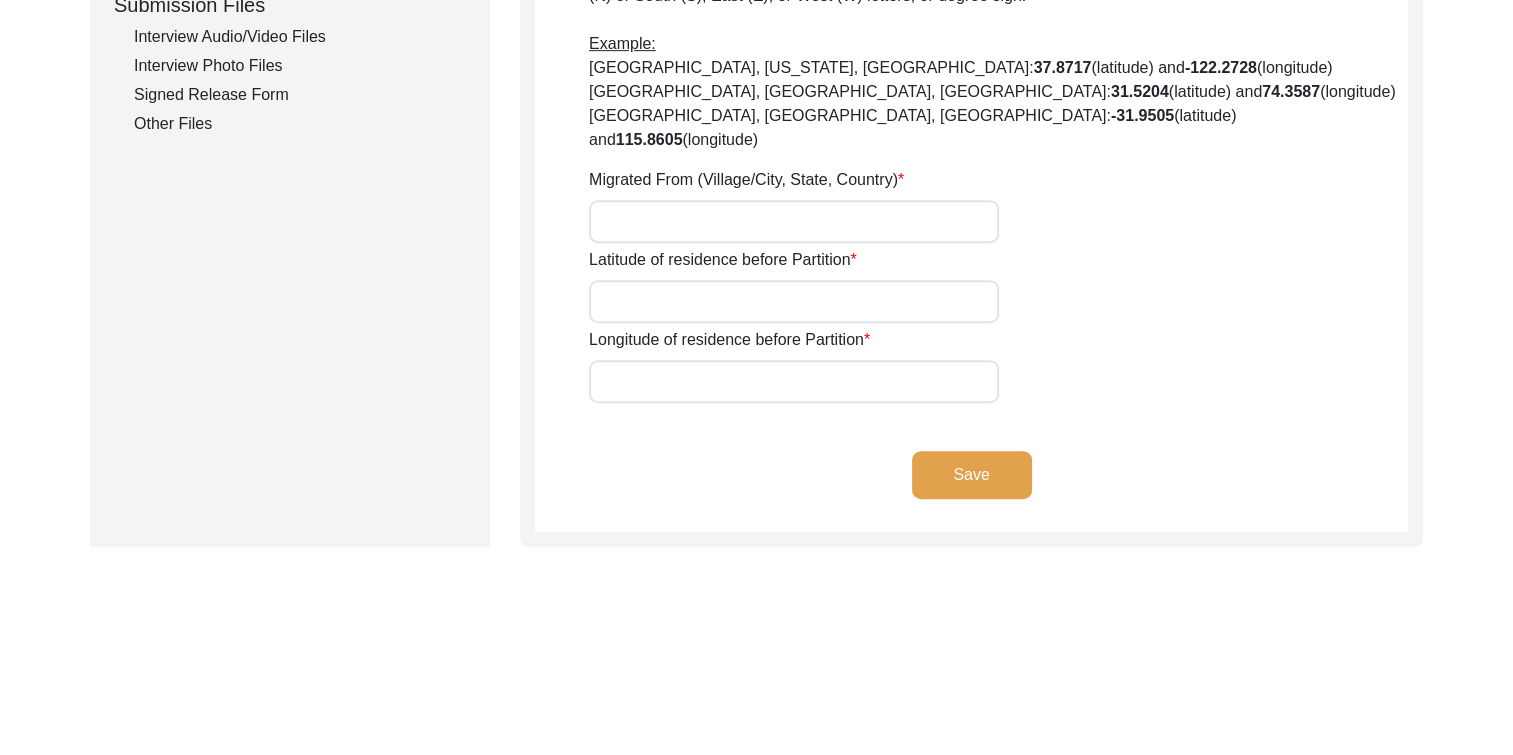 scroll, scrollTop: 582, scrollLeft: 0, axis: vertical 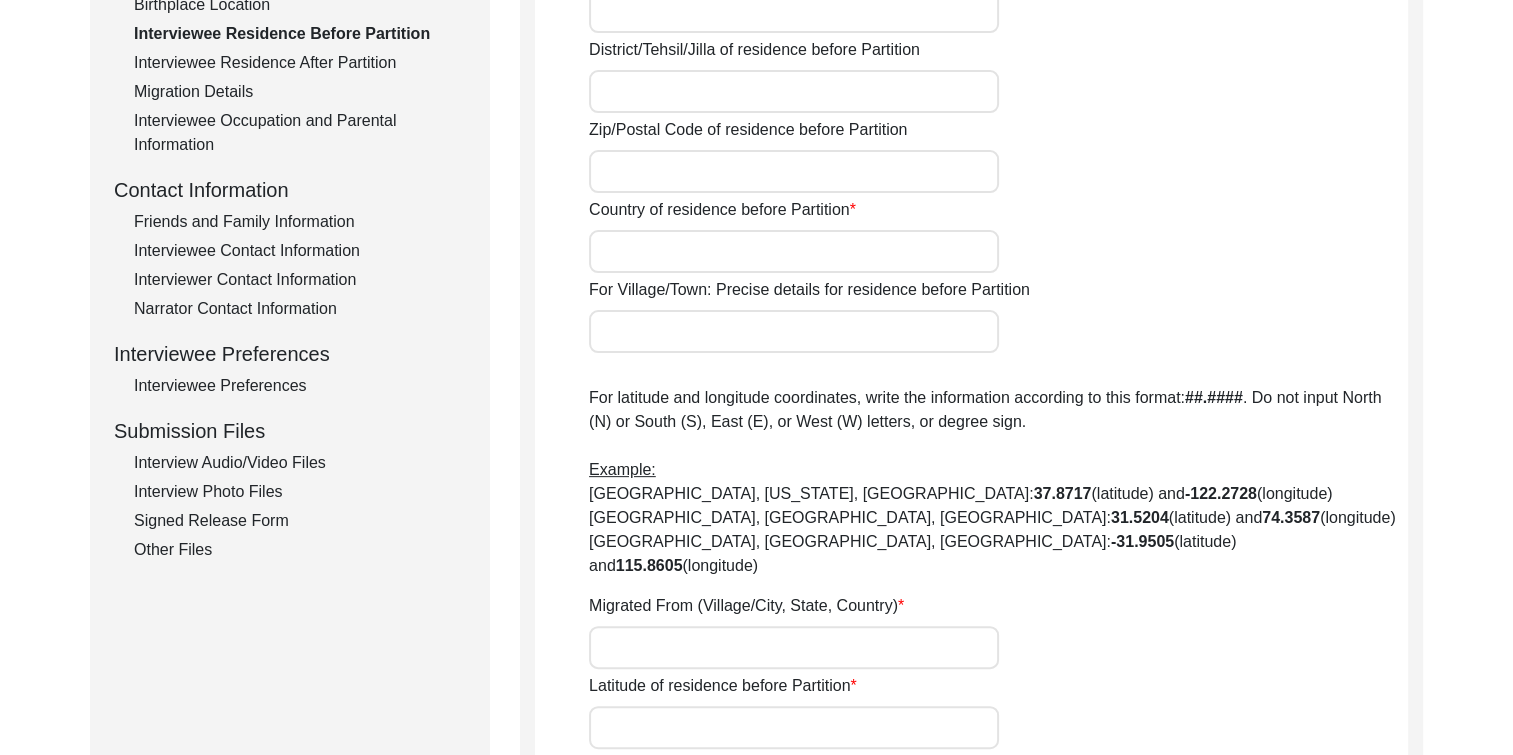 click on "Interviewee Residence After Partition" 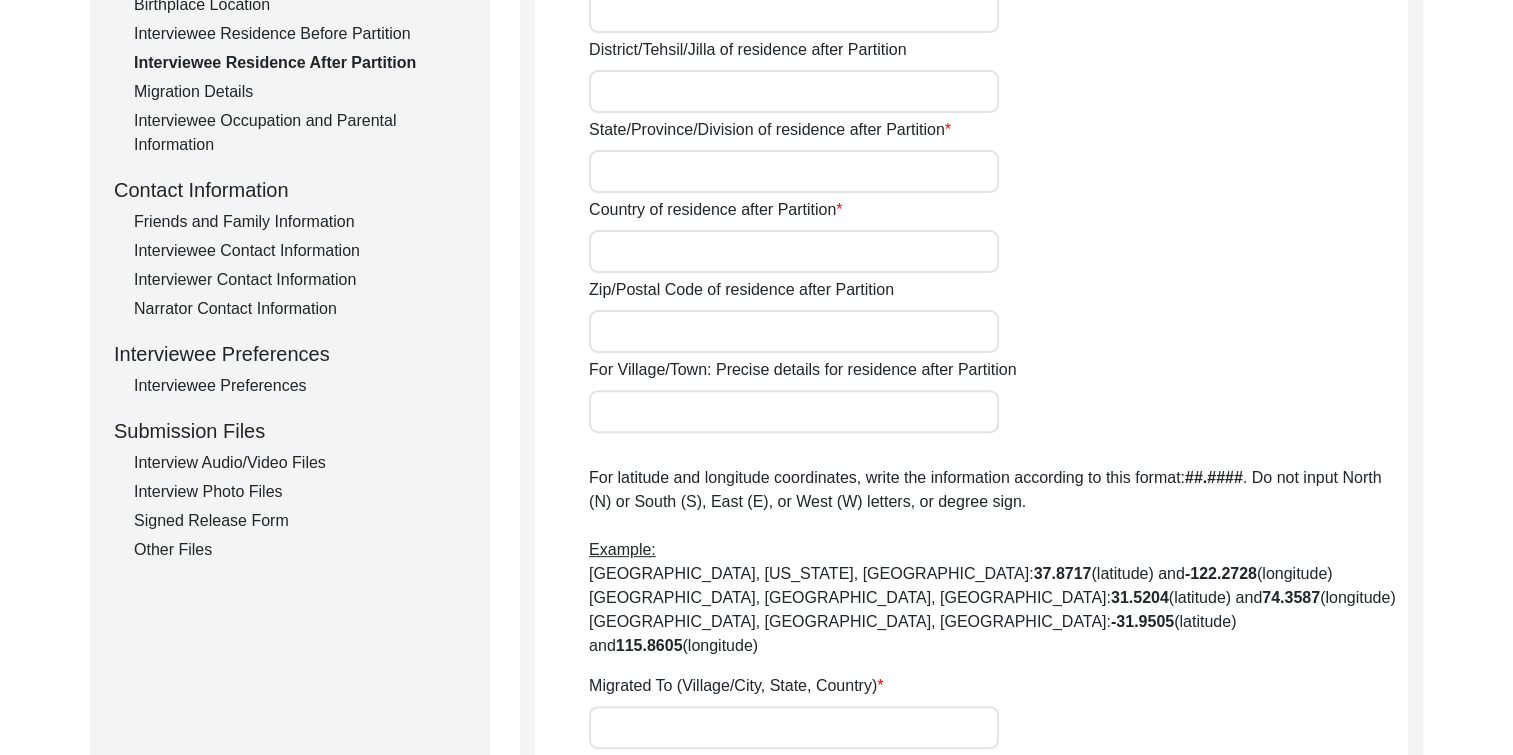 type on "No" 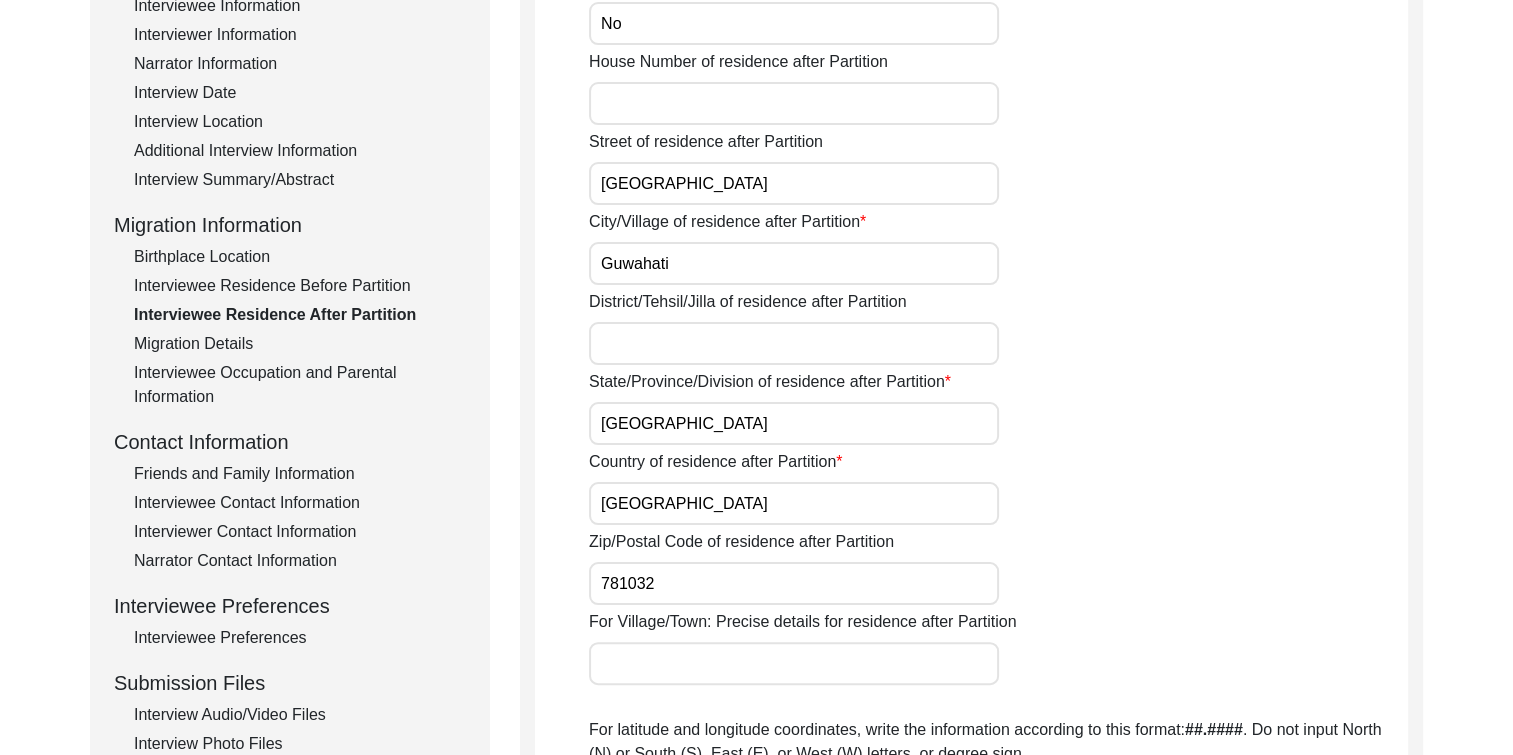 scroll, scrollTop: 329, scrollLeft: 0, axis: vertical 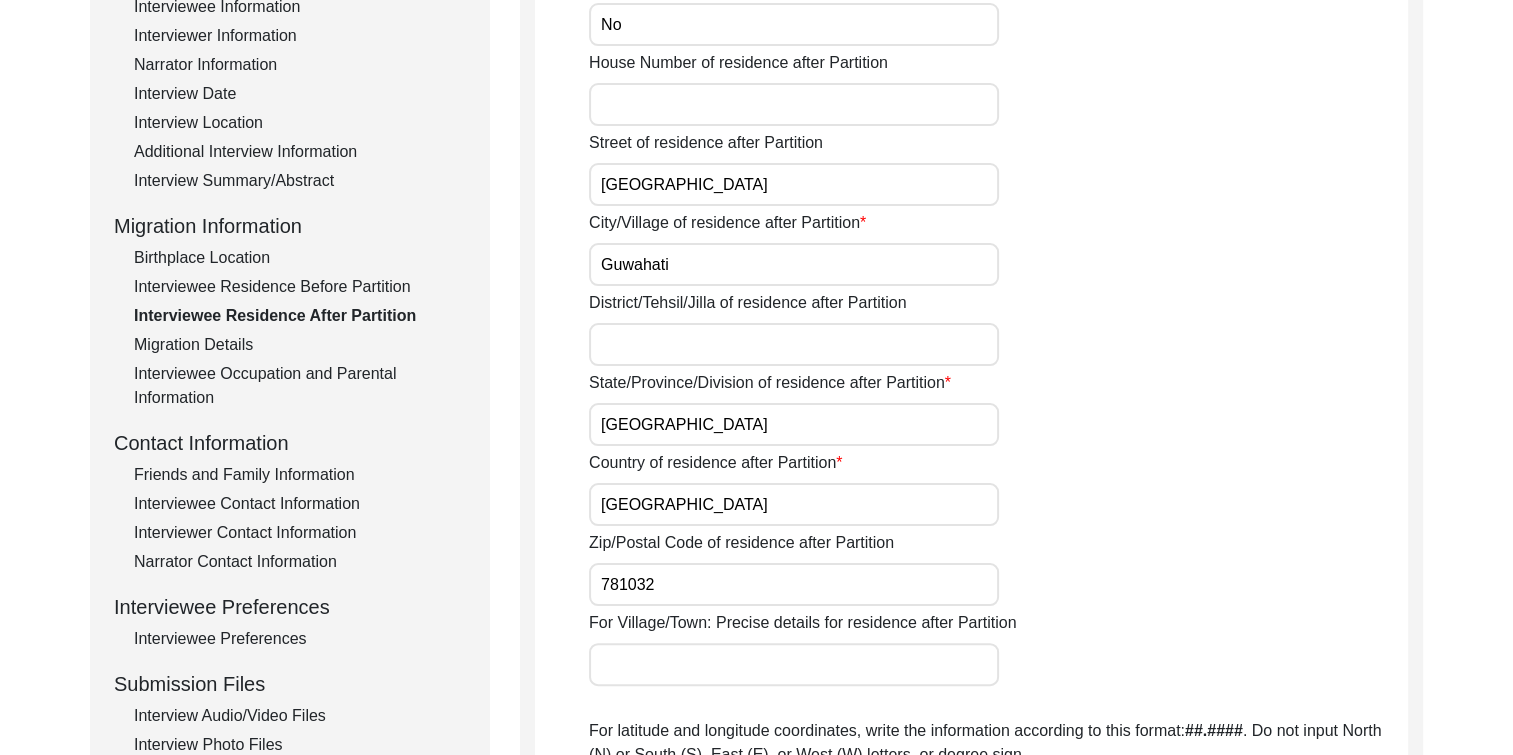 click on "Interviewee Residence Before Partition" 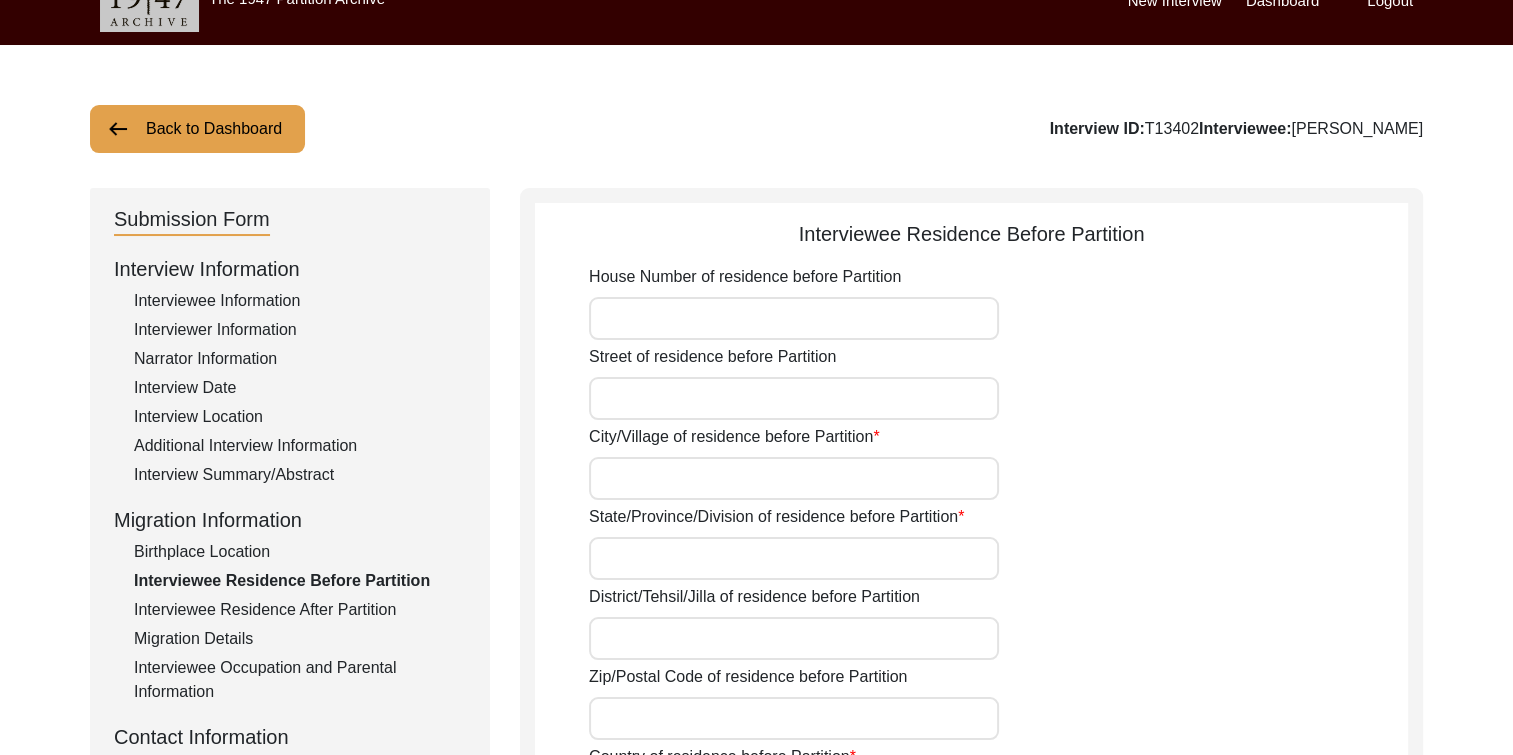 scroll, scrollTop: 34, scrollLeft: 0, axis: vertical 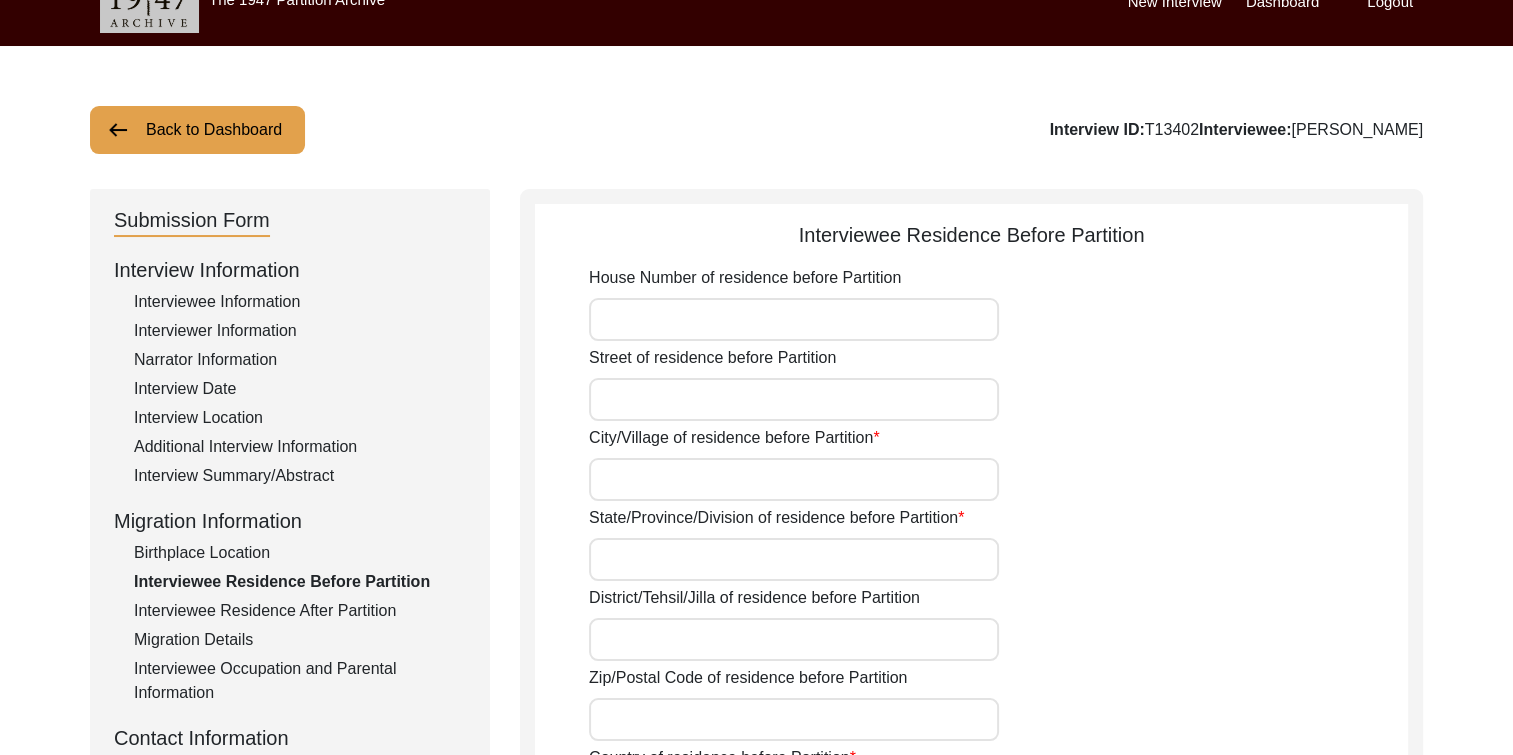 click on "City/Village of residence before Partition" at bounding box center [794, 479] 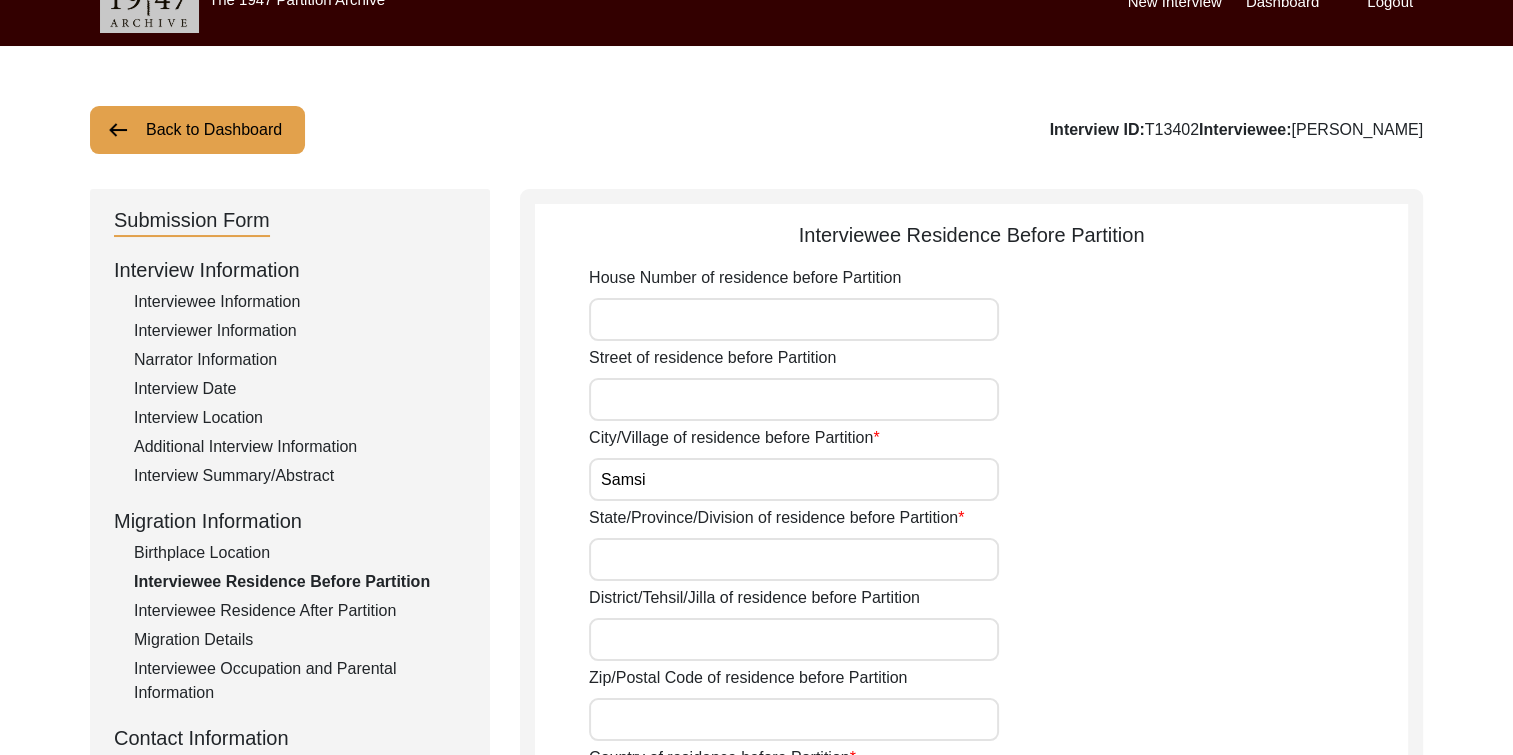 type on "Samsi" 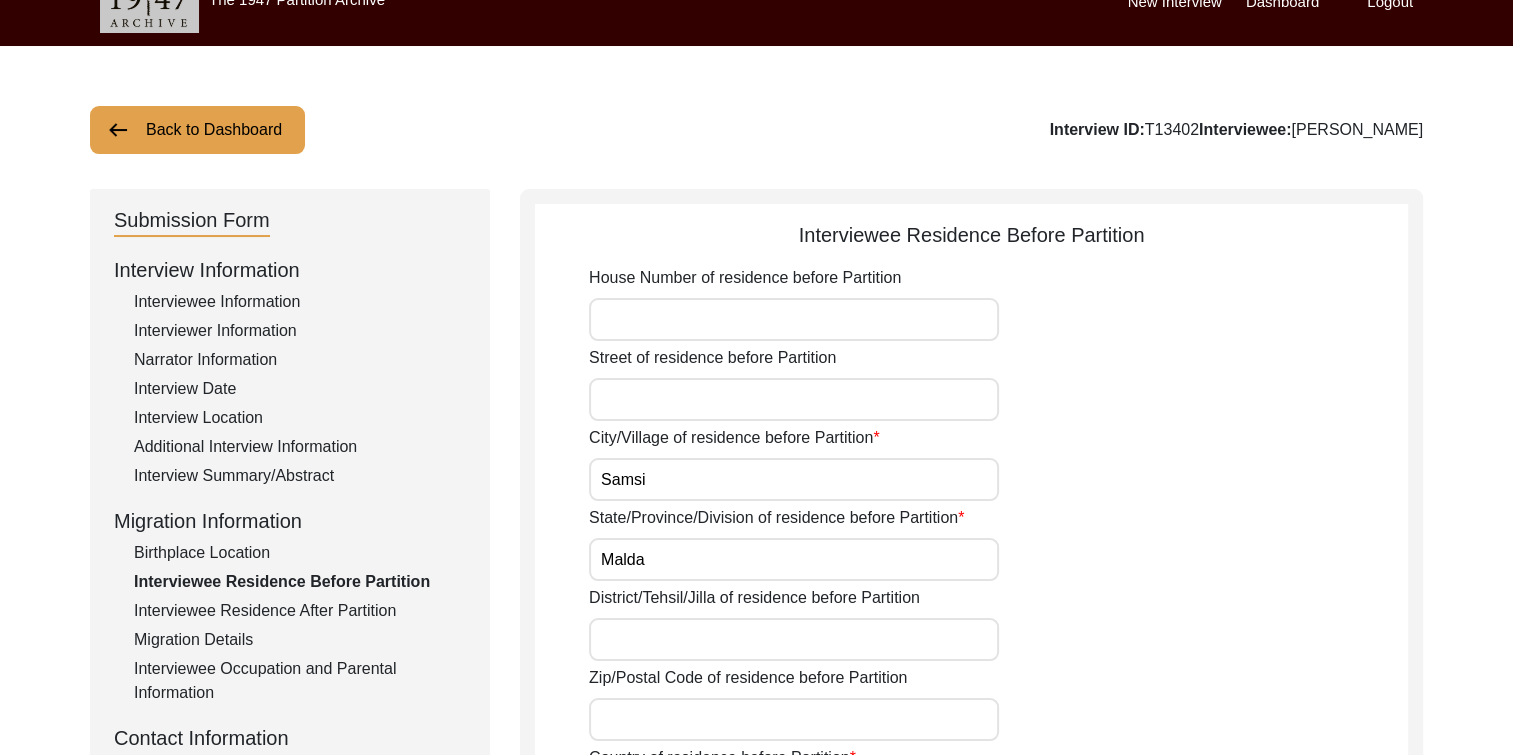 type on "Malda" 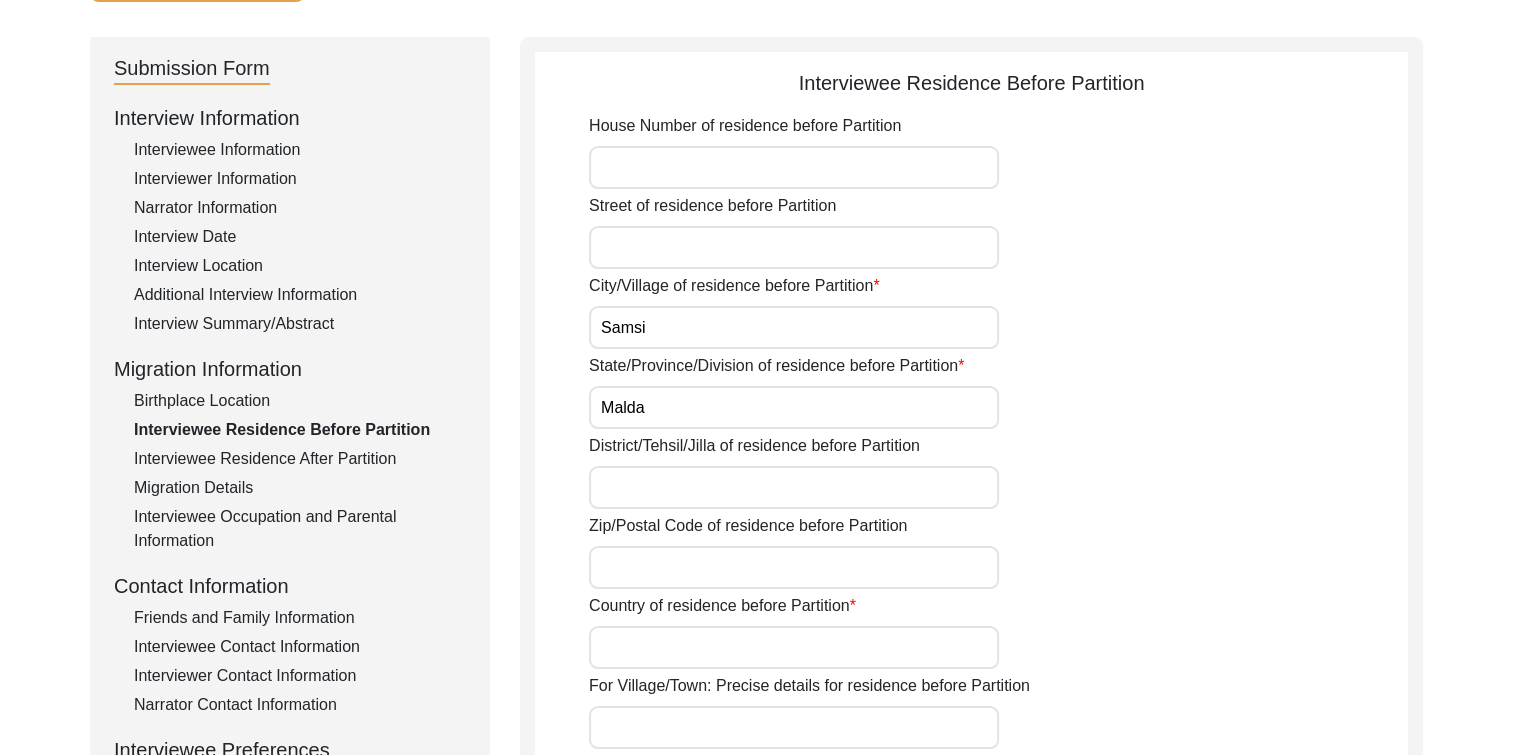 scroll, scrollTop: 263, scrollLeft: 0, axis: vertical 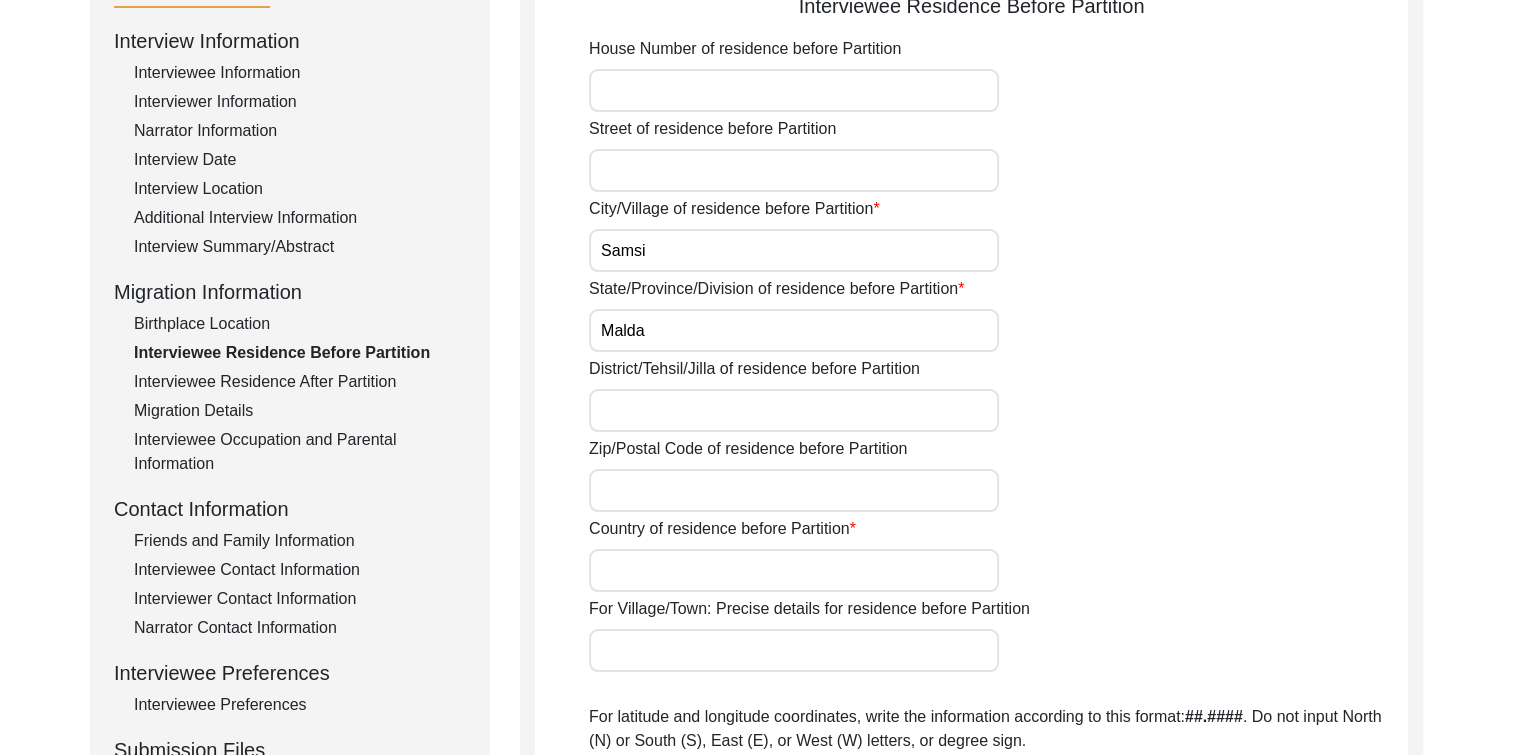 click on "Country of residence before Partition" at bounding box center (794, 570) 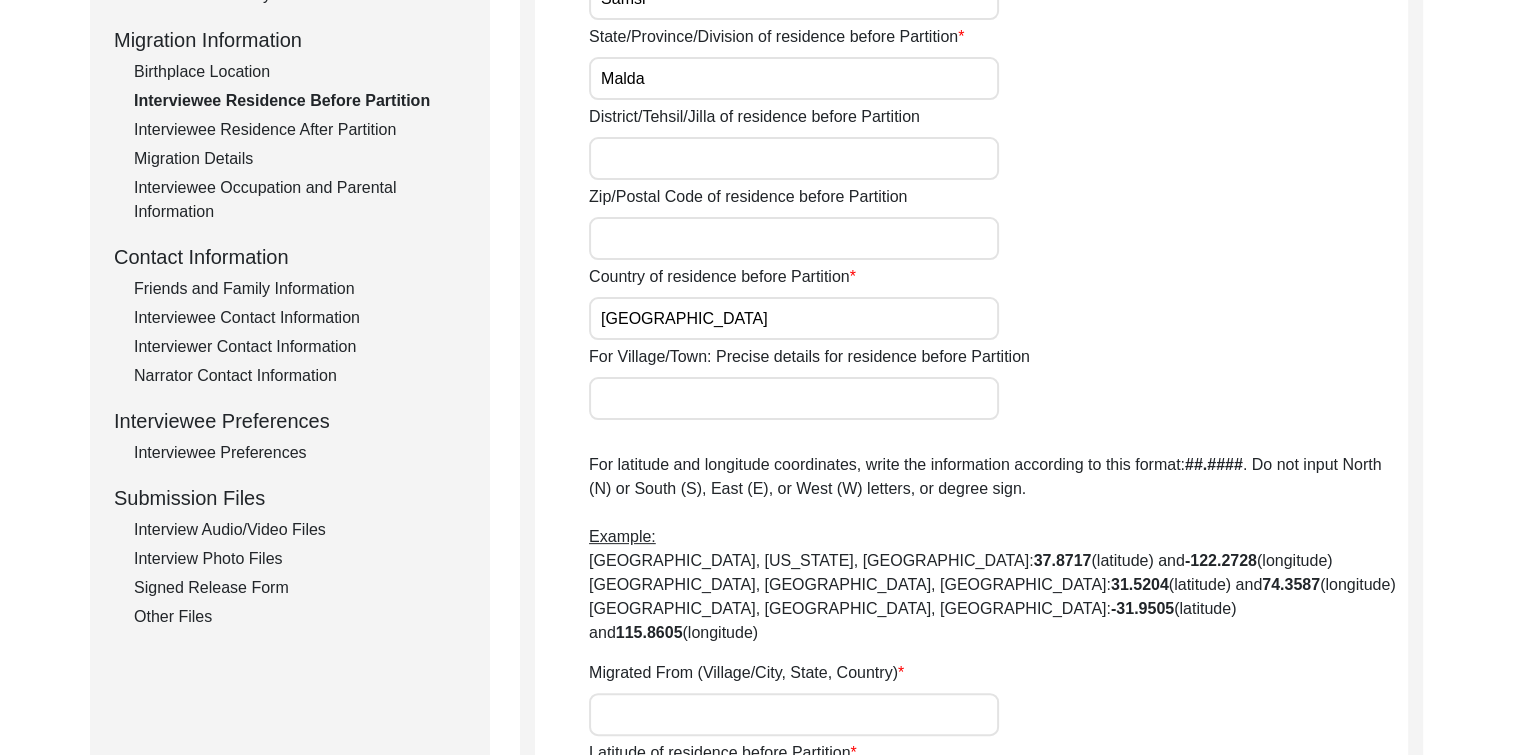 type on "[GEOGRAPHIC_DATA]" 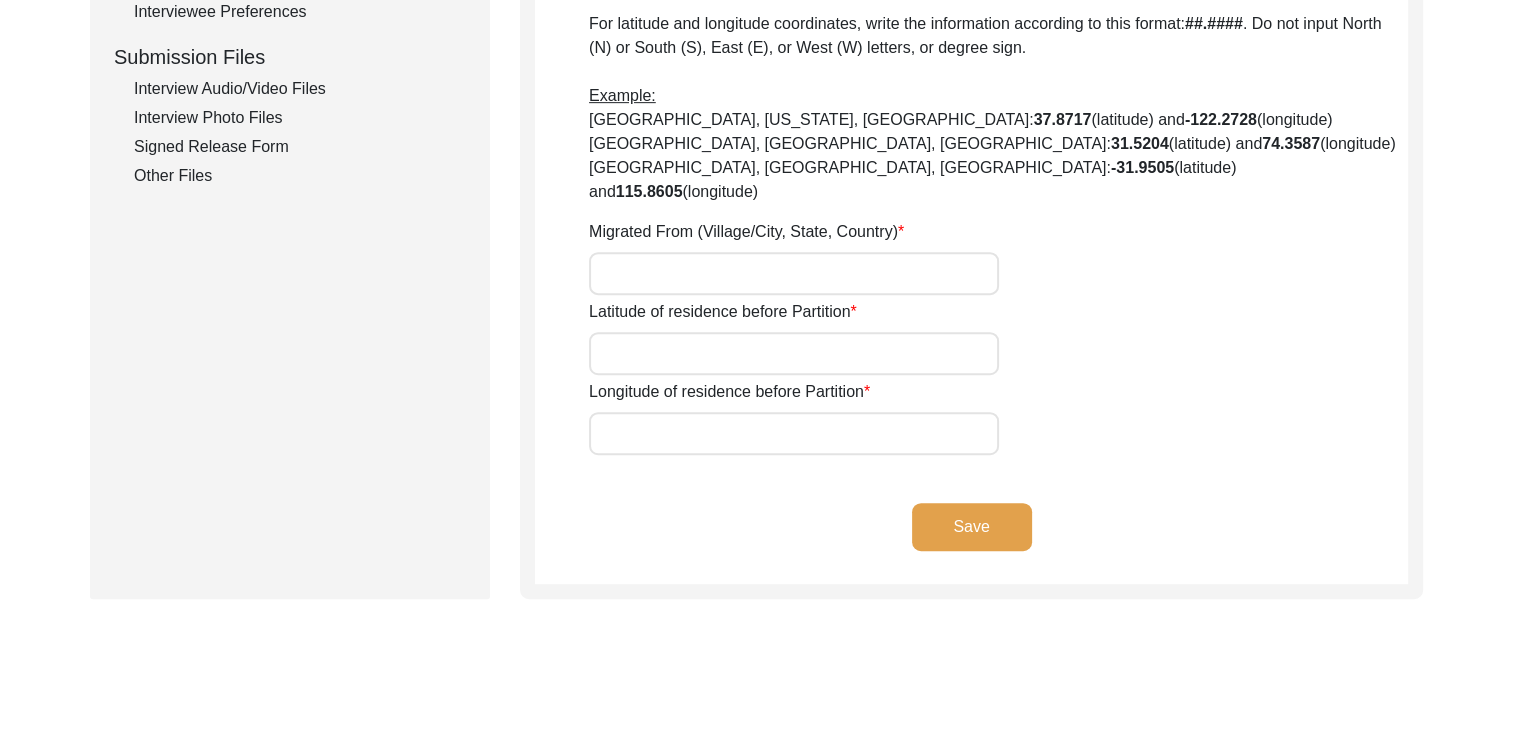 scroll, scrollTop: 957, scrollLeft: 0, axis: vertical 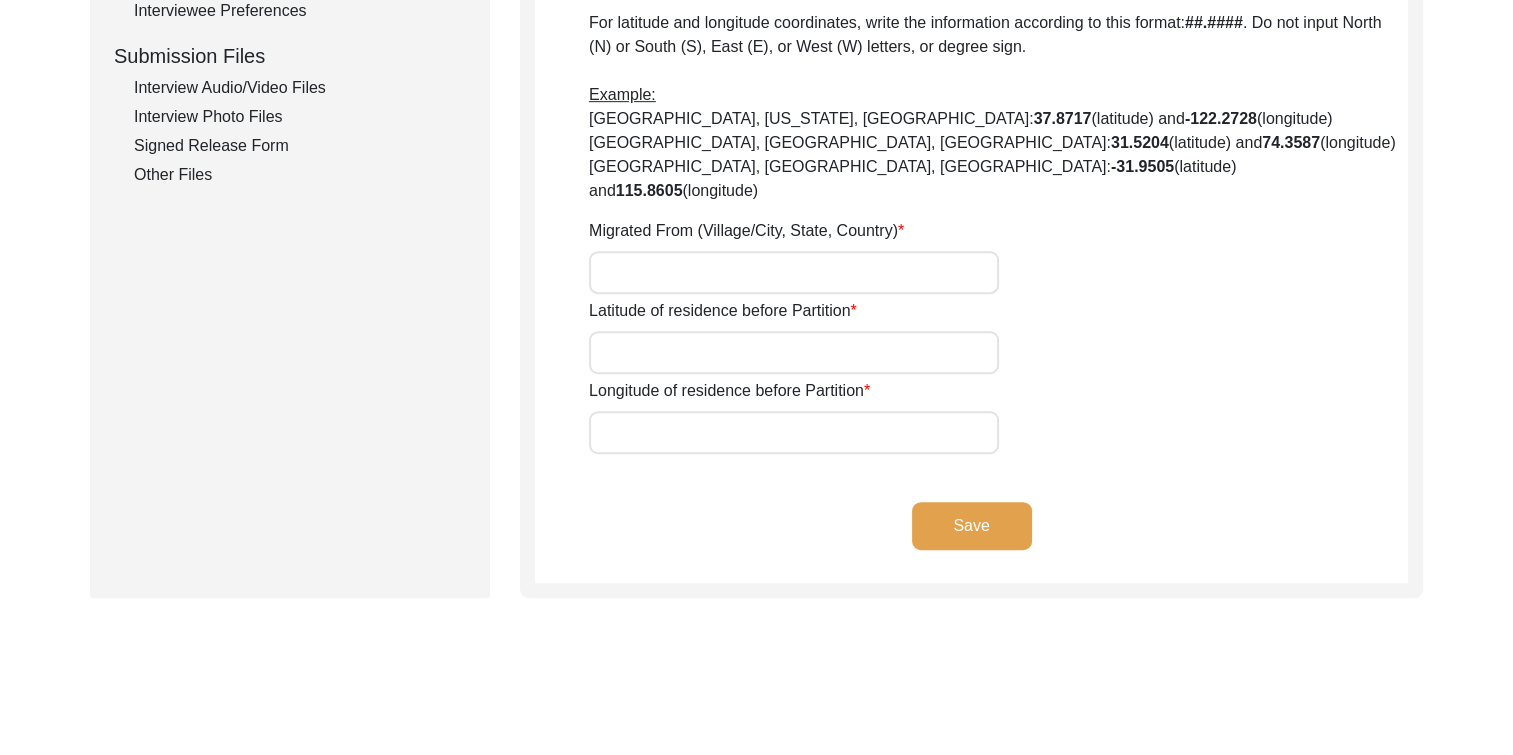 click on "Latitude of residence before Partition" at bounding box center (794, 352) 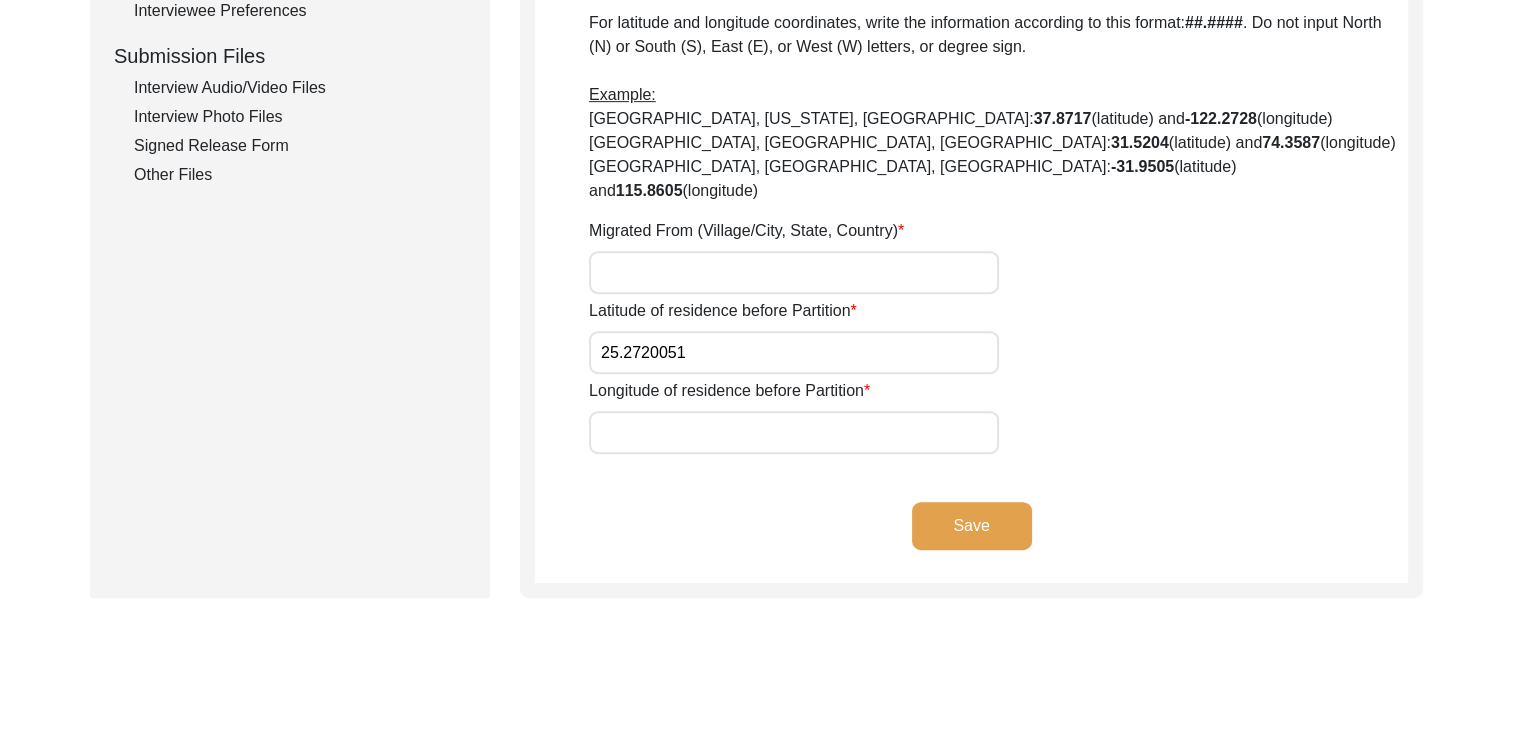 type on "25.2720051" 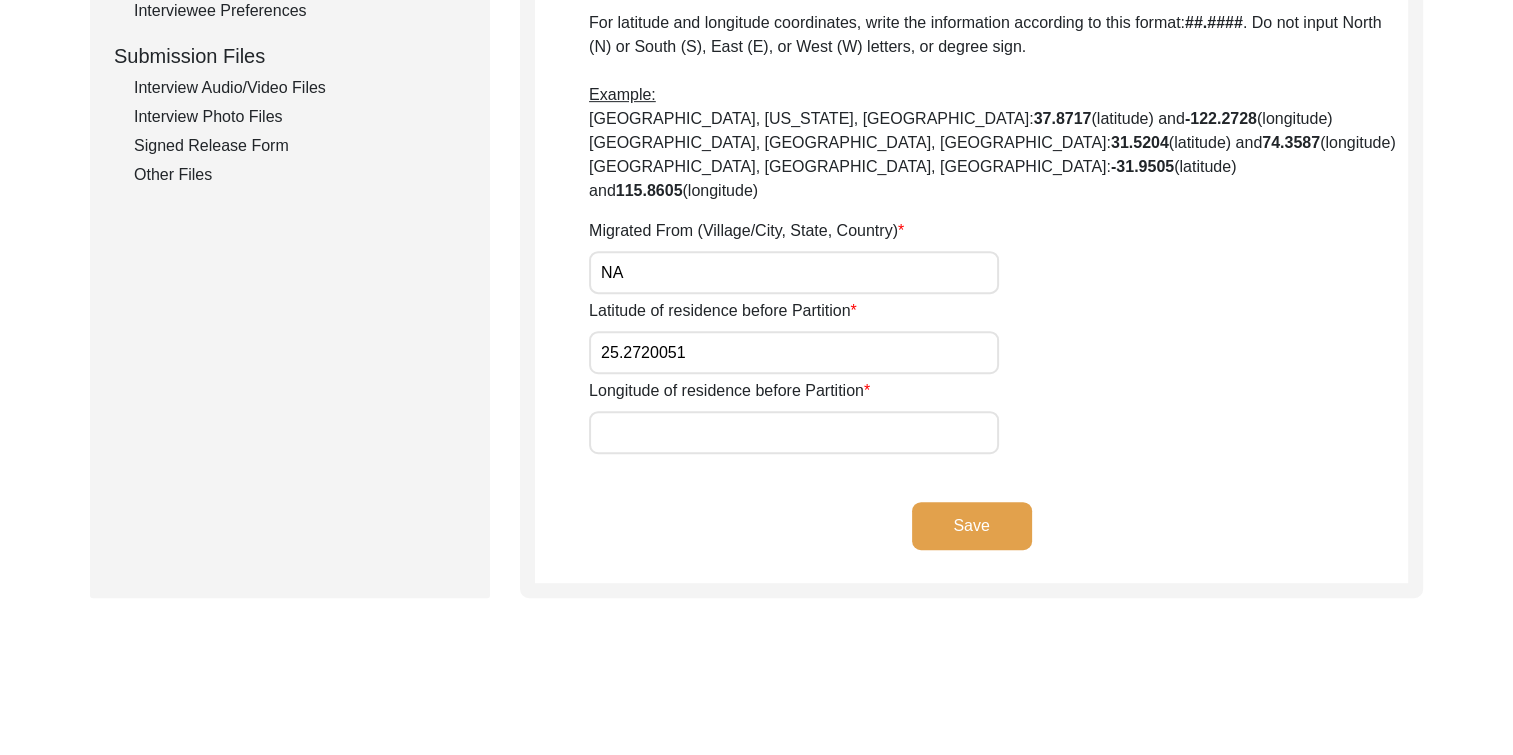 type on "NA" 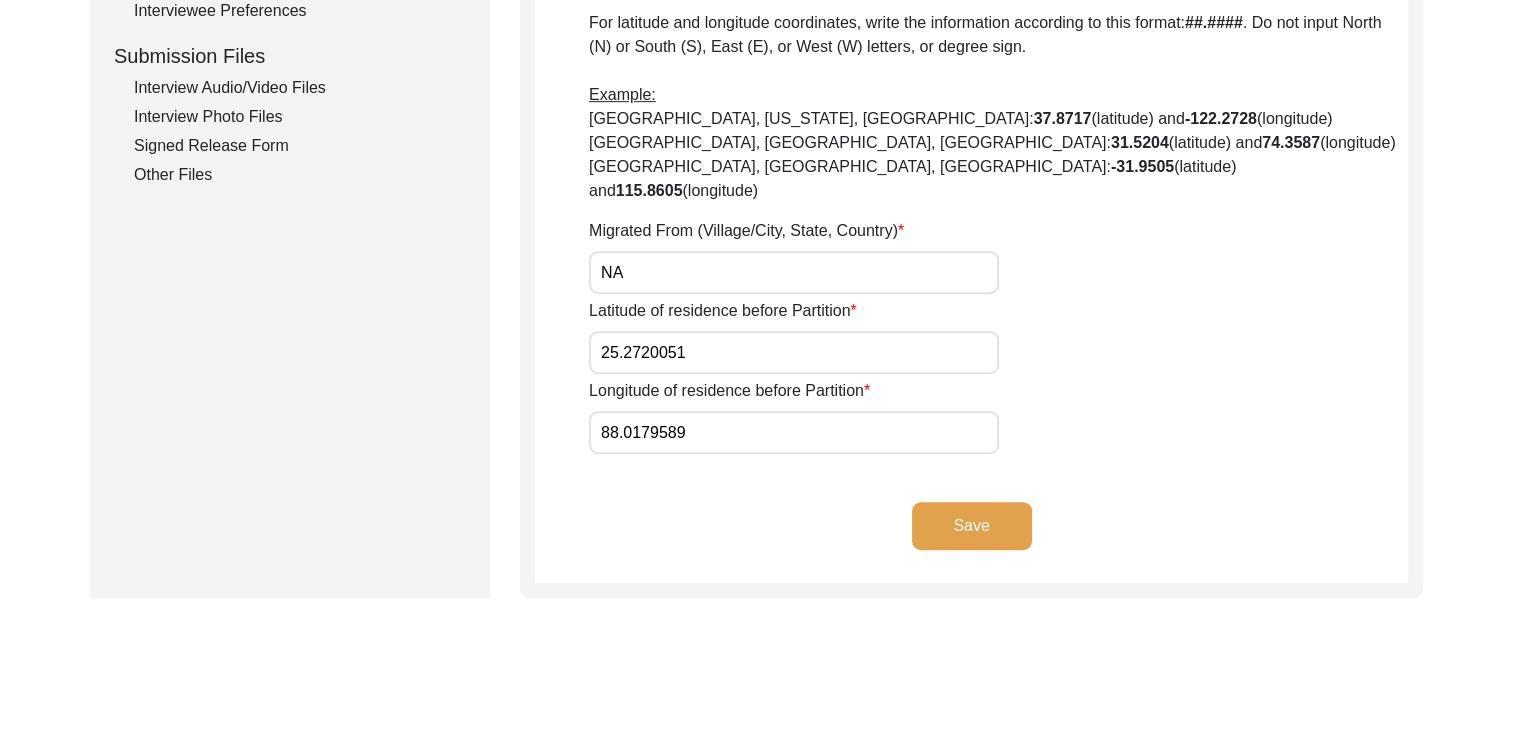 type on "88.0179589" 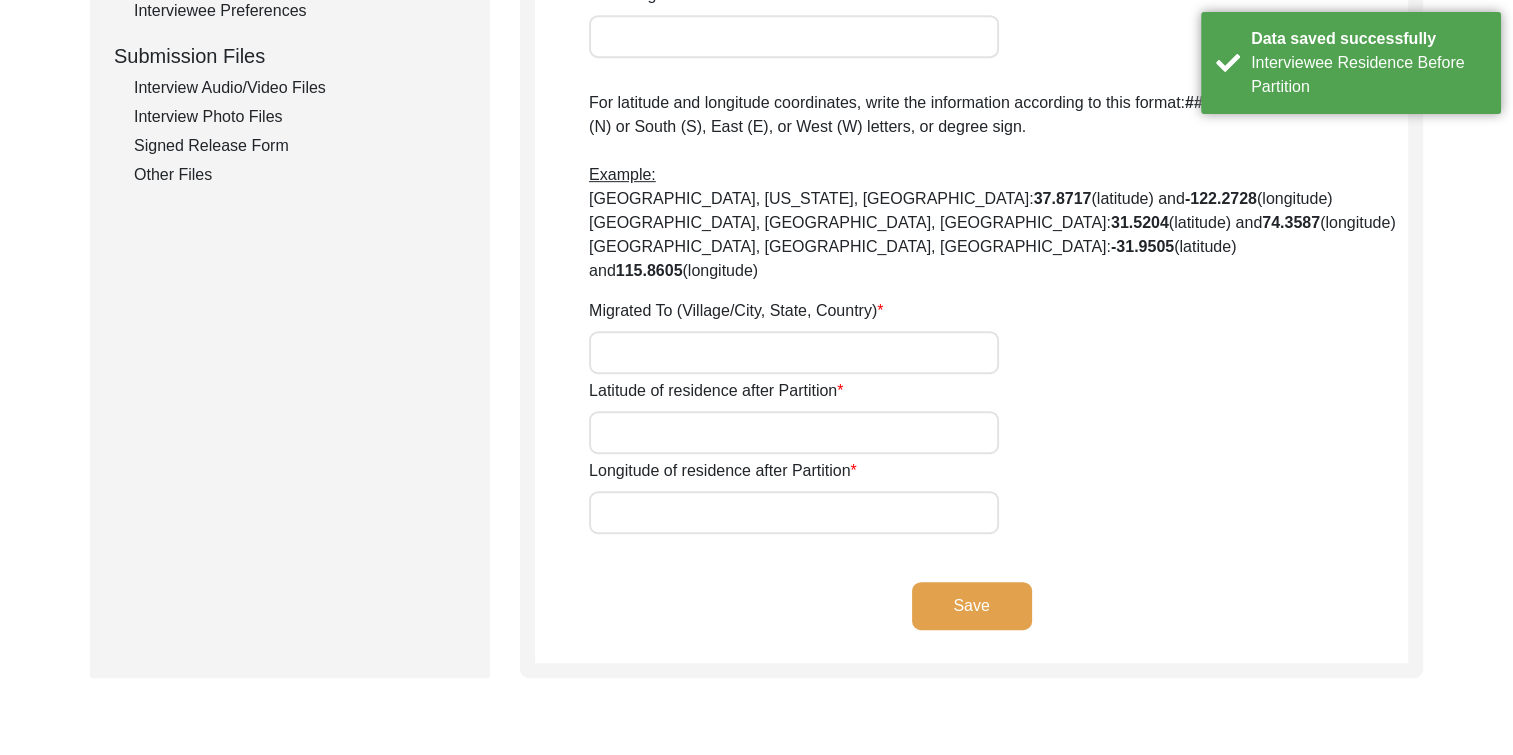 type on "No" 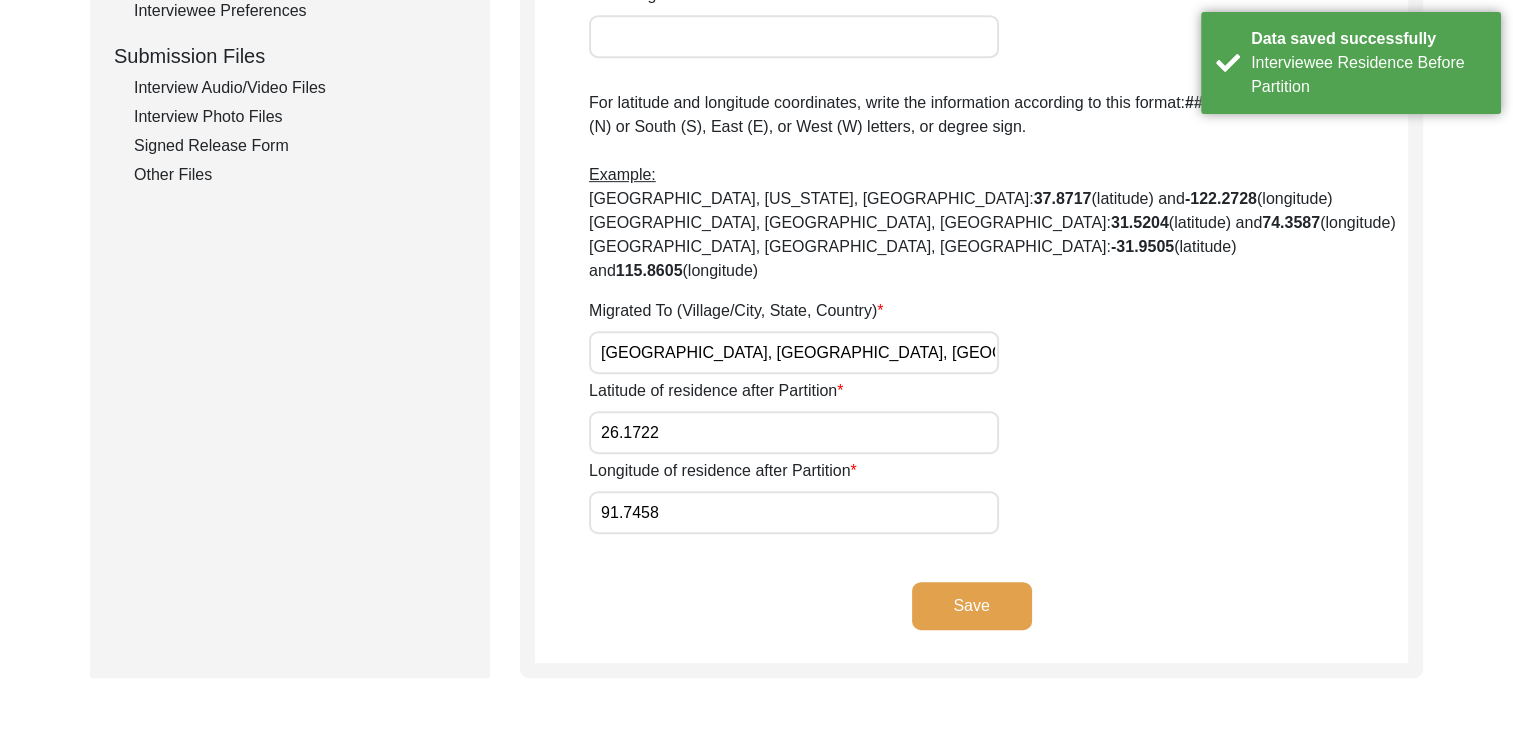 click on "Other Files" 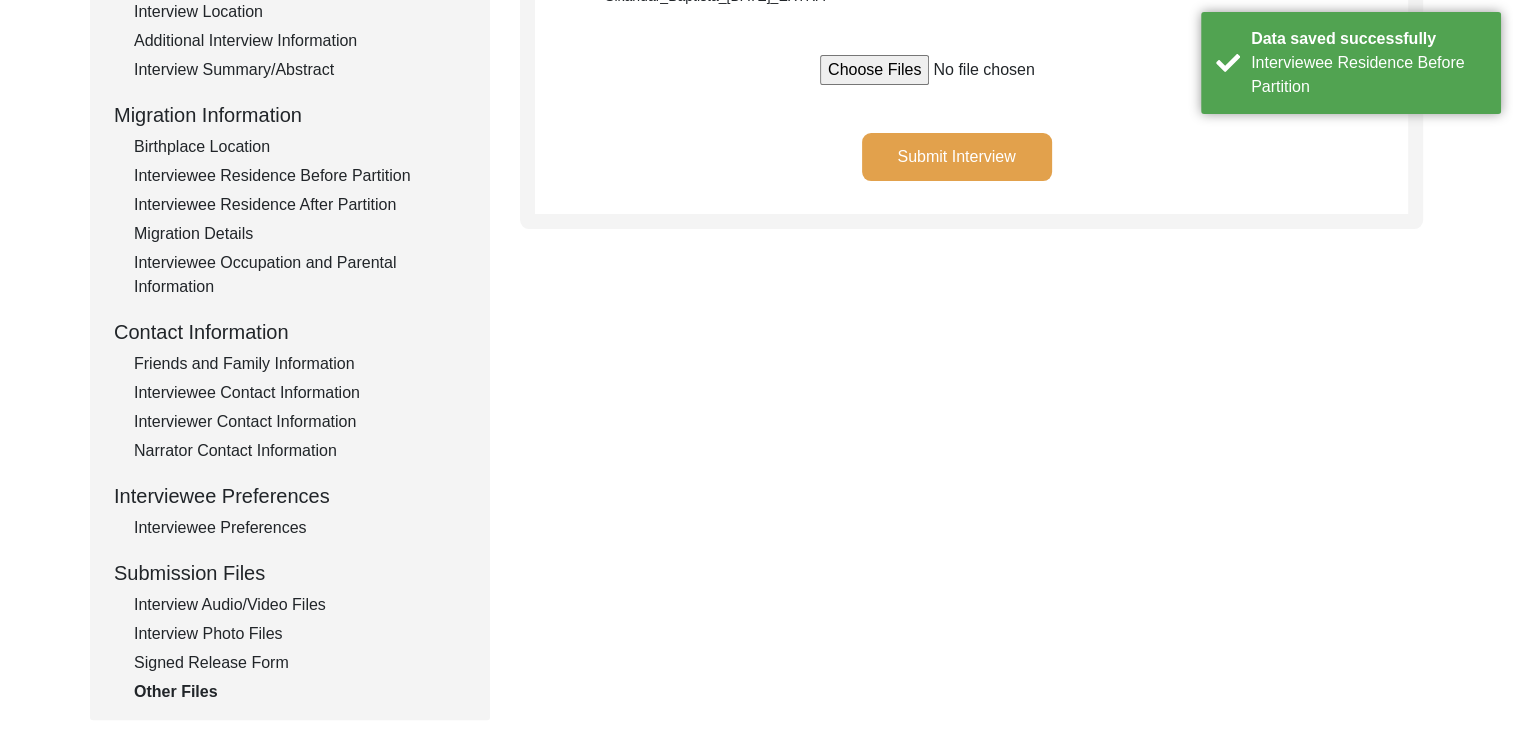 scroll, scrollTop: 440, scrollLeft: 0, axis: vertical 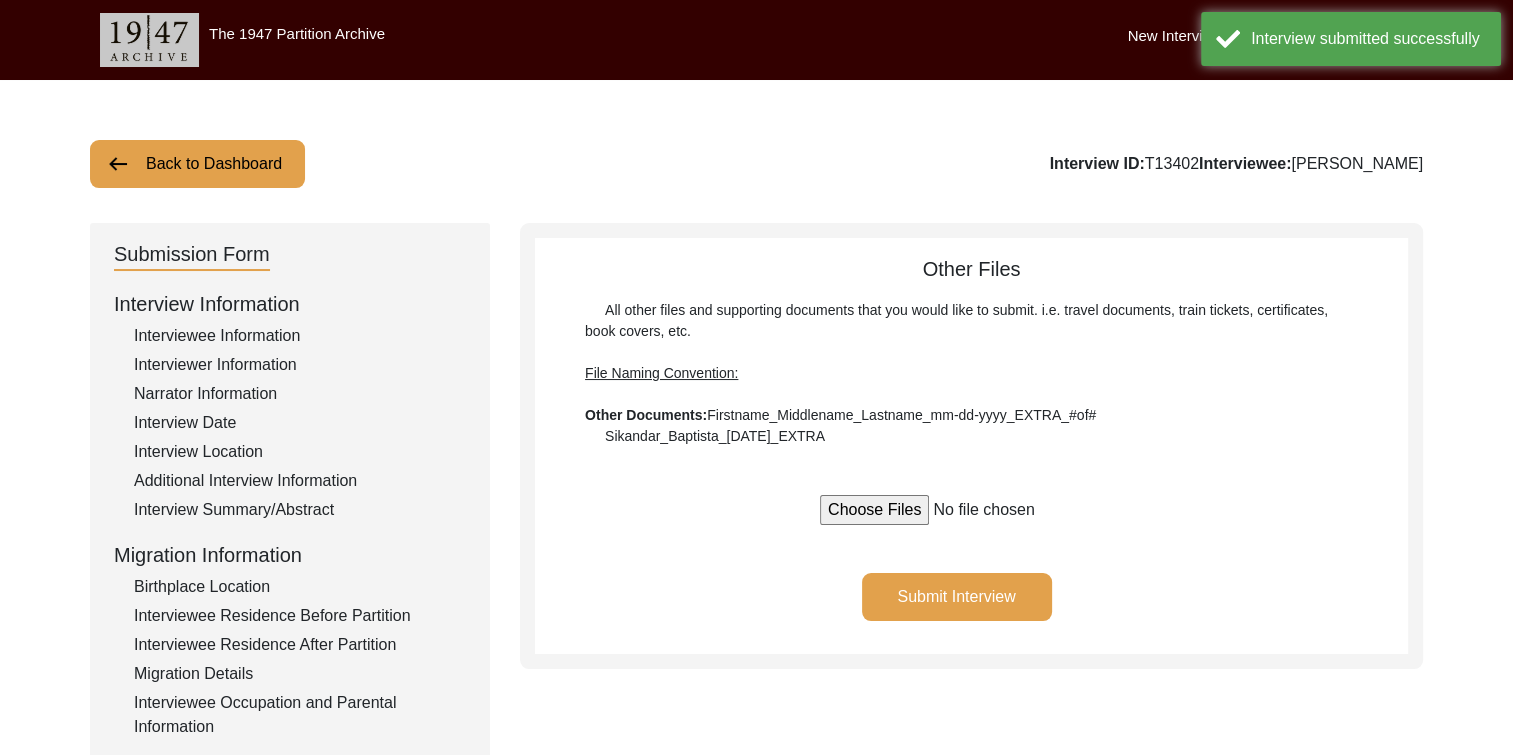 click on "Back to Dashboard" 